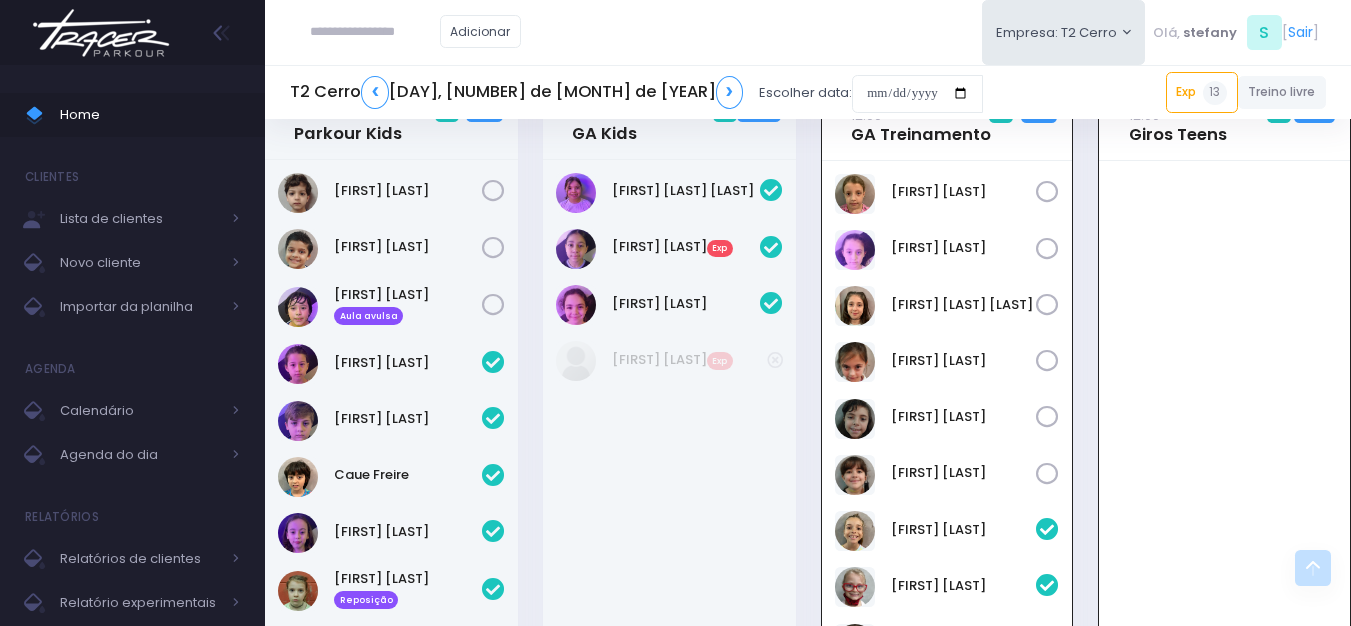 scroll, scrollTop: 1700, scrollLeft: 0, axis: vertical 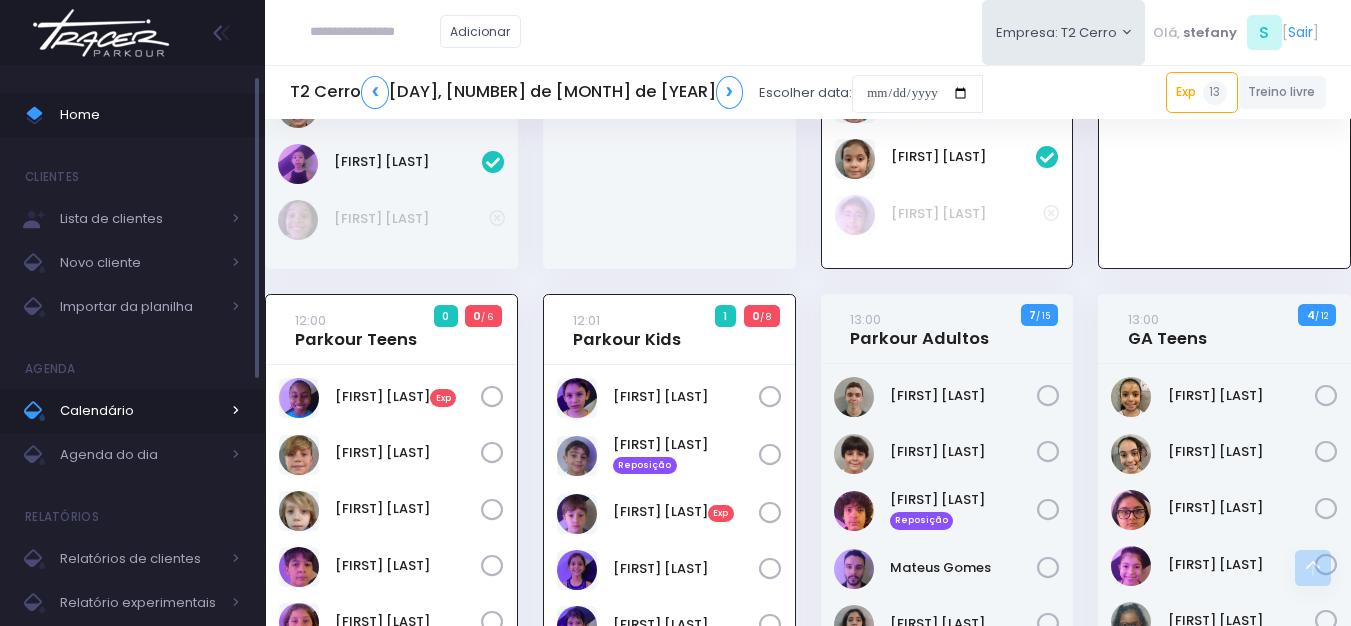 click on "Calendário" at bounding box center [140, 411] 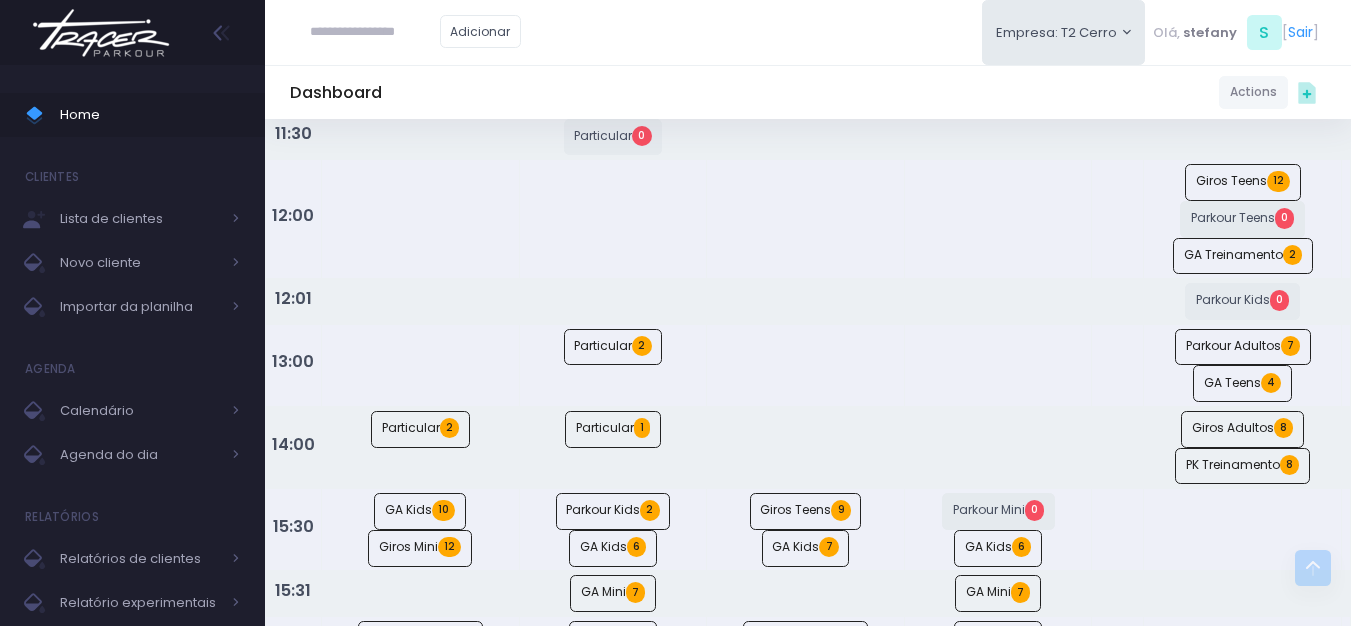 scroll, scrollTop: 700, scrollLeft: 0, axis: vertical 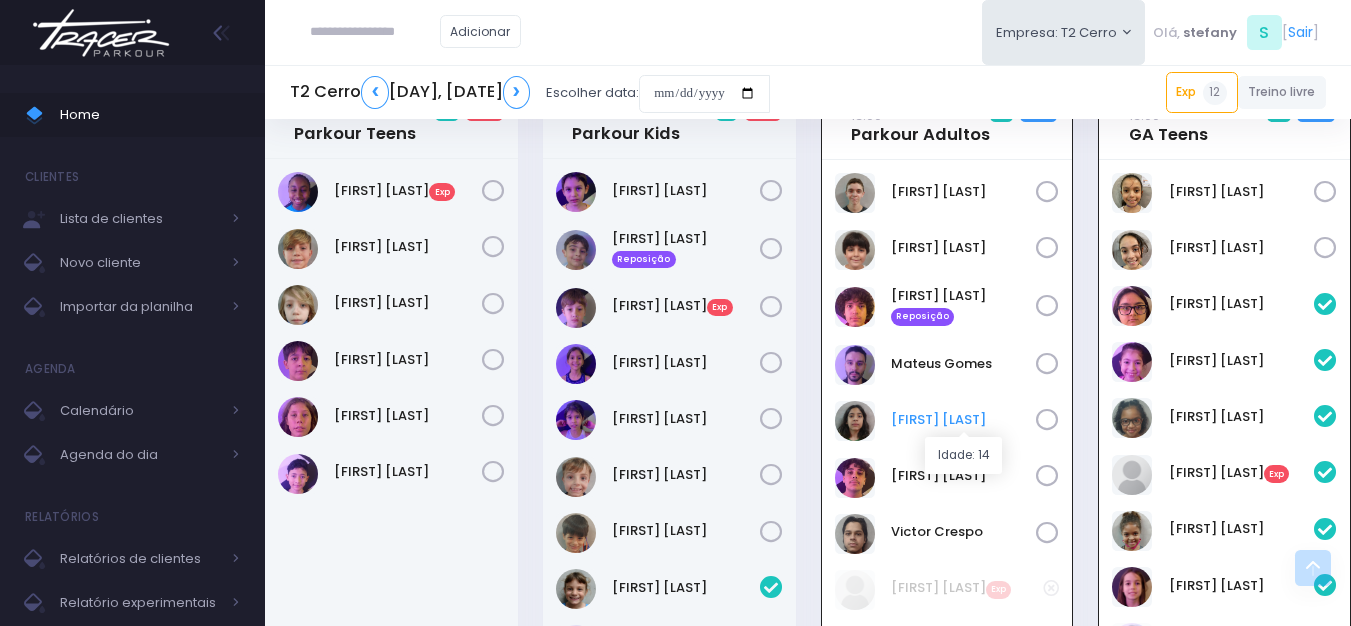 click on "[FIRST] [LAST]" at bounding box center (964, 420) 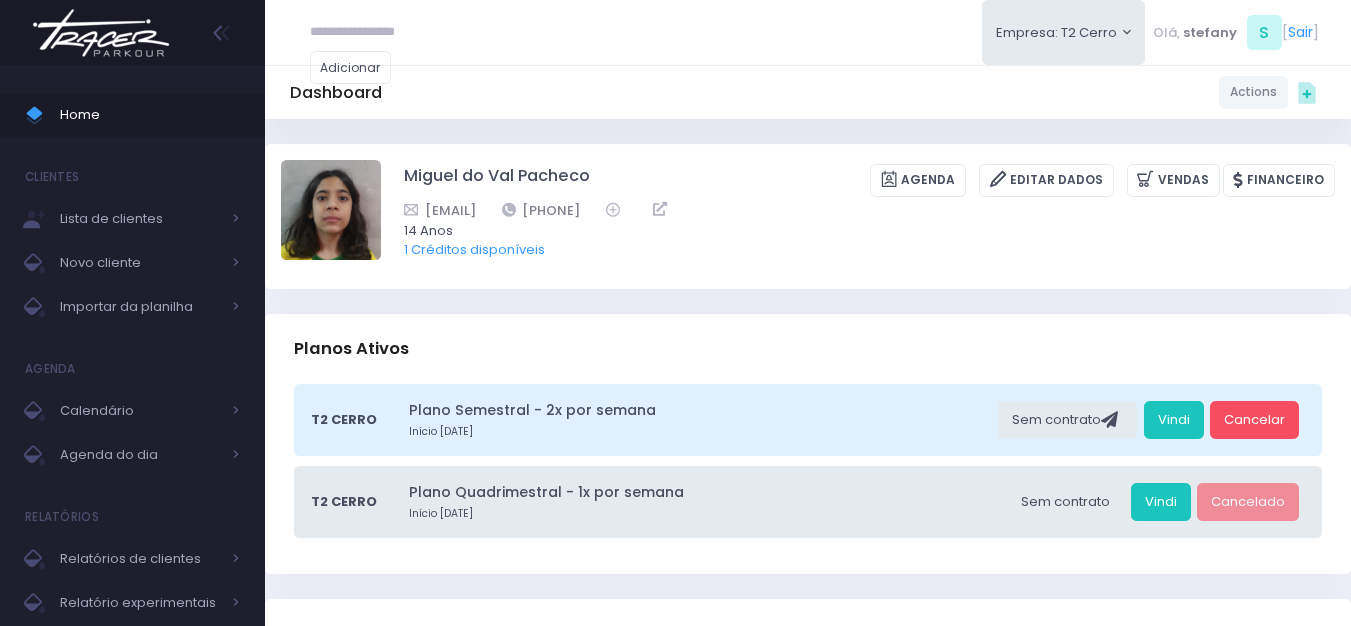 scroll, scrollTop: 0, scrollLeft: 0, axis: both 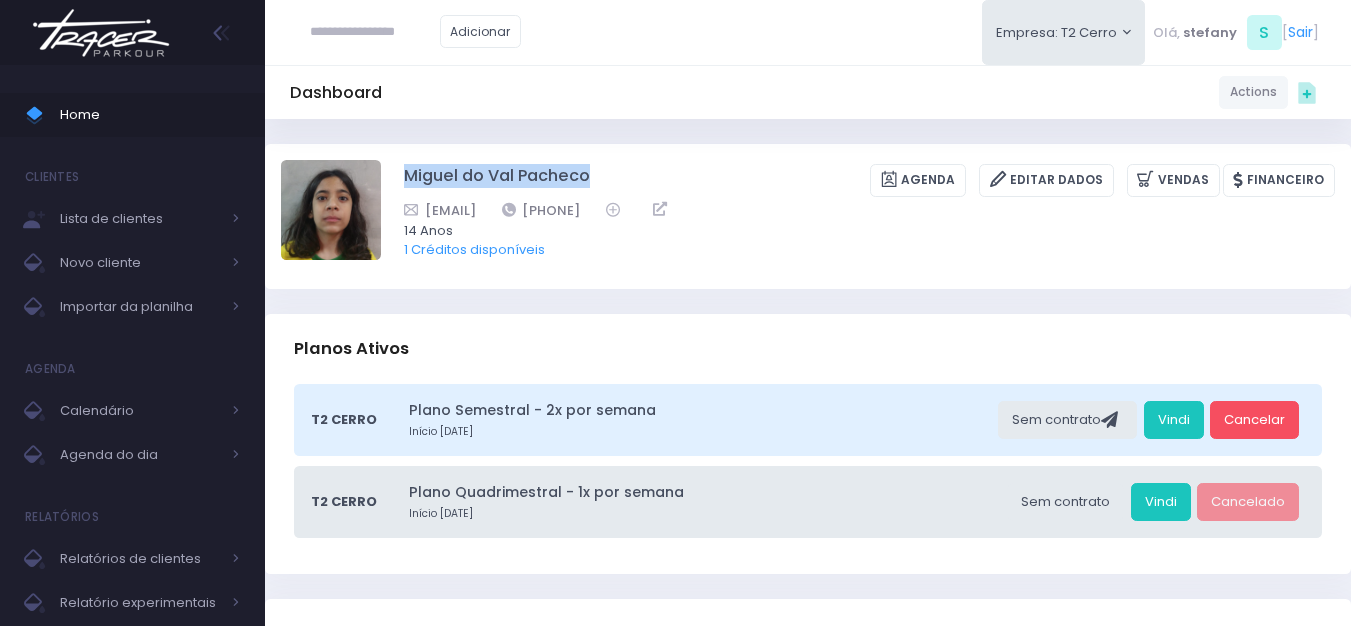 drag, startPoint x: 395, startPoint y: 164, endPoint x: 652, endPoint y: 166, distance: 257.00778 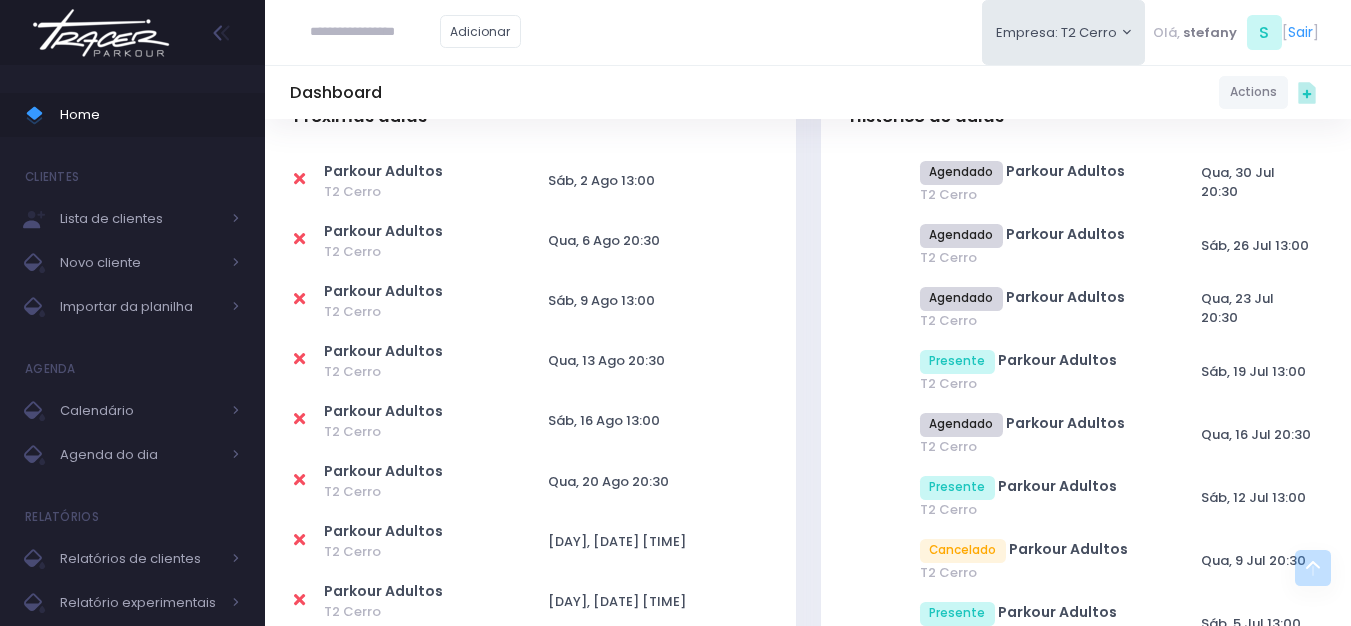 scroll, scrollTop: 0, scrollLeft: 0, axis: both 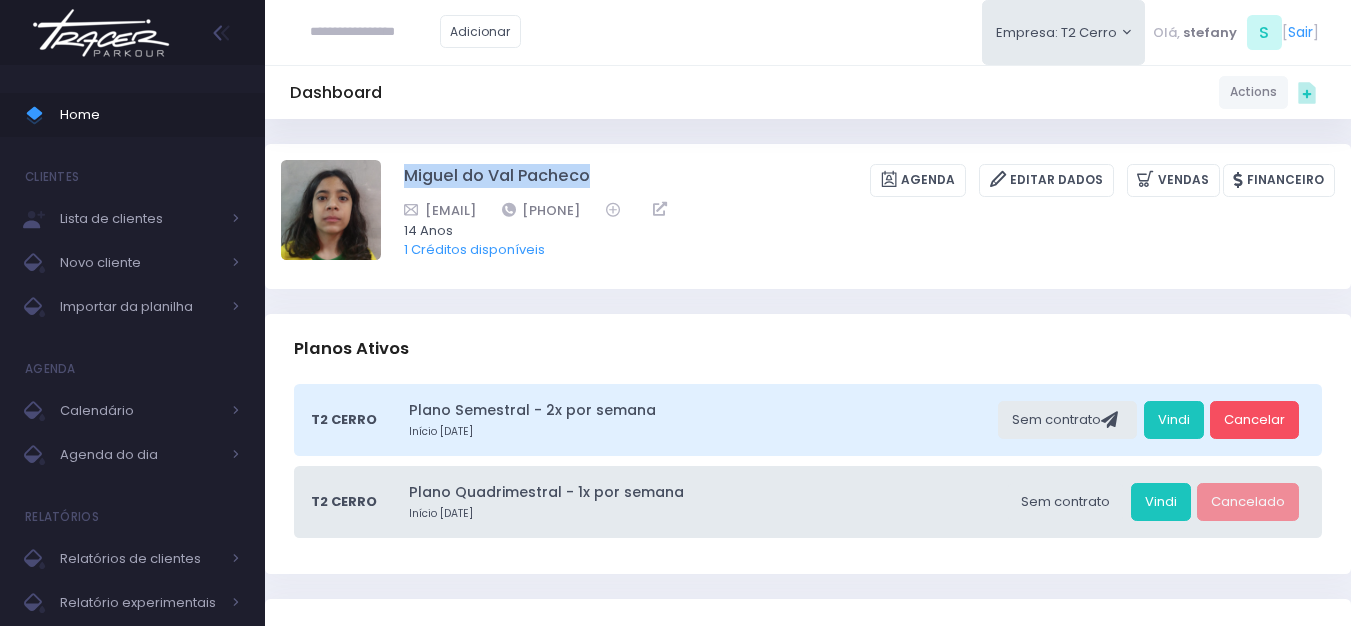 click at bounding box center (101, 33) 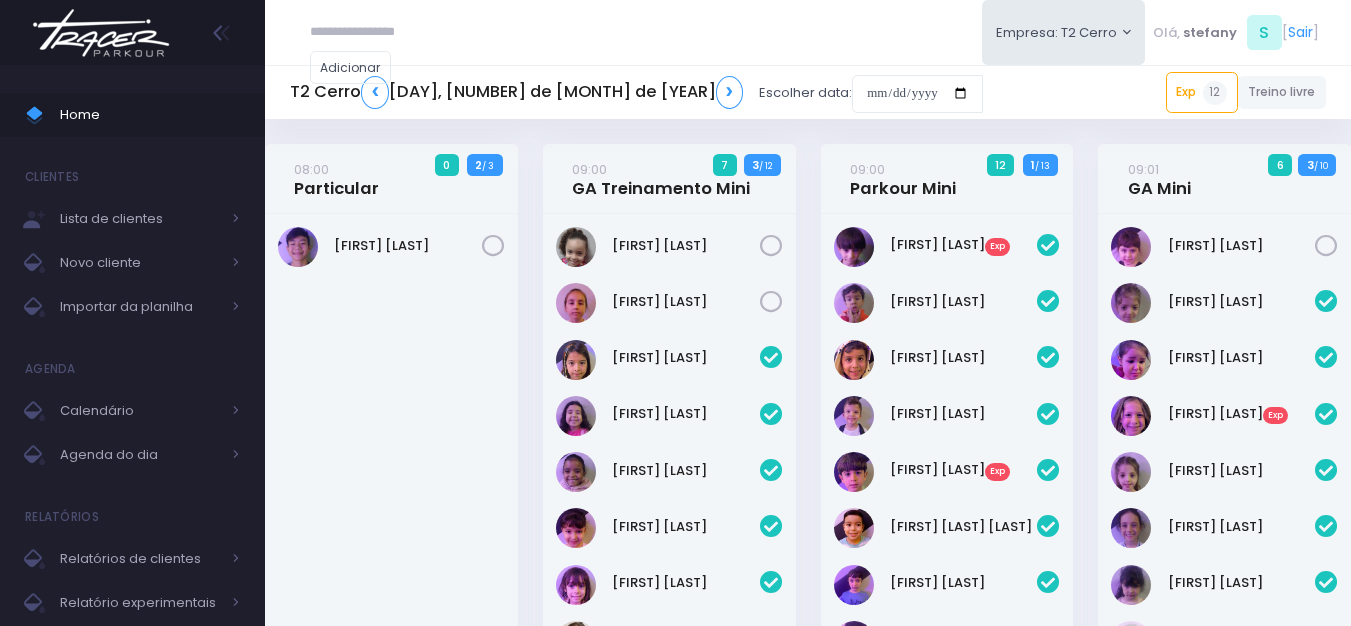 scroll, scrollTop: 0, scrollLeft: 0, axis: both 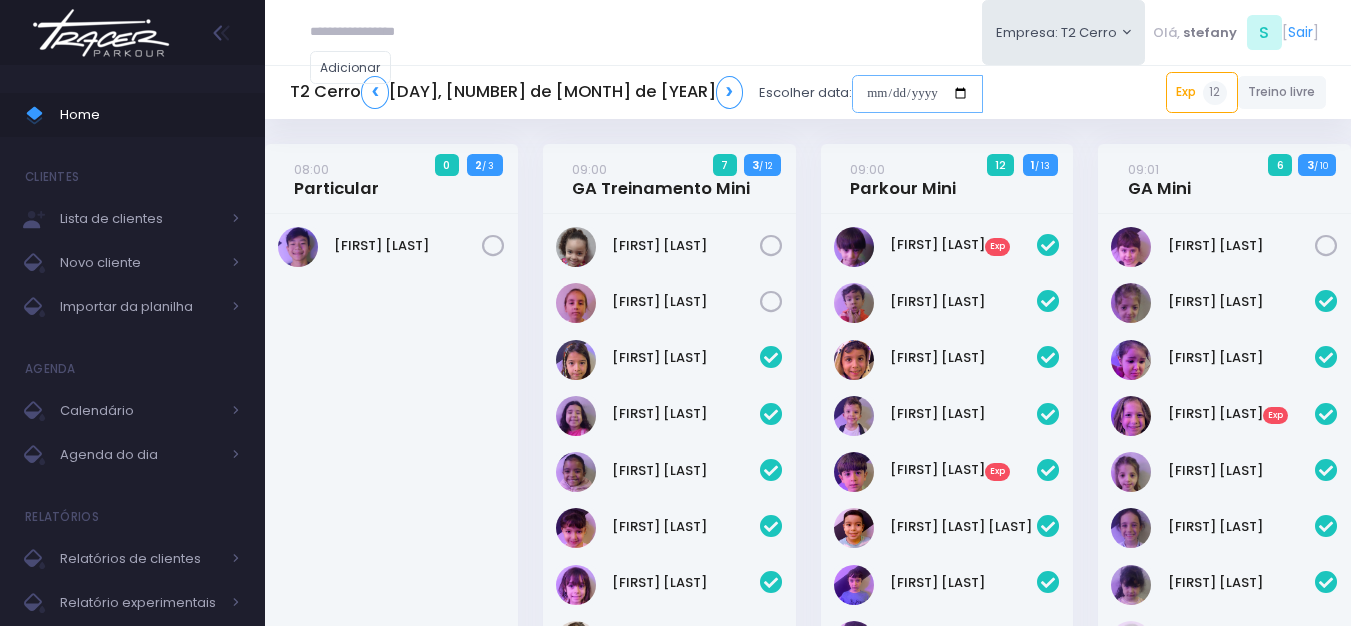 click at bounding box center (917, 94) 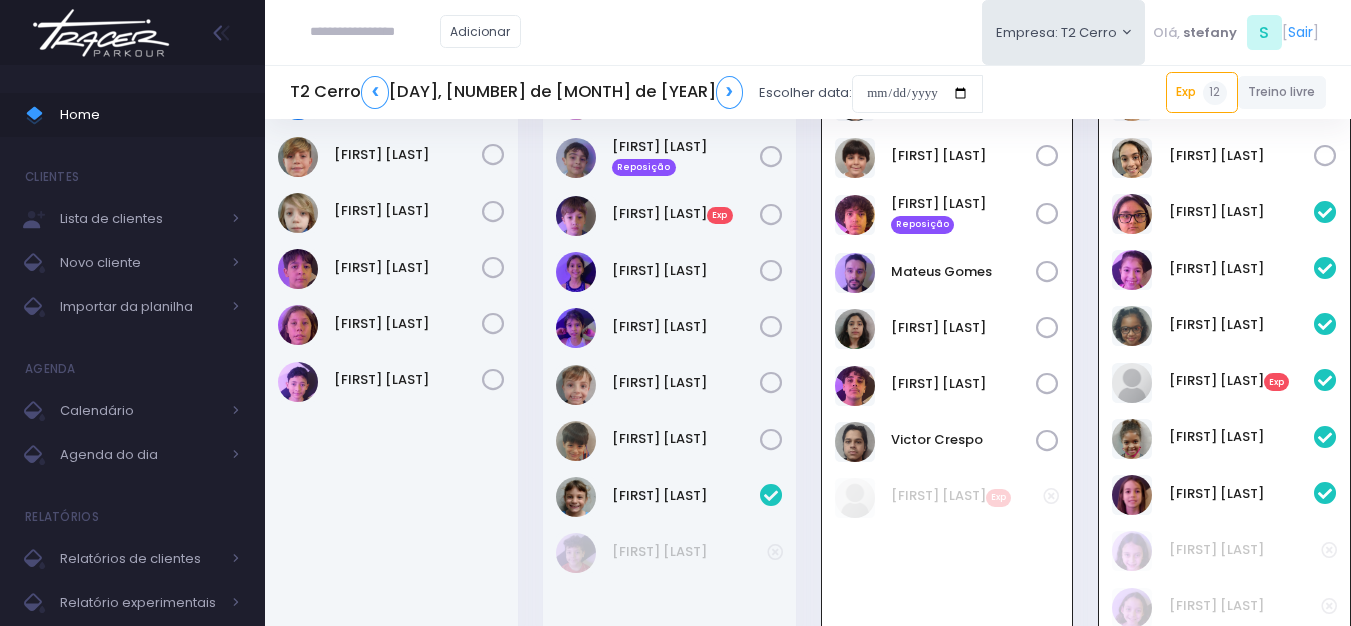 scroll, scrollTop: 2600, scrollLeft: 0, axis: vertical 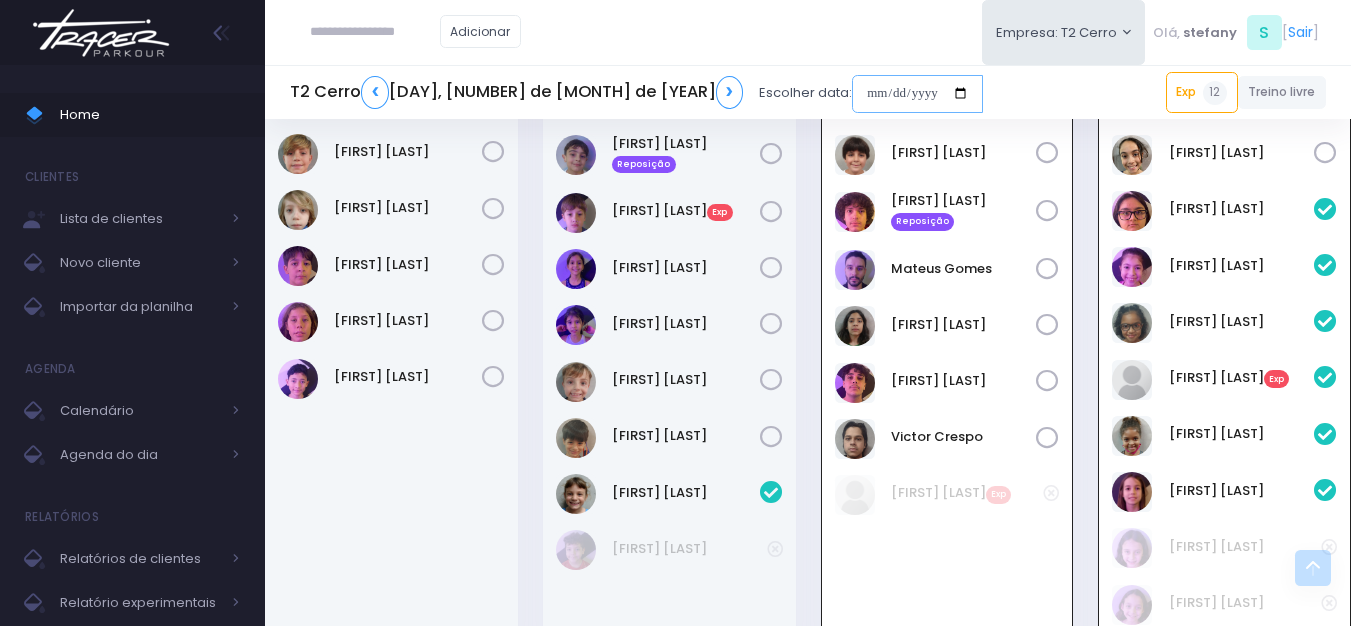 click at bounding box center (917, 94) 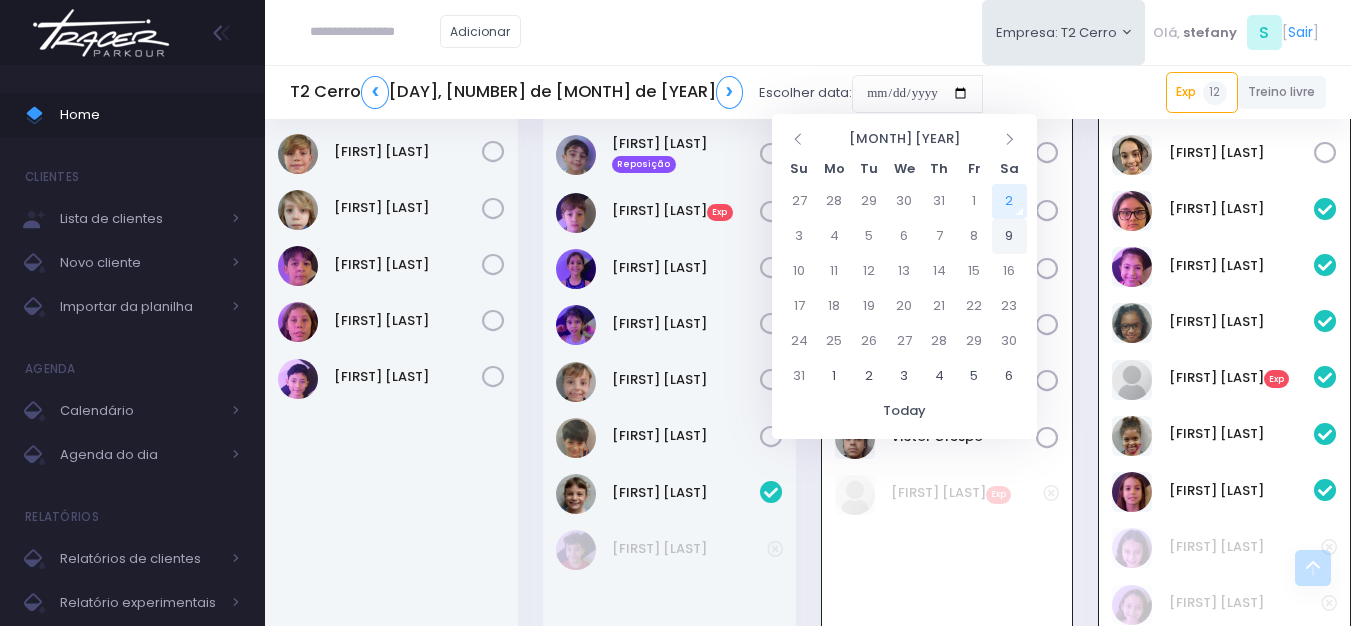 click on "9" at bounding box center [1009, 236] 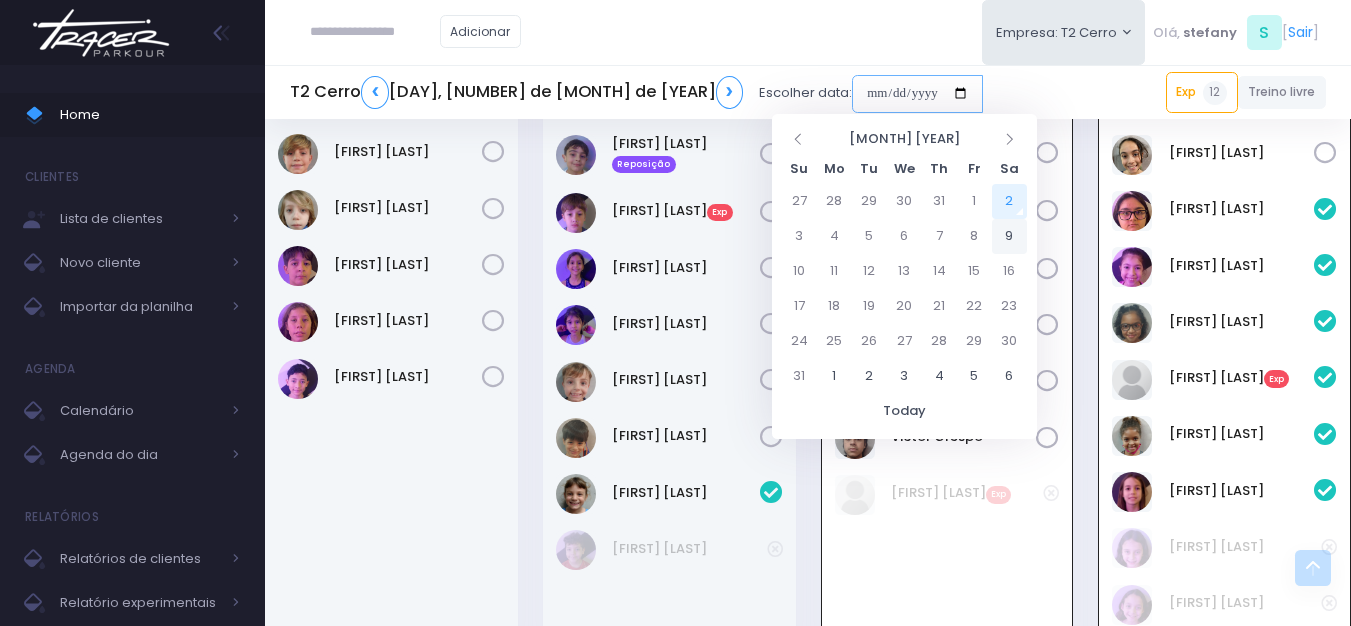 type on "**********" 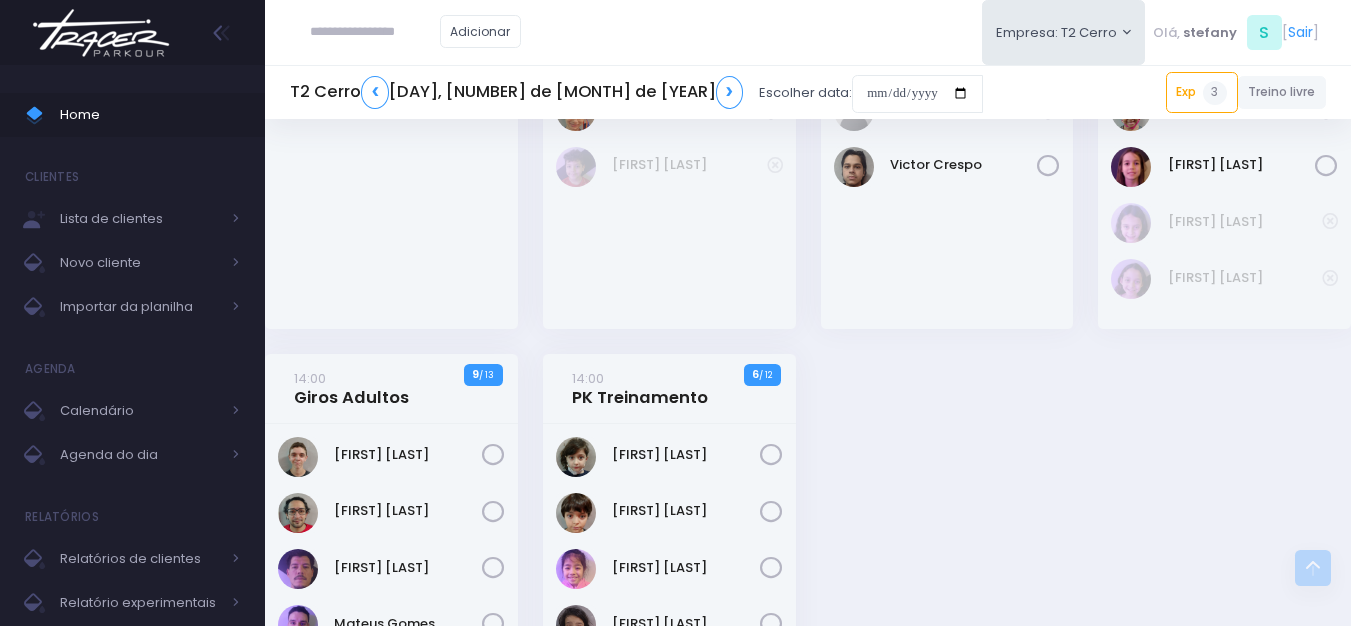 scroll, scrollTop: 2900, scrollLeft: 0, axis: vertical 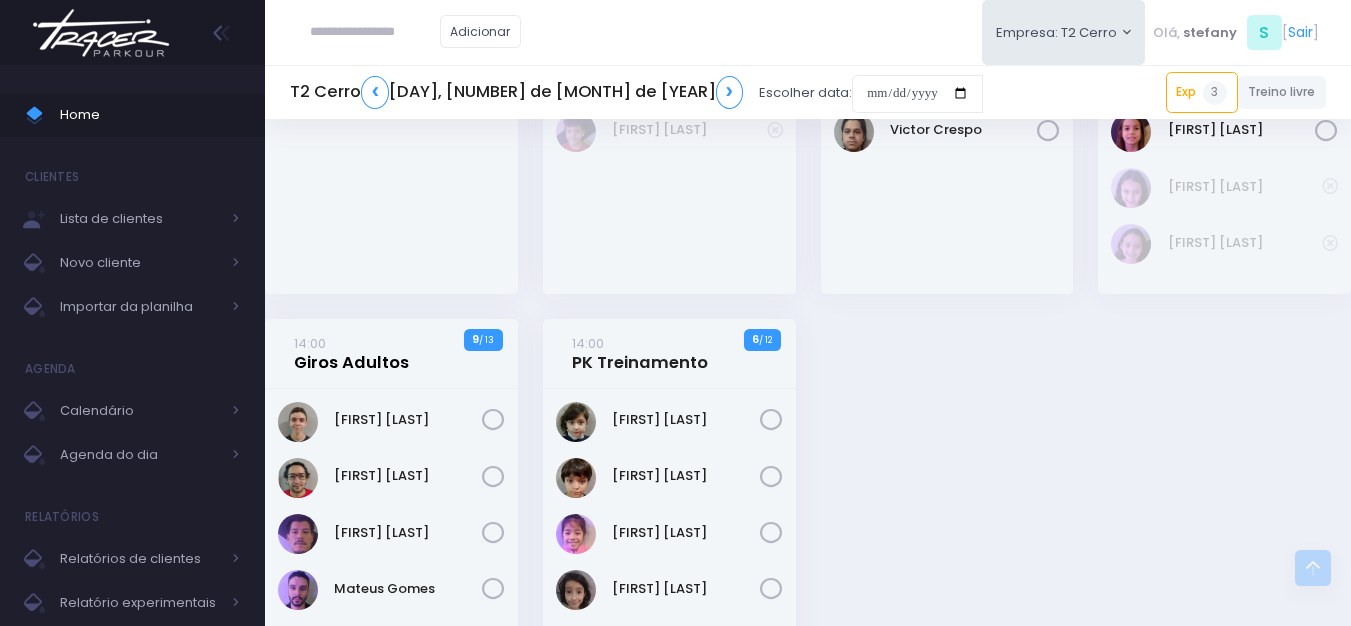 click on "14:00 Giros Adultos" at bounding box center [351, 353] 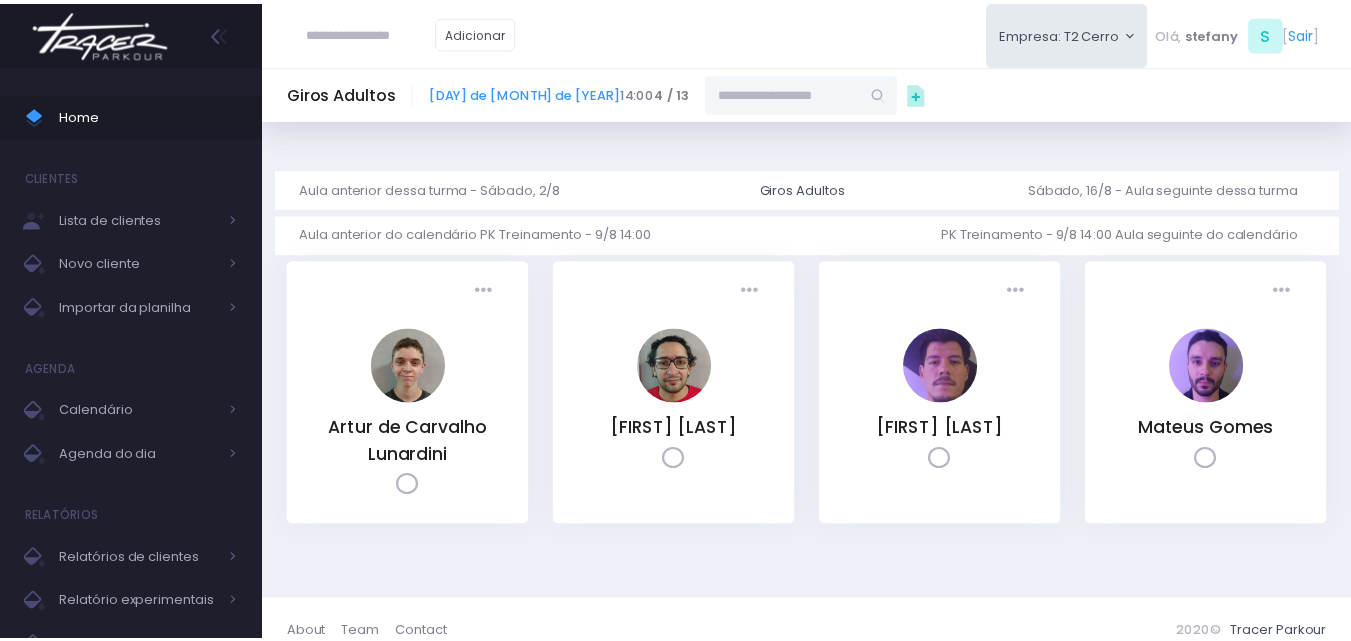 scroll, scrollTop: 0, scrollLeft: 0, axis: both 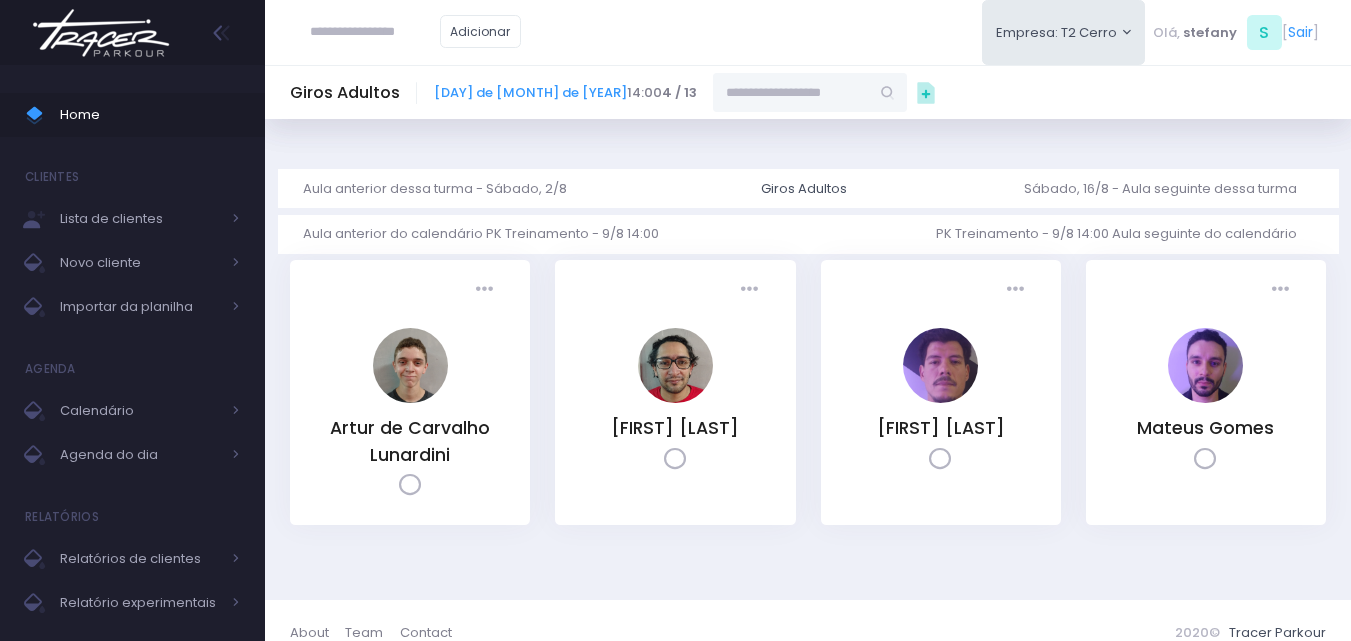 click at bounding box center [791, 92] 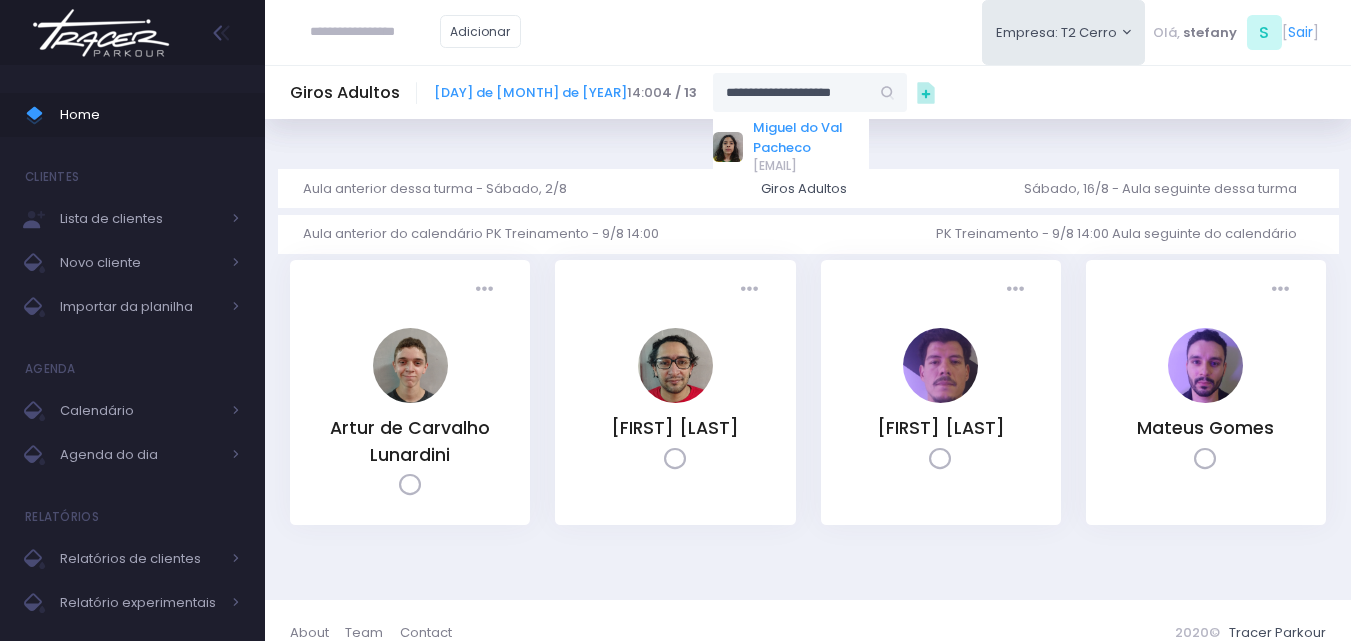 click on "Miguel do Val Pacheco" at bounding box center (811, 137) 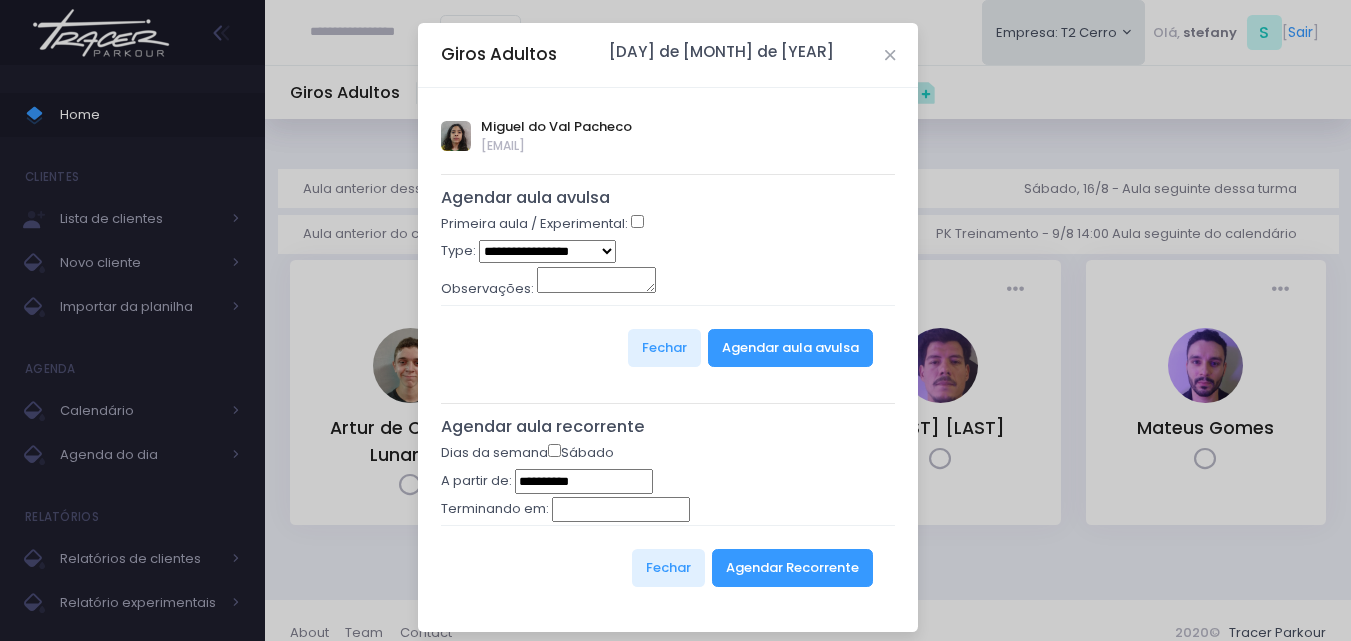 type on "**********" 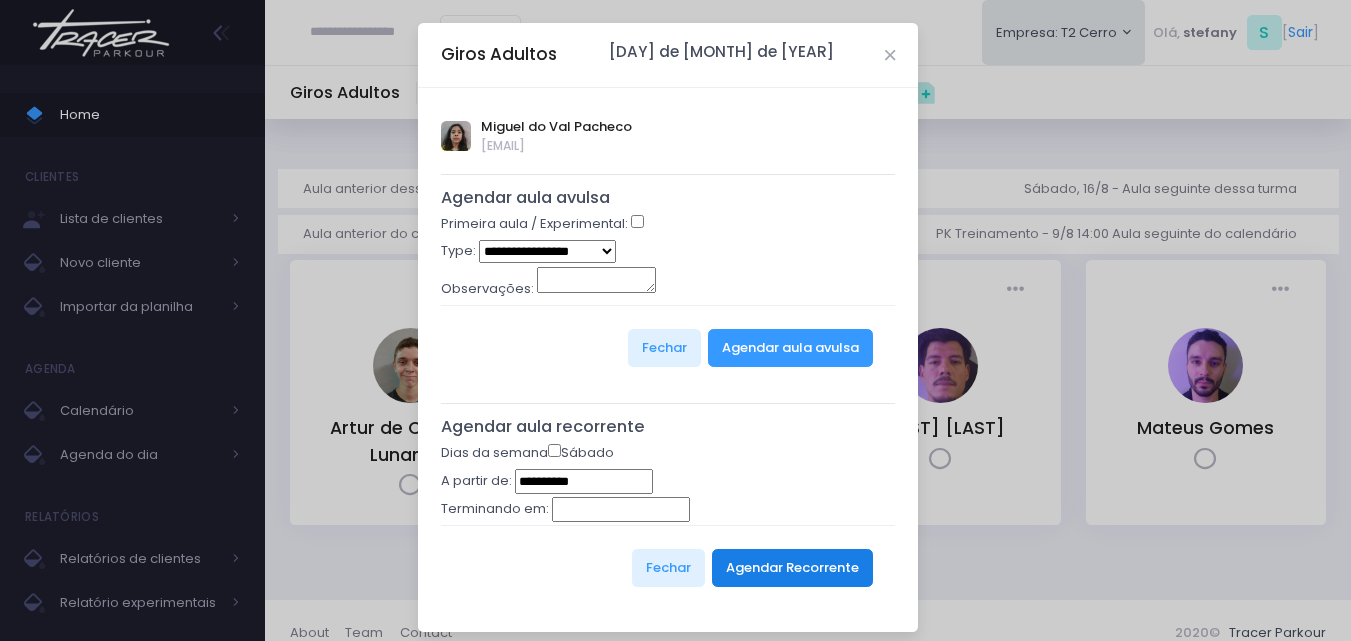 click on "Agendar Recorrente" at bounding box center [792, 568] 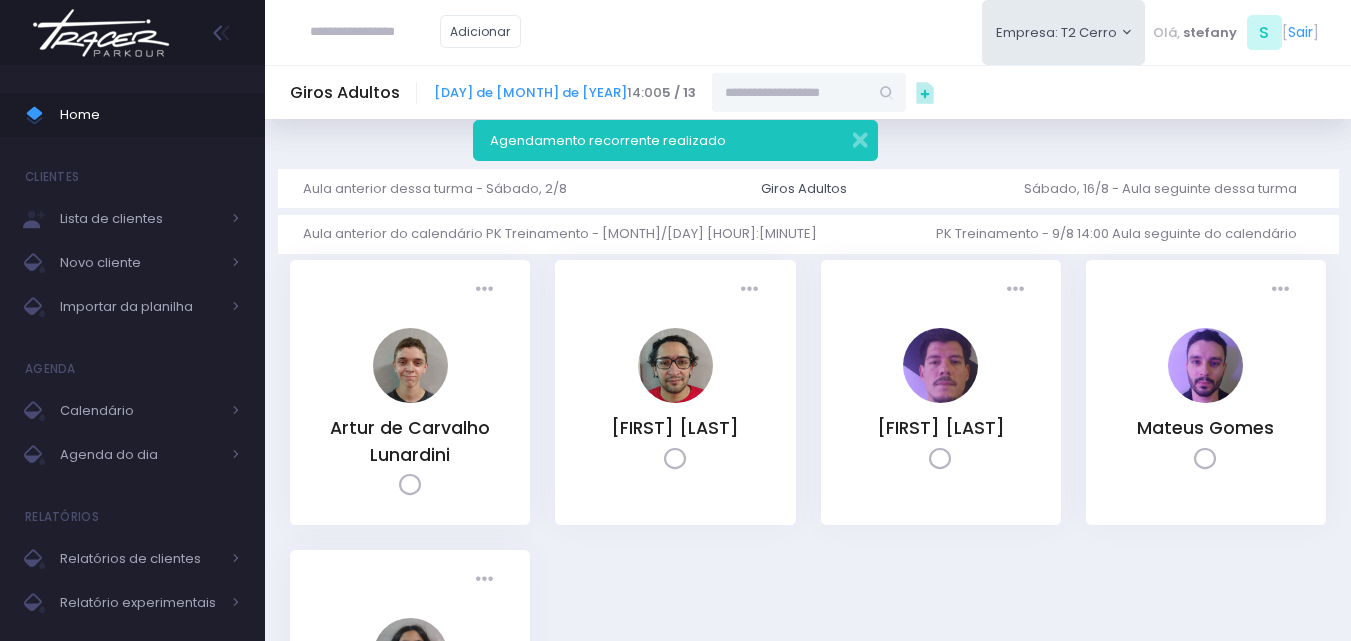 scroll, scrollTop: 0, scrollLeft: 0, axis: both 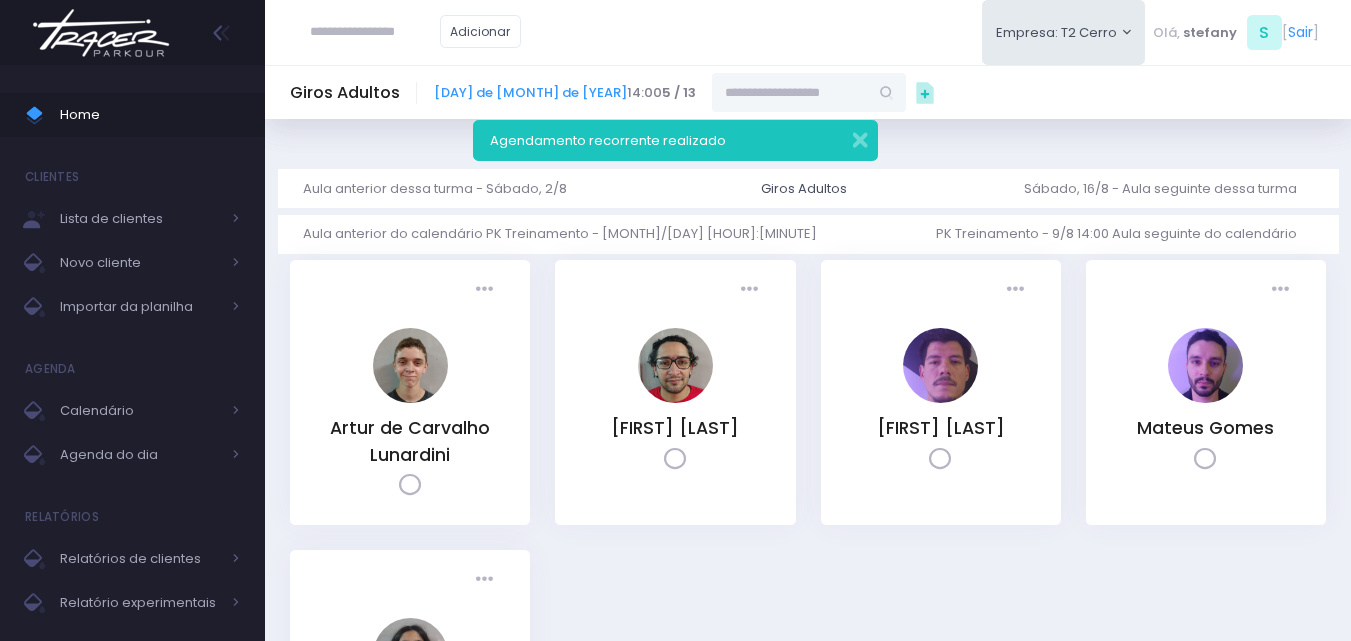 click at bounding box center [101, 33] 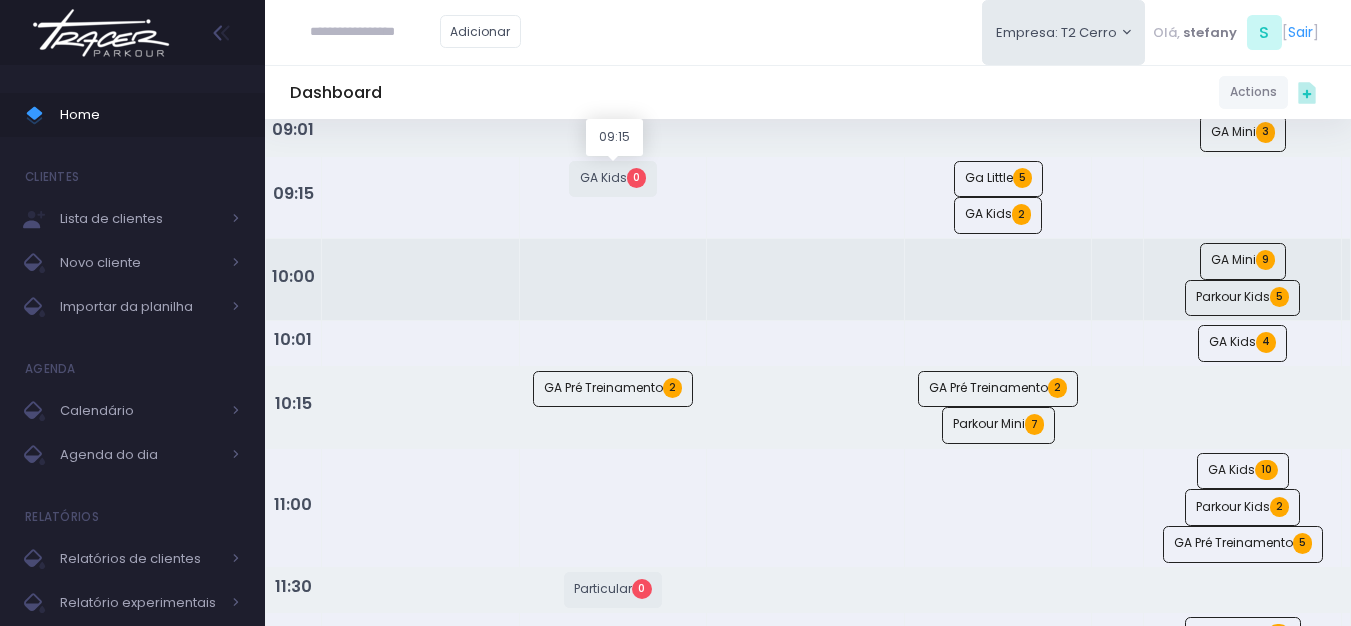 scroll, scrollTop: 200, scrollLeft: 0, axis: vertical 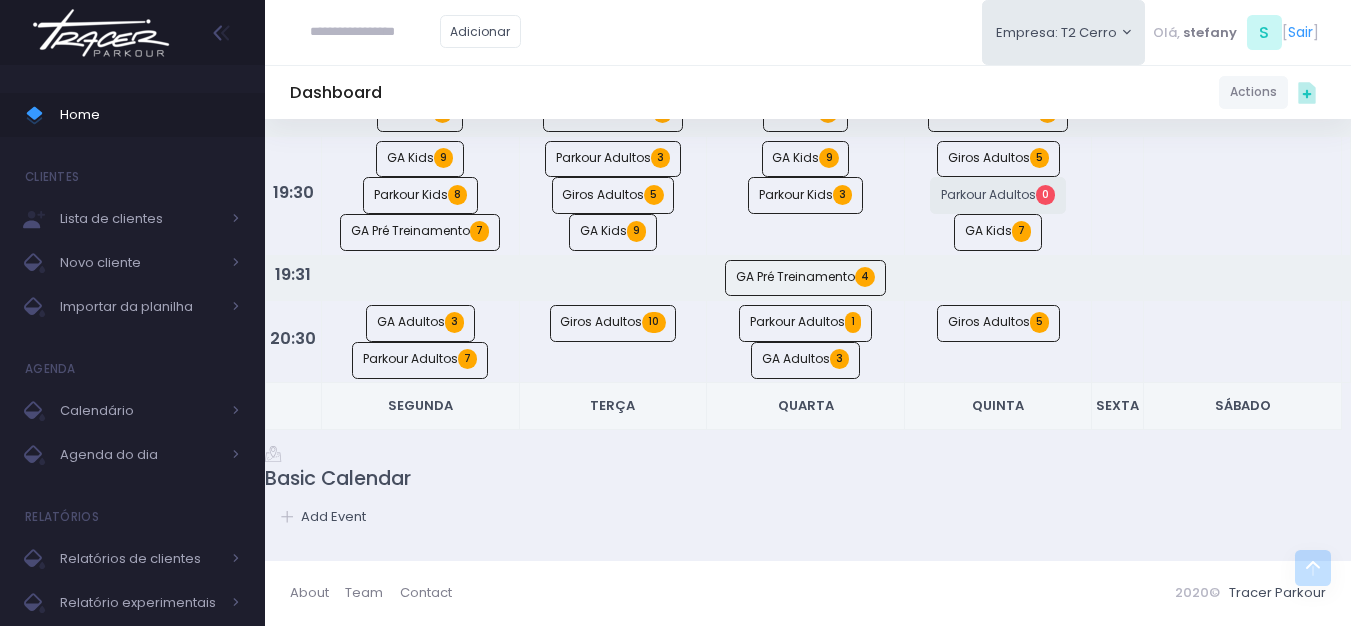 click at bounding box center [101, 33] 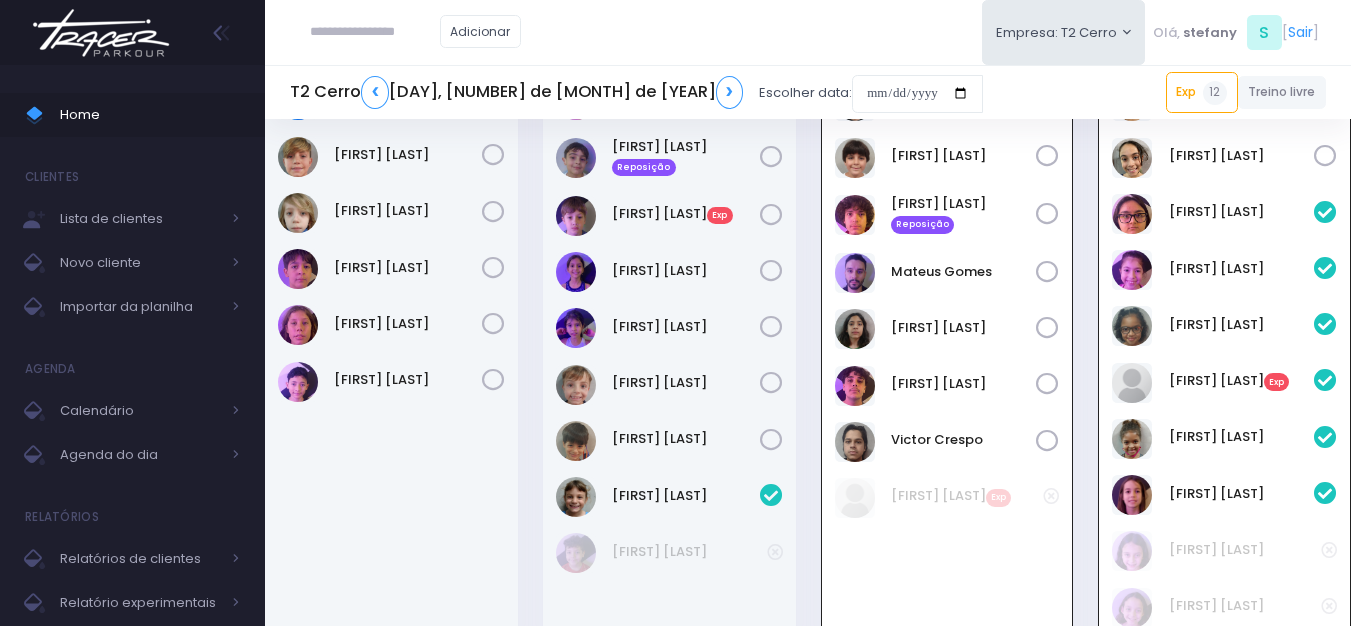 scroll, scrollTop: 3197, scrollLeft: 0, axis: vertical 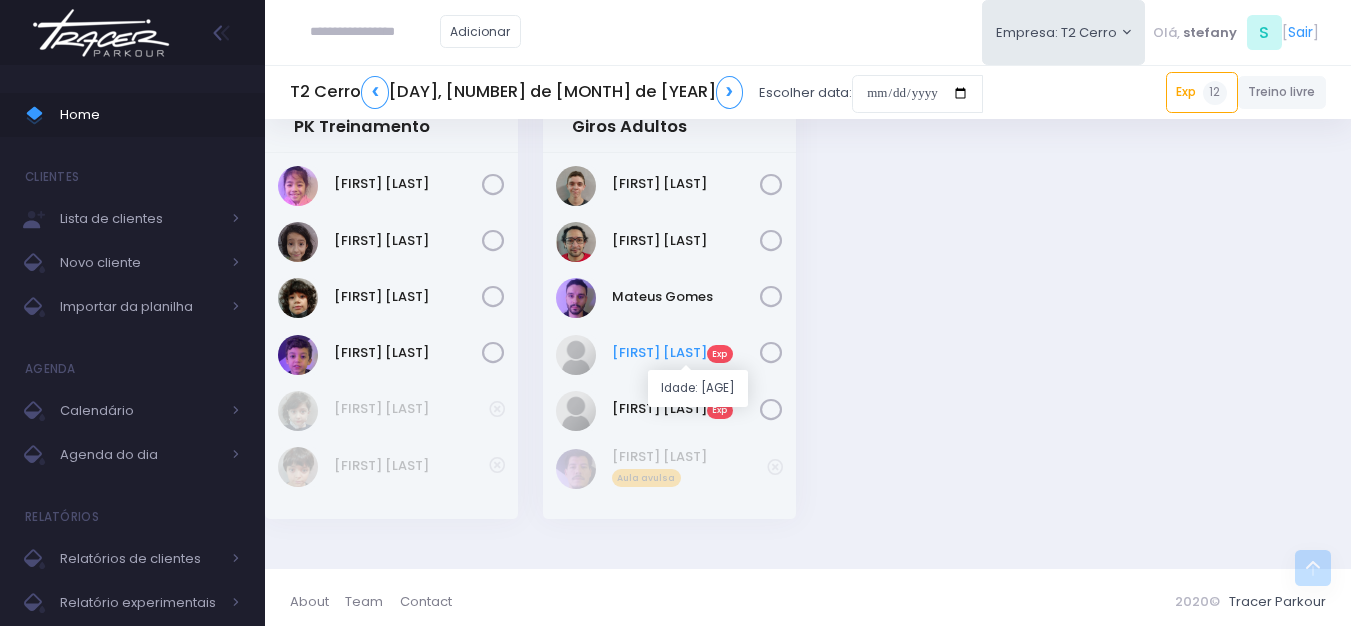 click on "[FIRST] [LAST]
Exp" at bounding box center (686, 353) 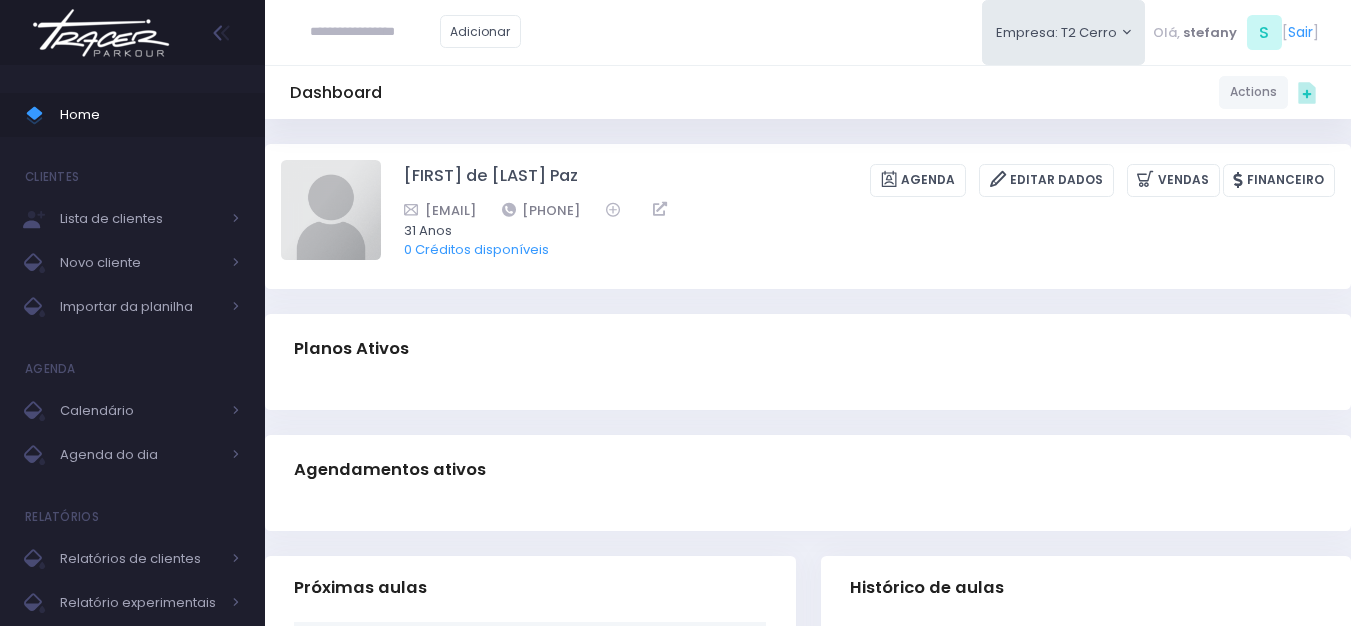 scroll, scrollTop: 0, scrollLeft: 0, axis: both 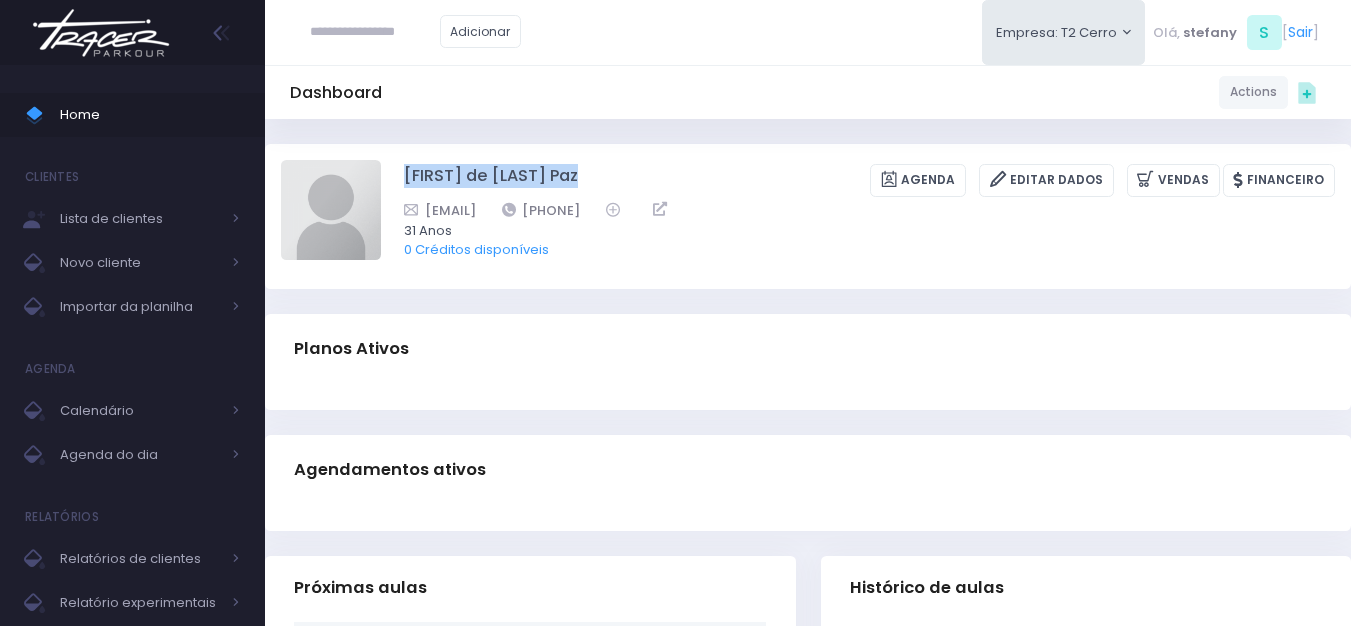 drag, startPoint x: 536, startPoint y: 173, endPoint x: 664, endPoint y: 173, distance: 128 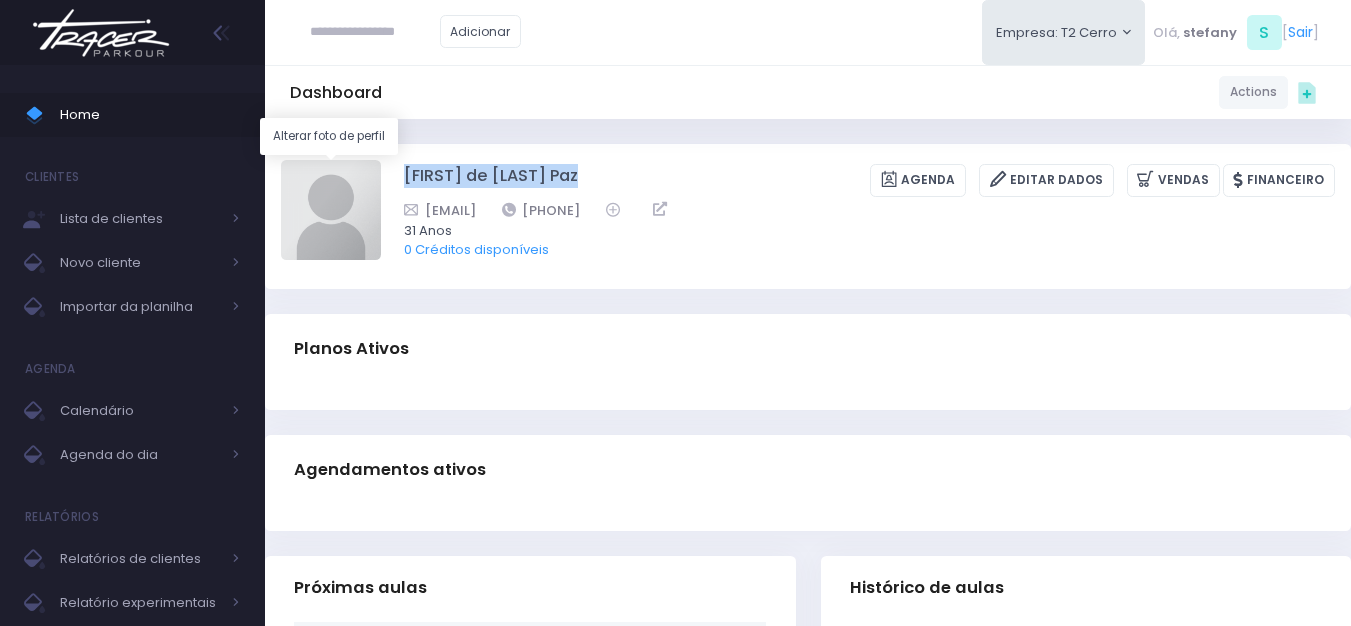 click at bounding box center (331, 210) 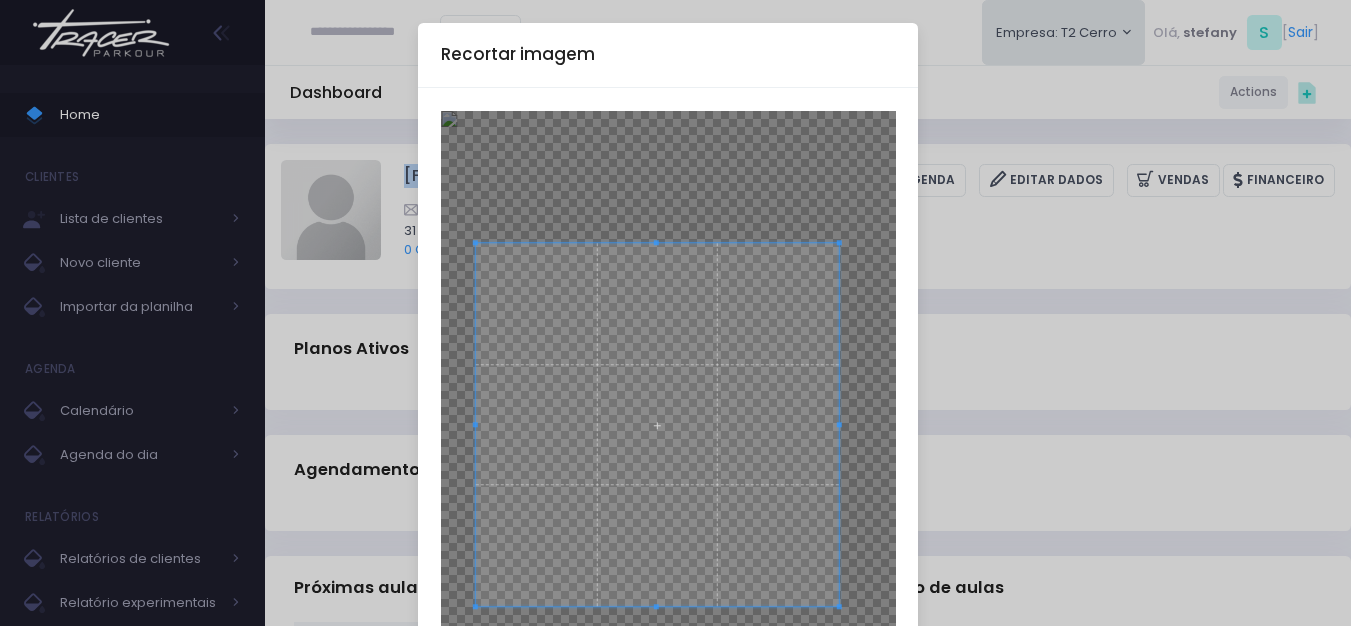 click at bounding box center [657, 424] 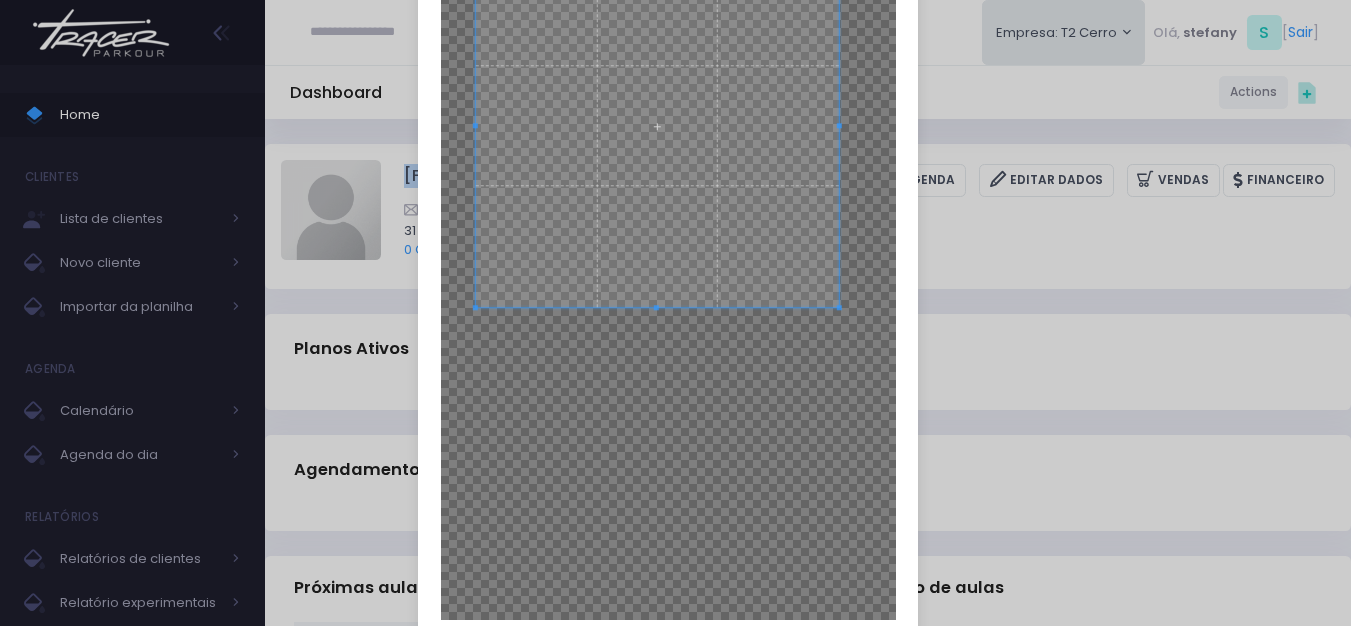 scroll, scrollTop: 300, scrollLeft: 0, axis: vertical 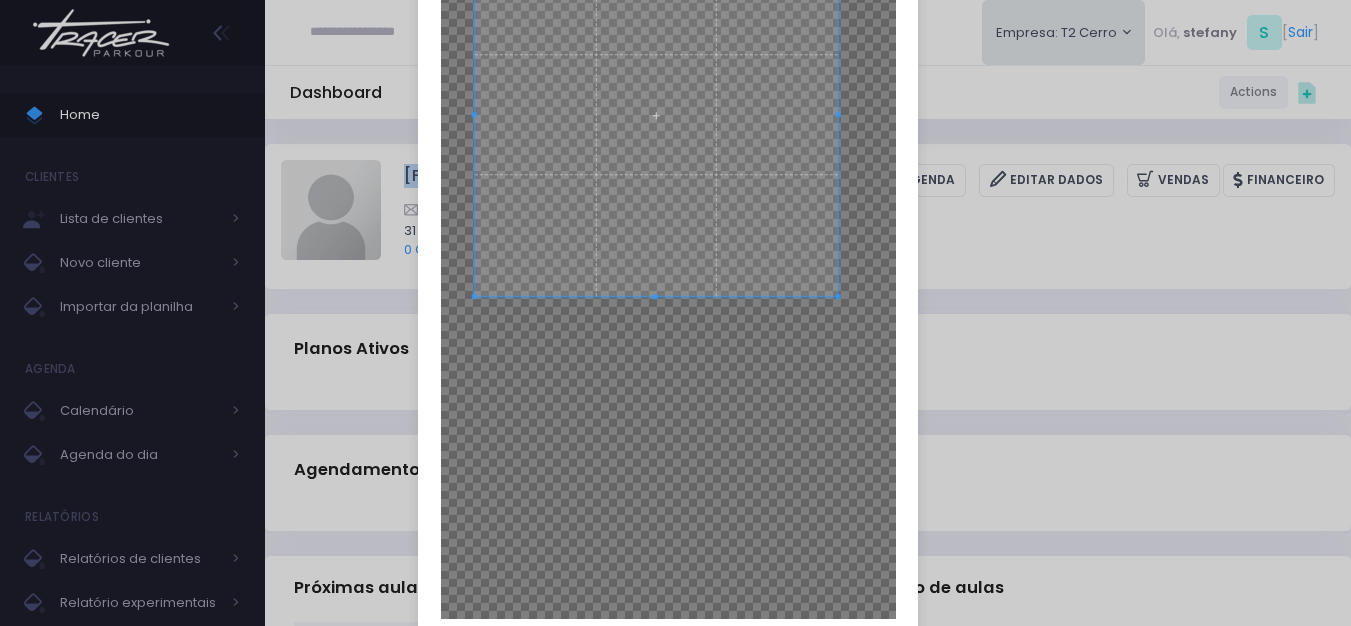 click at bounding box center [656, 114] 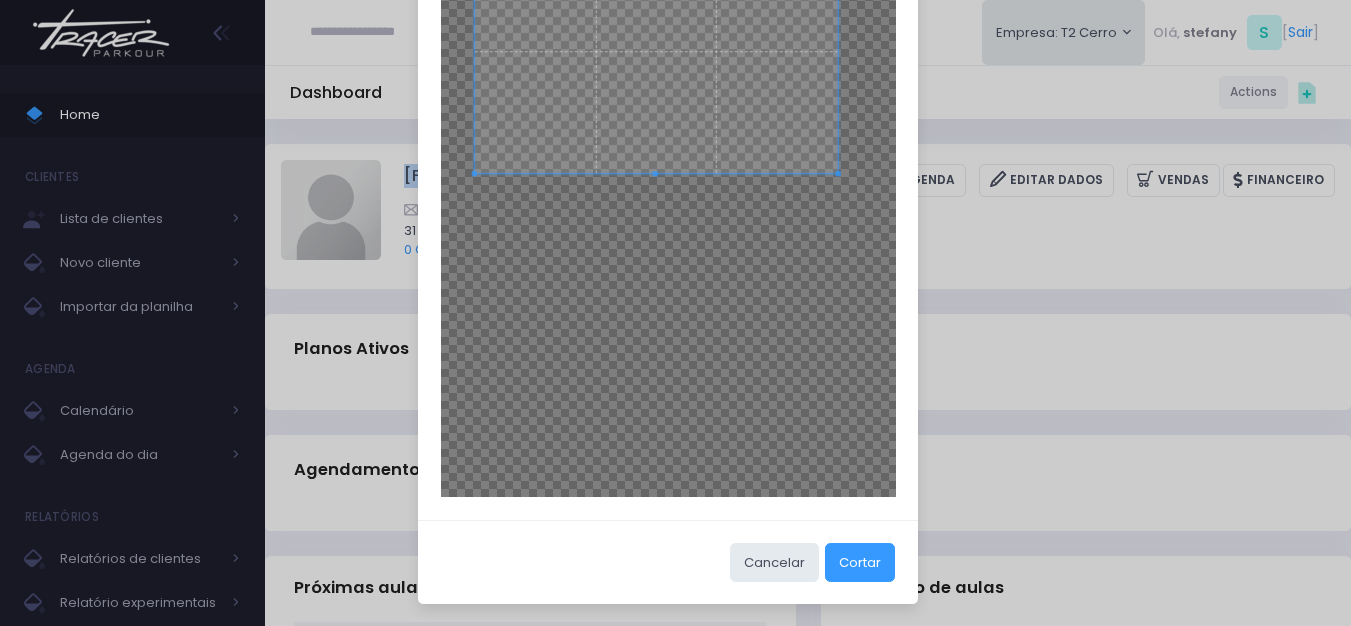 scroll, scrollTop: 423, scrollLeft: 0, axis: vertical 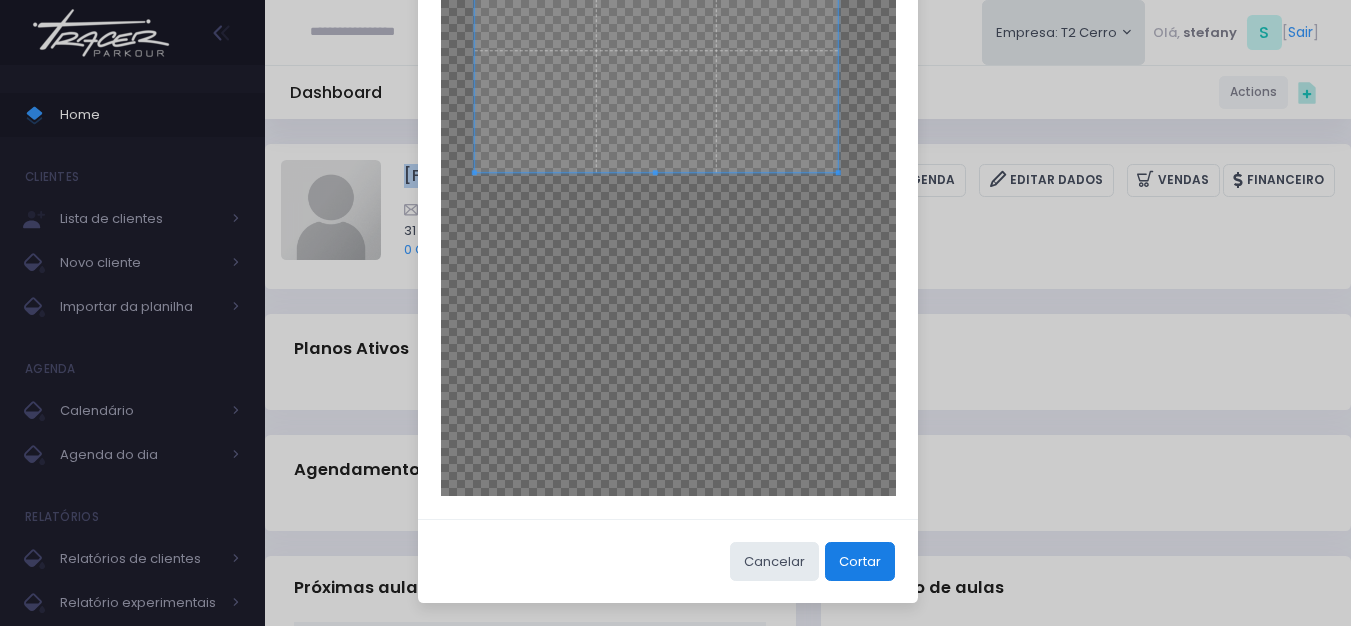 click on "Cortar" at bounding box center (860, 561) 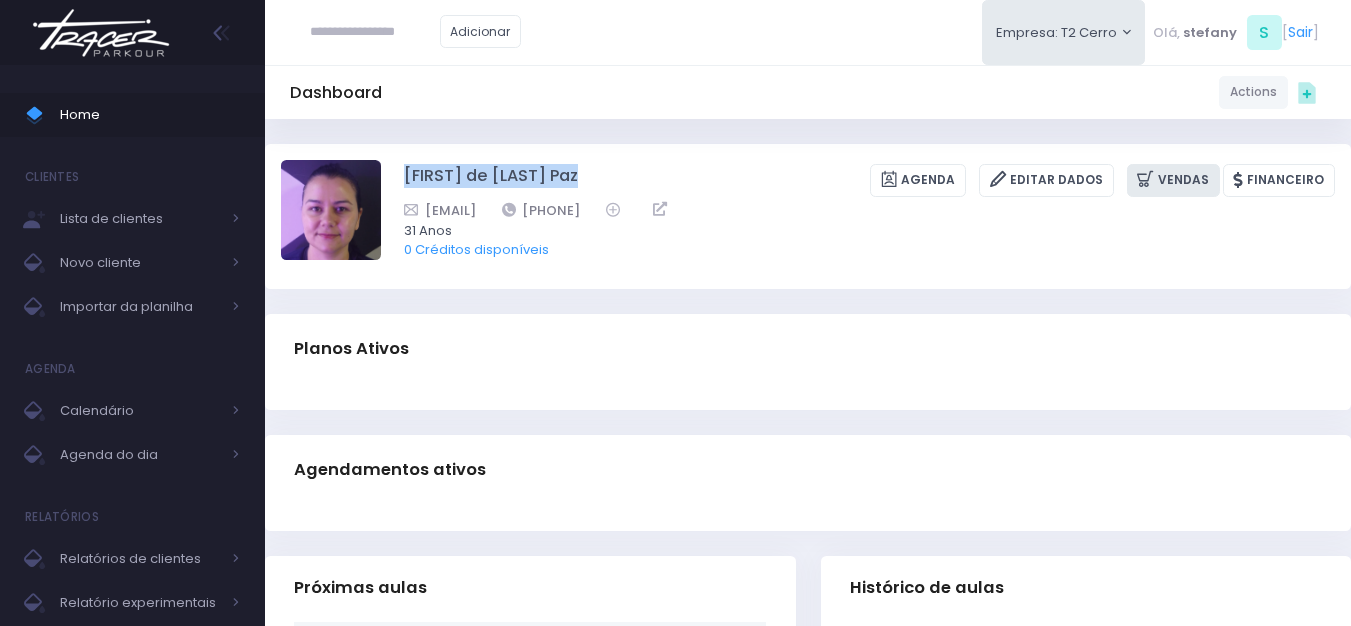 click on "Vendas" at bounding box center [1173, 180] 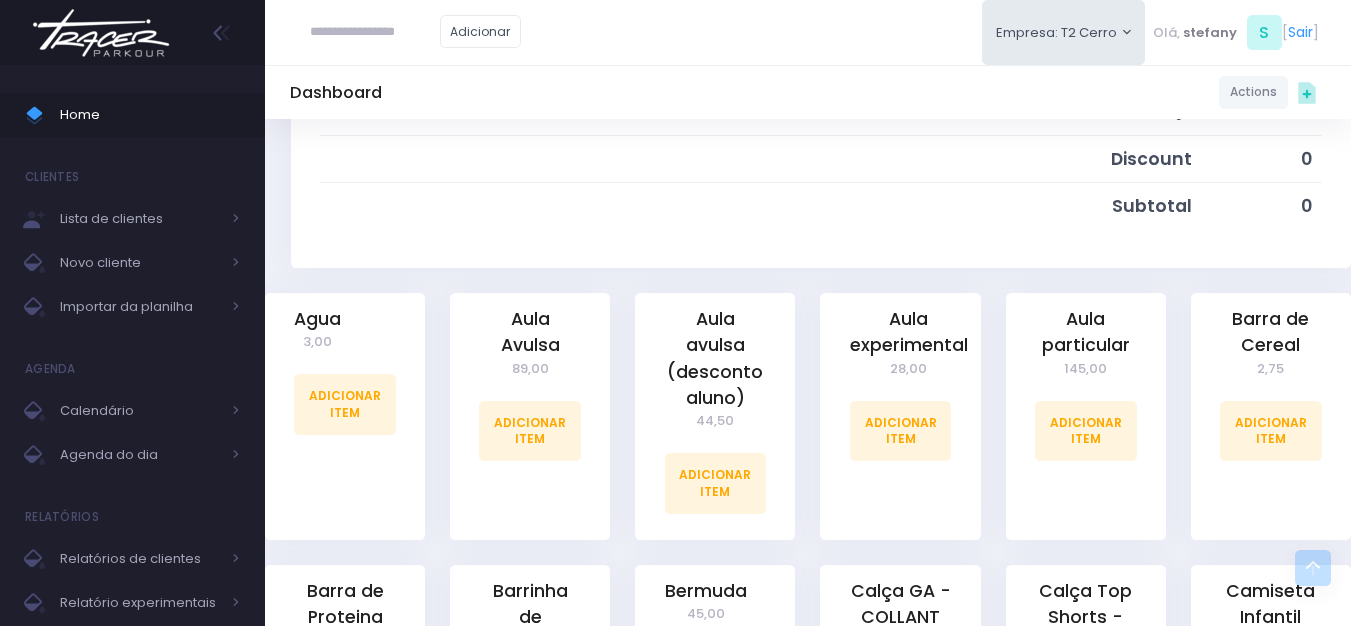 scroll, scrollTop: 400, scrollLeft: 0, axis: vertical 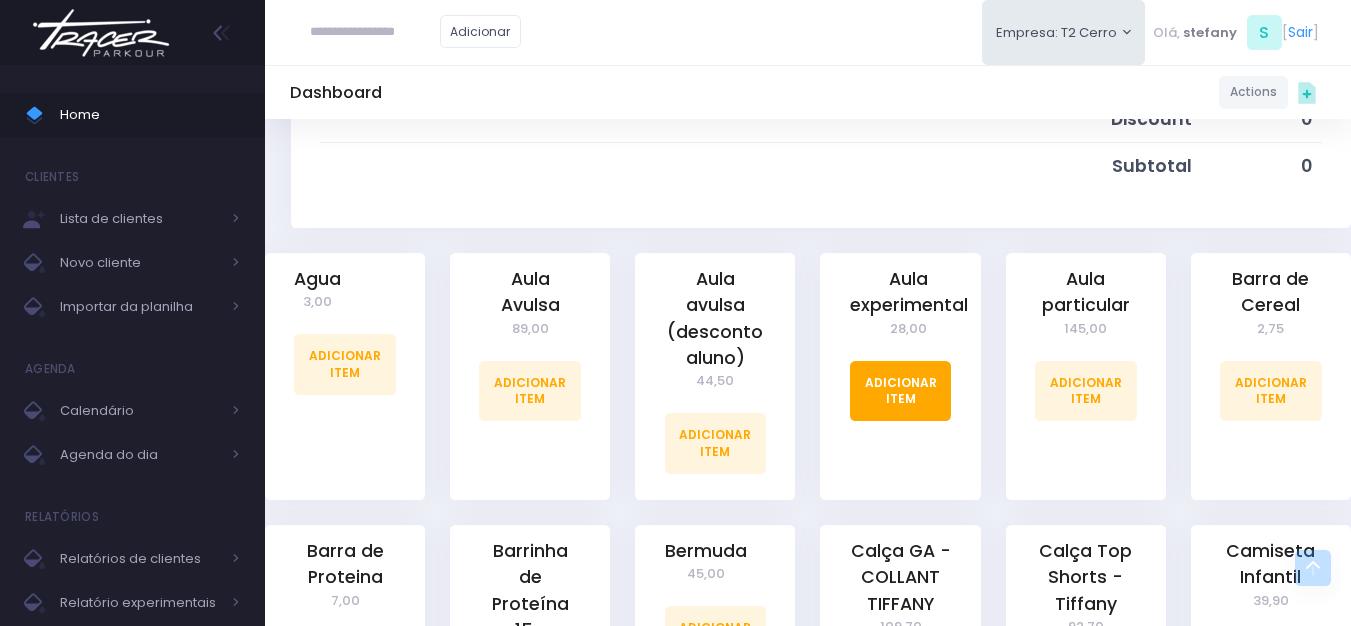 click on "Adicionar Item" at bounding box center (901, 391) 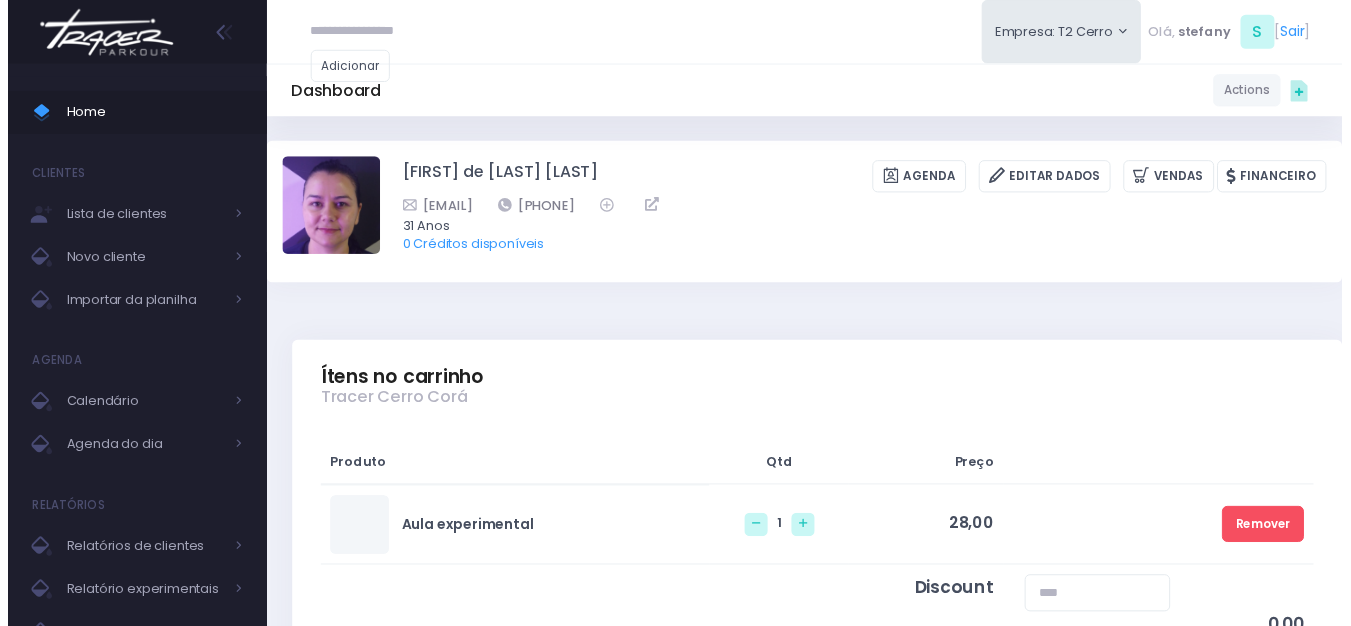 scroll, scrollTop: 0, scrollLeft: 0, axis: both 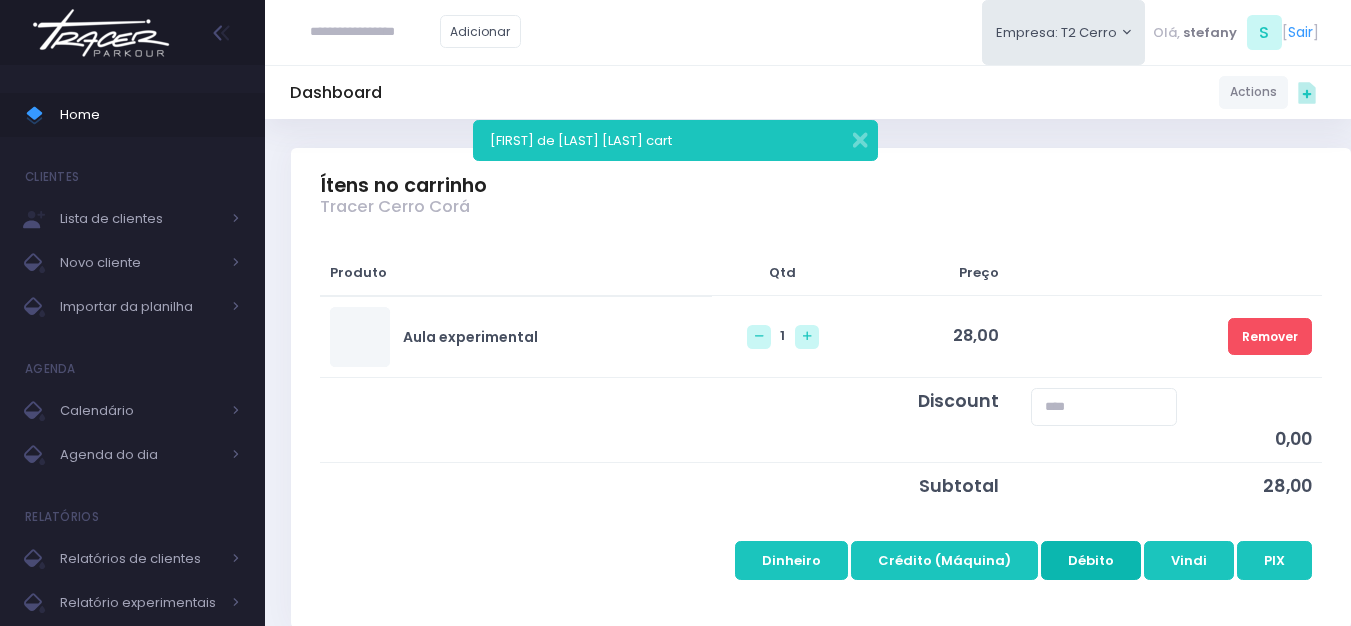 click on "Débito" at bounding box center (1091, 560) 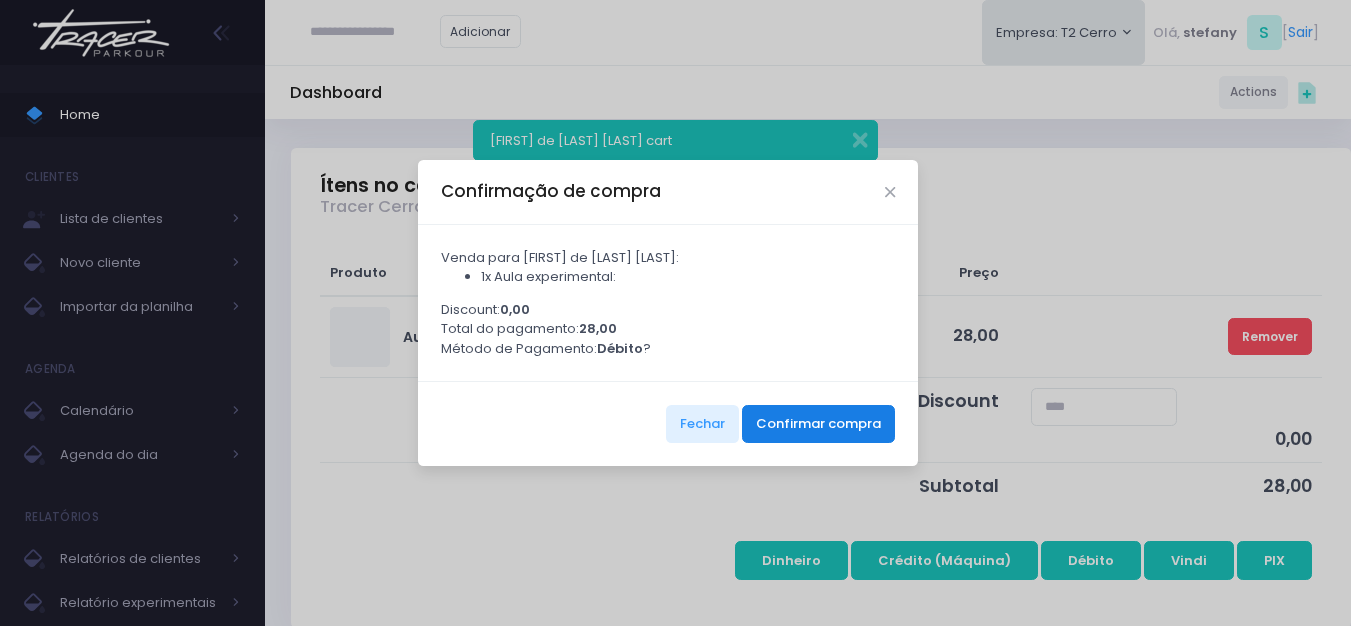 click on "Confirmar compra" at bounding box center [818, 424] 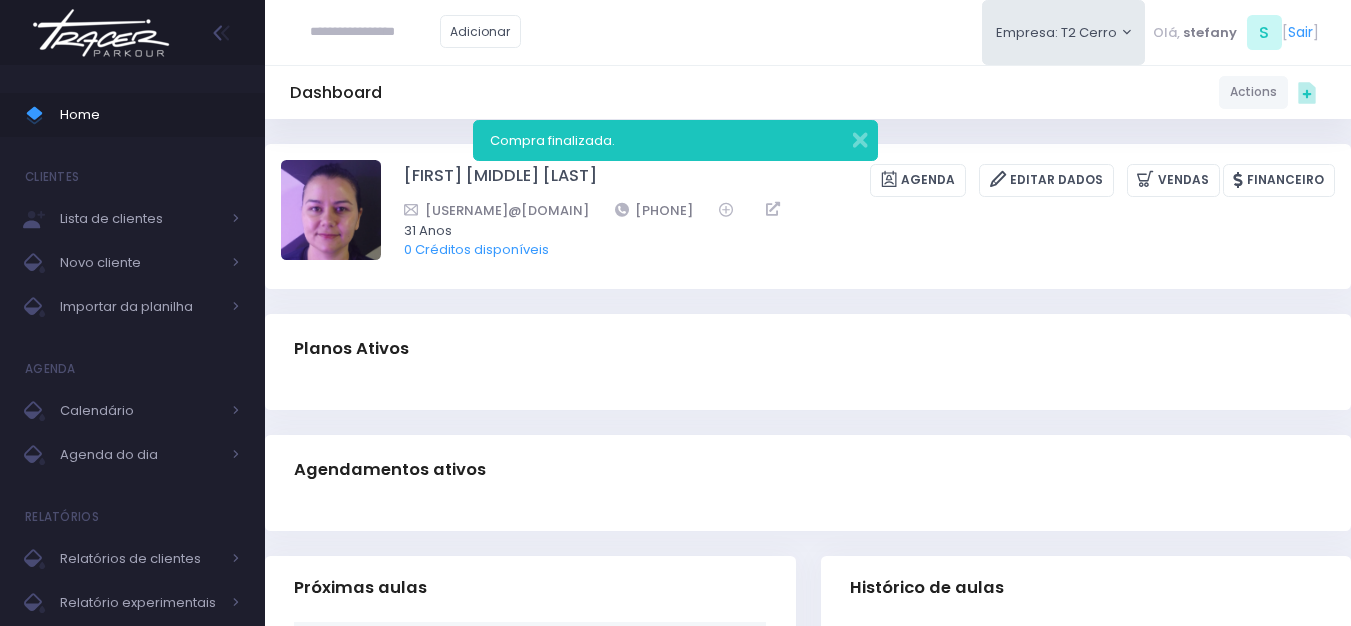 scroll, scrollTop: 0, scrollLeft: 0, axis: both 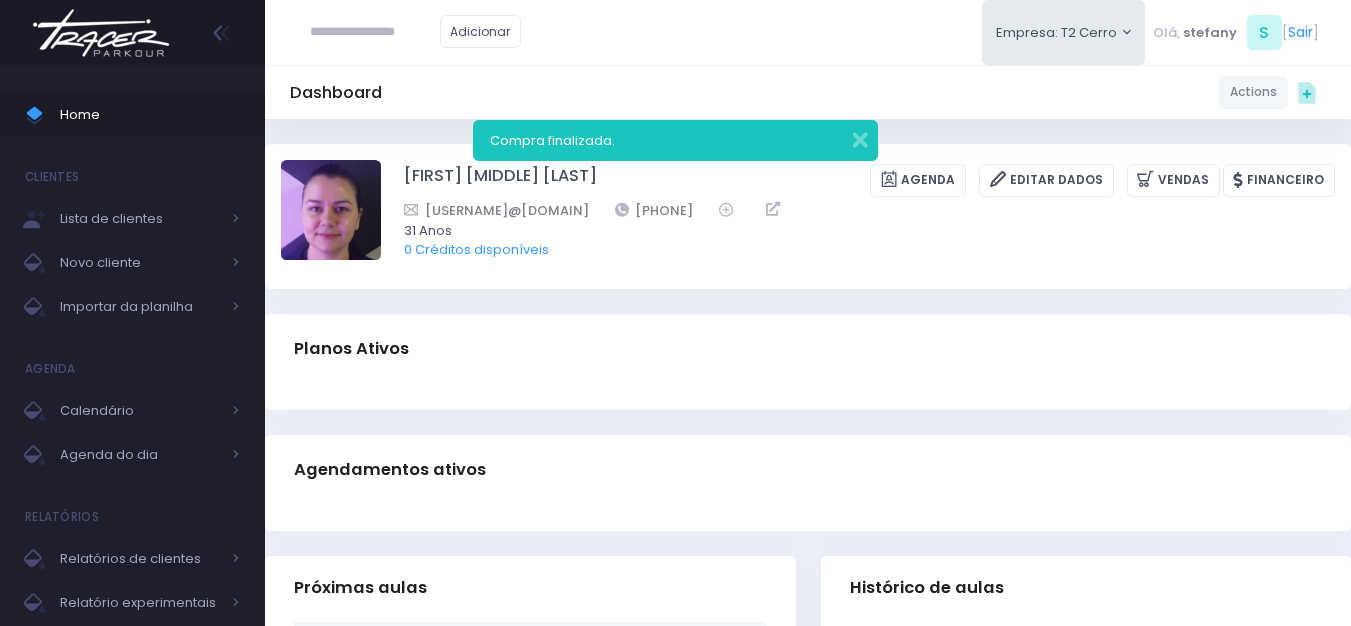 click at bounding box center [101, 33] 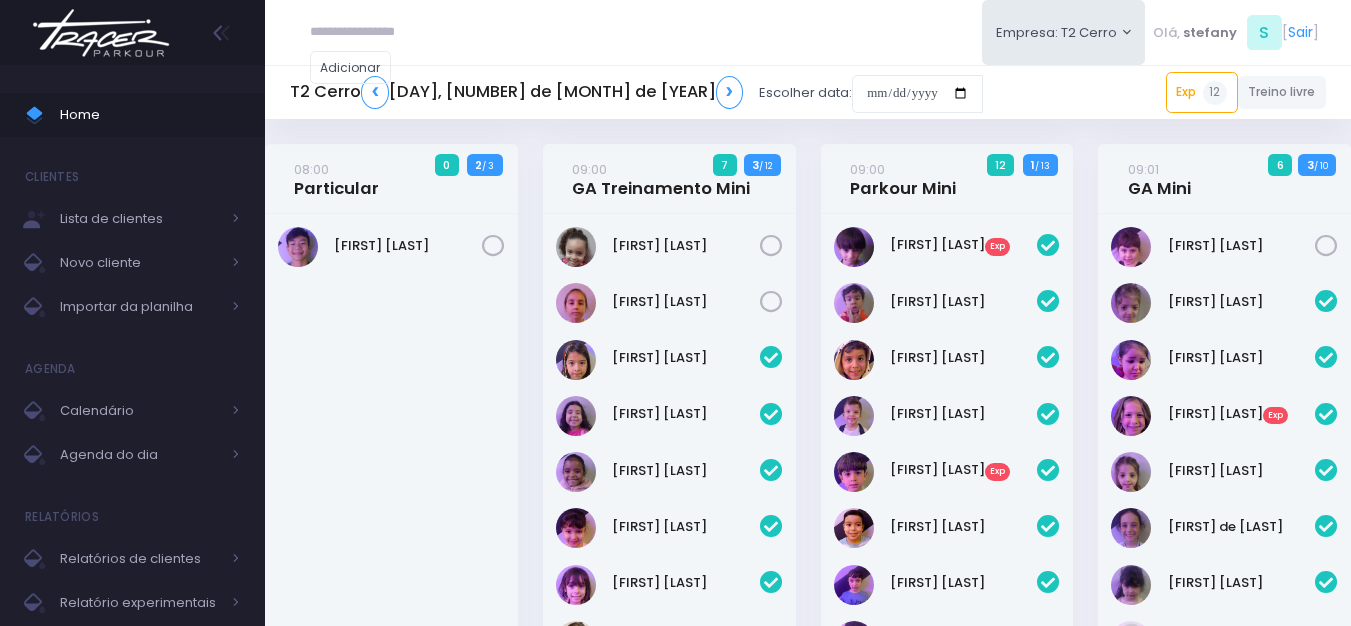 scroll, scrollTop: 0, scrollLeft: 0, axis: both 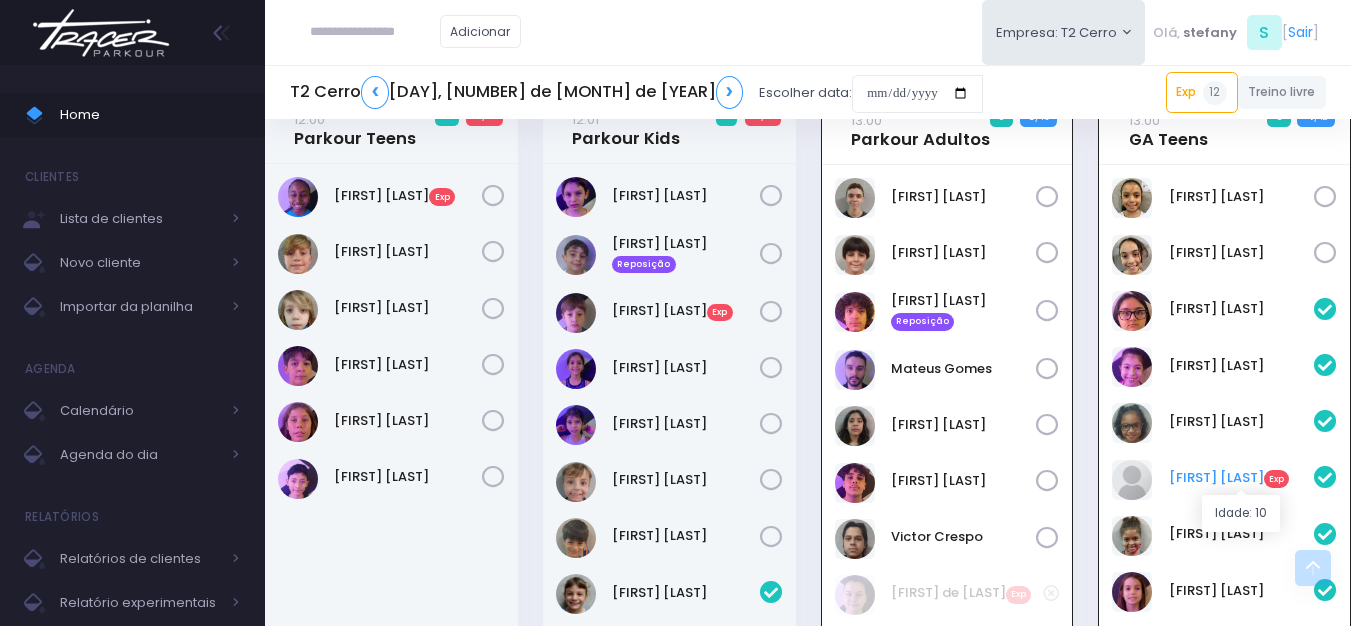 click on "Manuela Oliveira
Exp" at bounding box center [1242, 478] 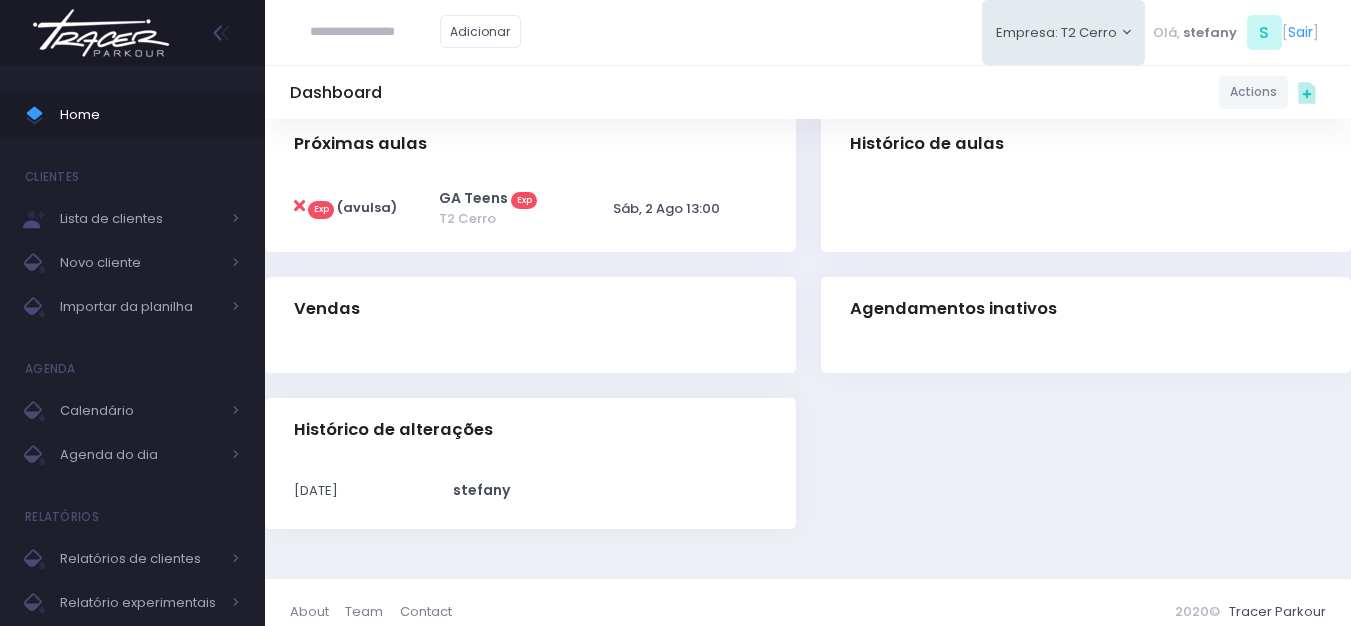 scroll, scrollTop: 462, scrollLeft: 0, axis: vertical 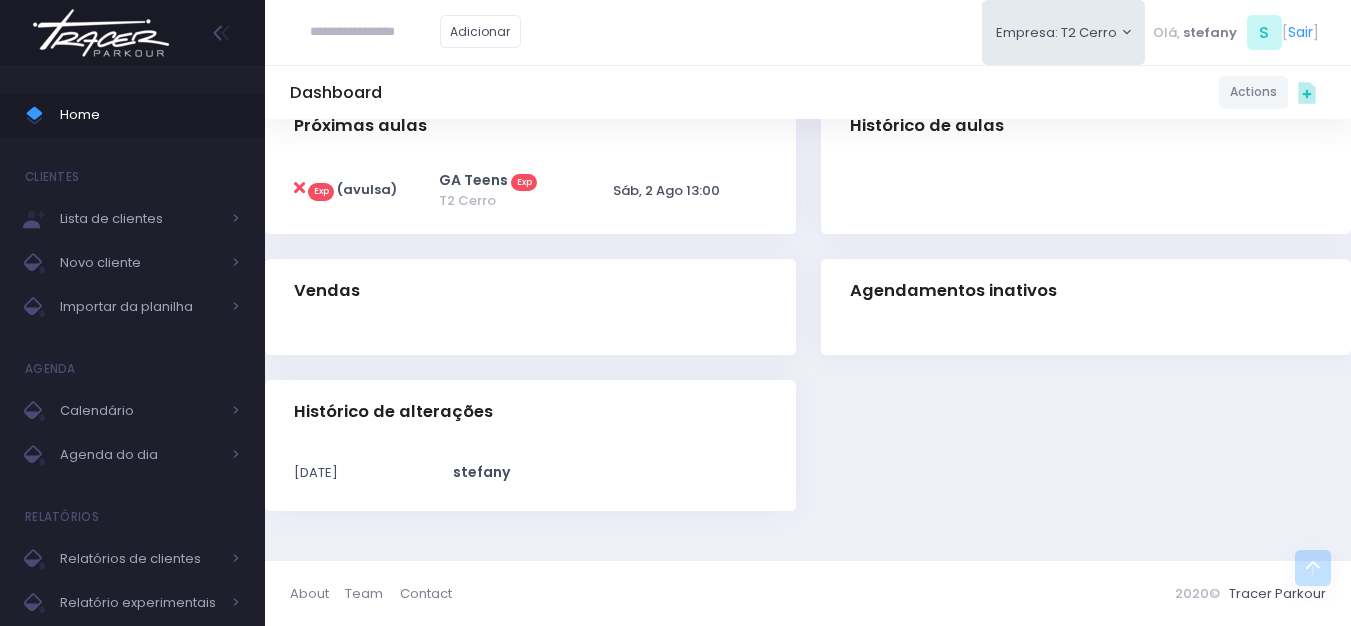 click at bounding box center [101, 33] 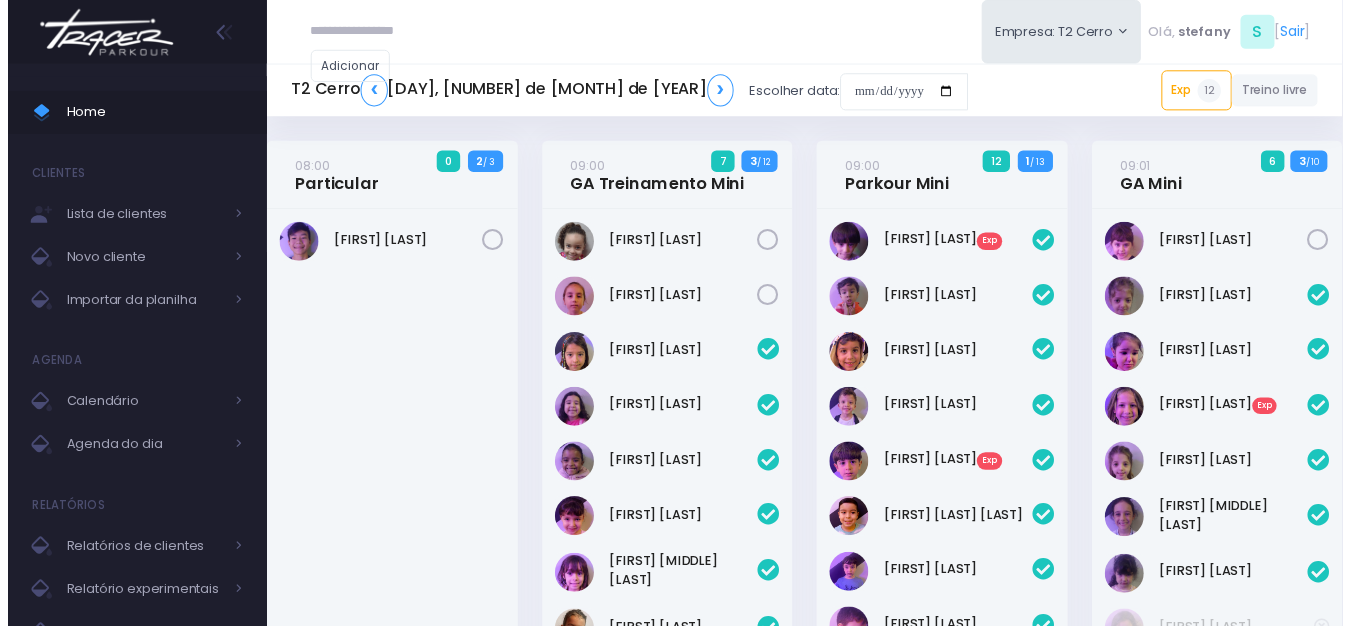 scroll, scrollTop: 0, scrollLeft: 0, axis: both 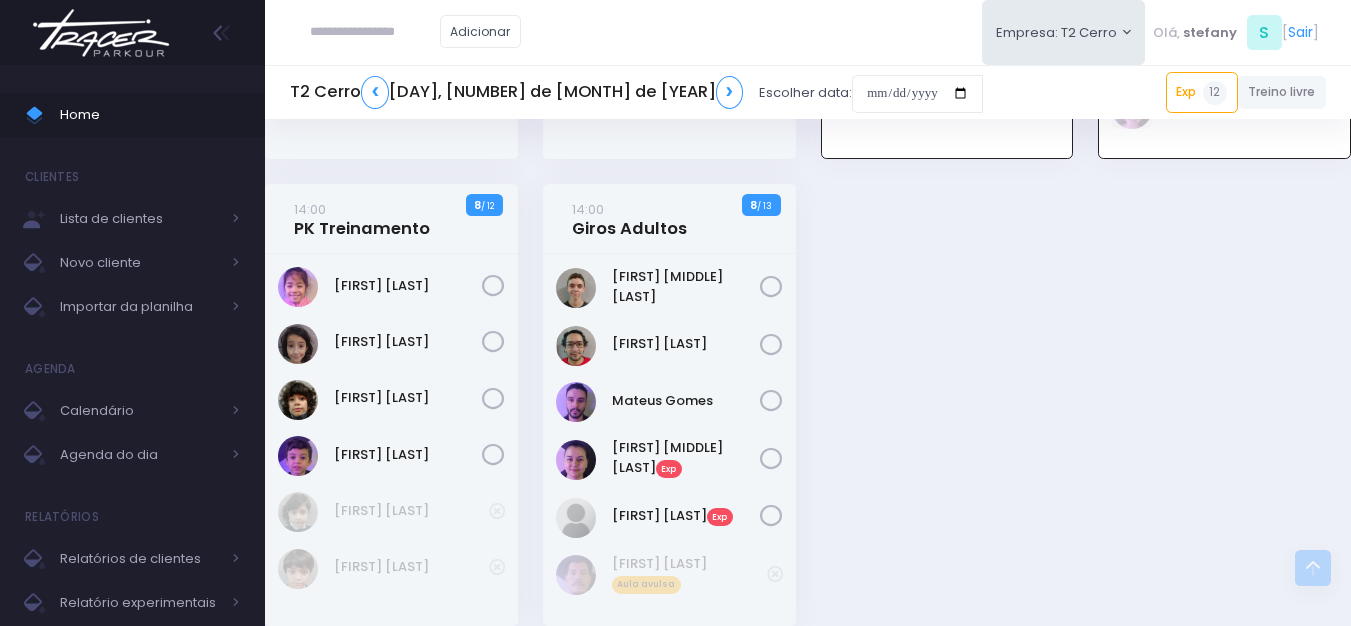 click at bounding box center [101, 33] 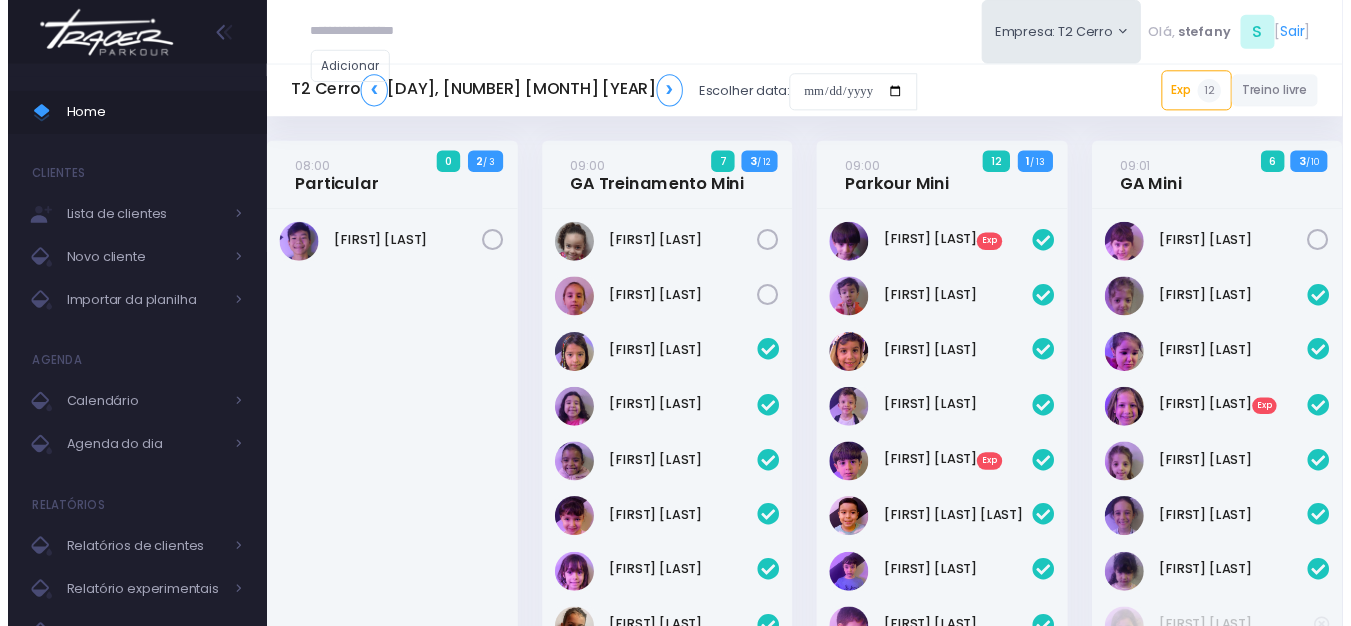 scroll, scrollTop: 0, scrollLeft: 0, axis: both 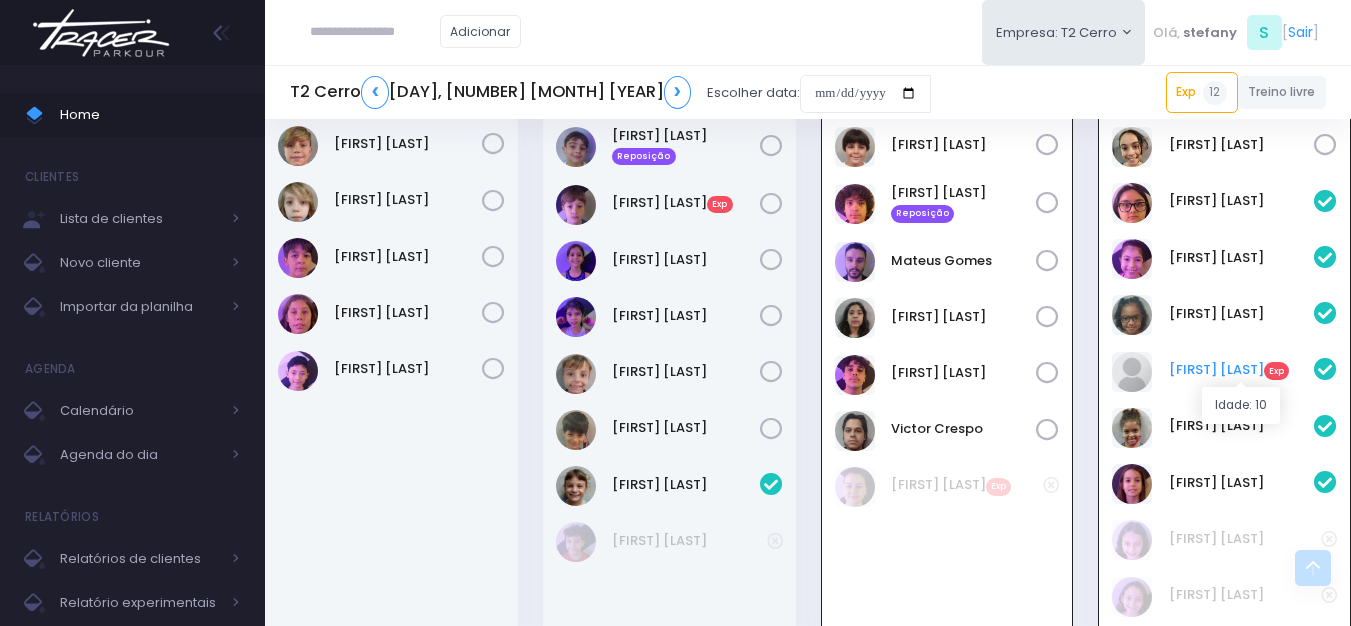 click on "Manuela Oliveira
Exp" at bounding box center [1242, 370] 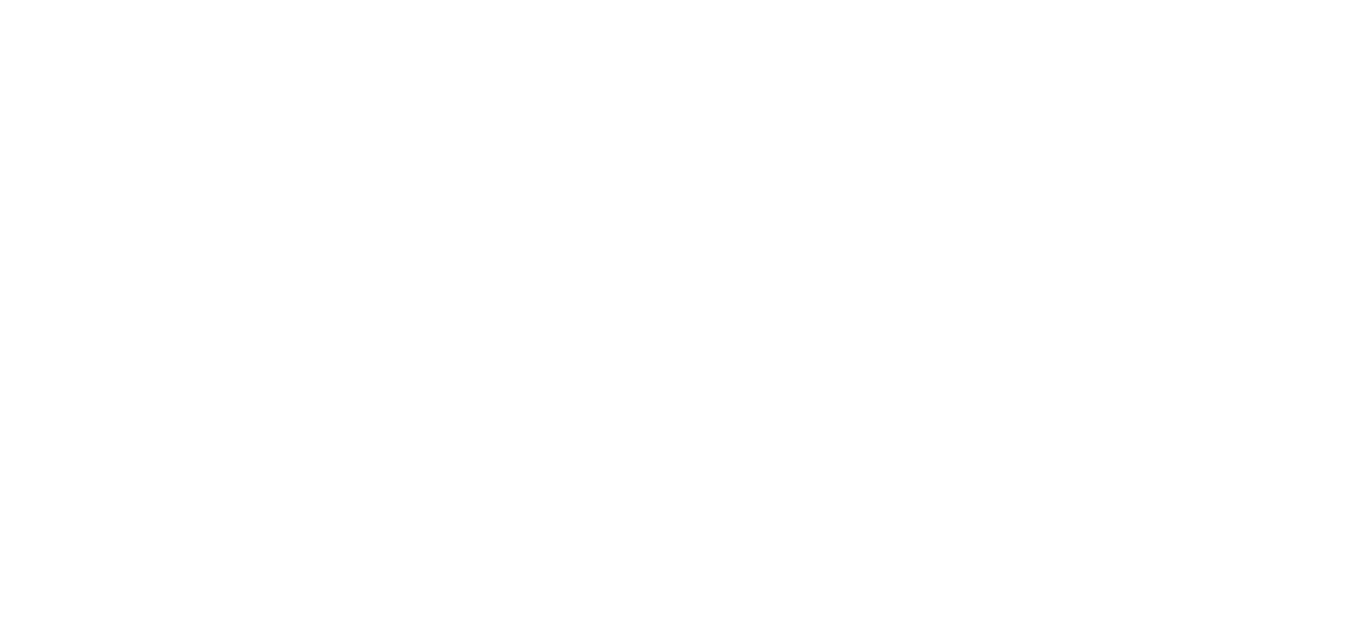 scroll, scrollTop: 0, scrollLeft: 0, axis: both 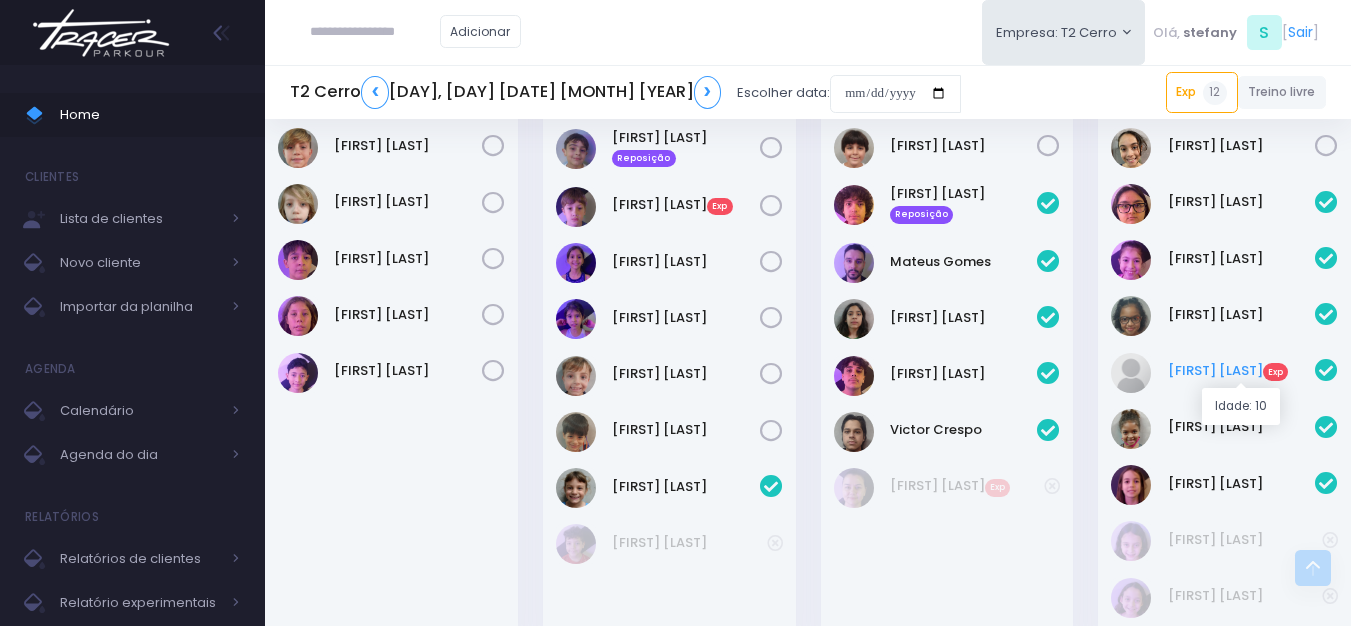 click on "Manuela Oliveira
Exp" at bounding box center (1242, 371) 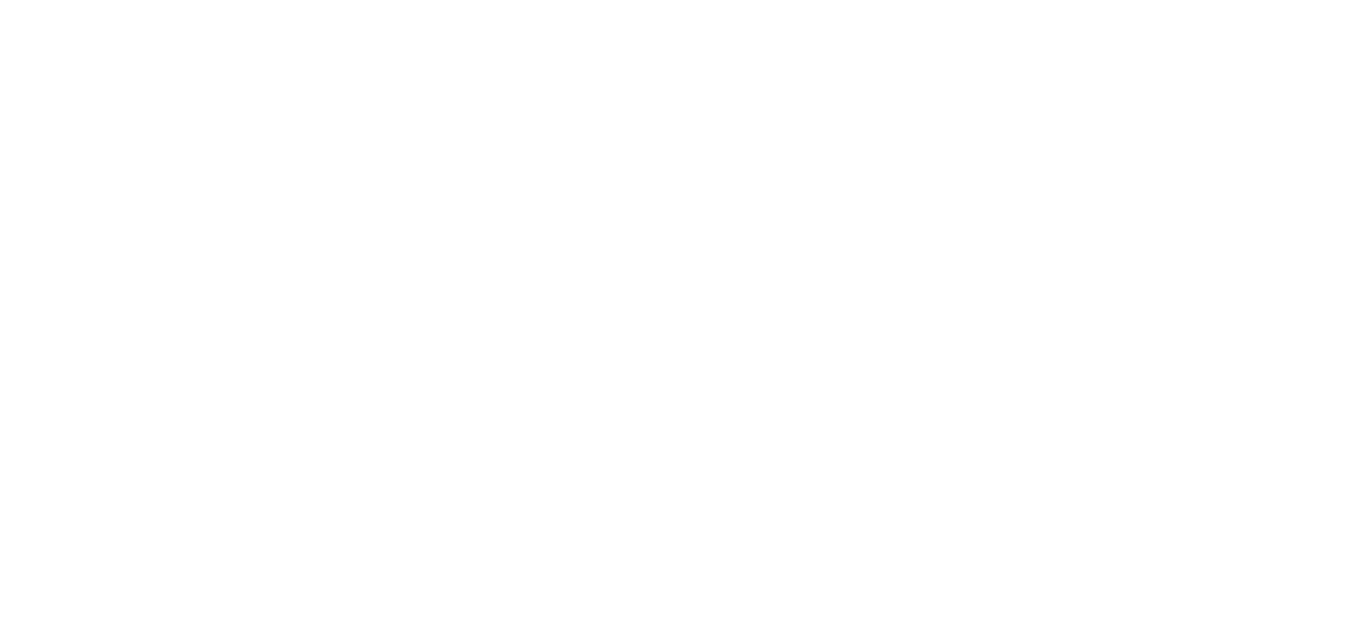 scroll, scrollTop: 0, scrollLeft: 0, axis: both 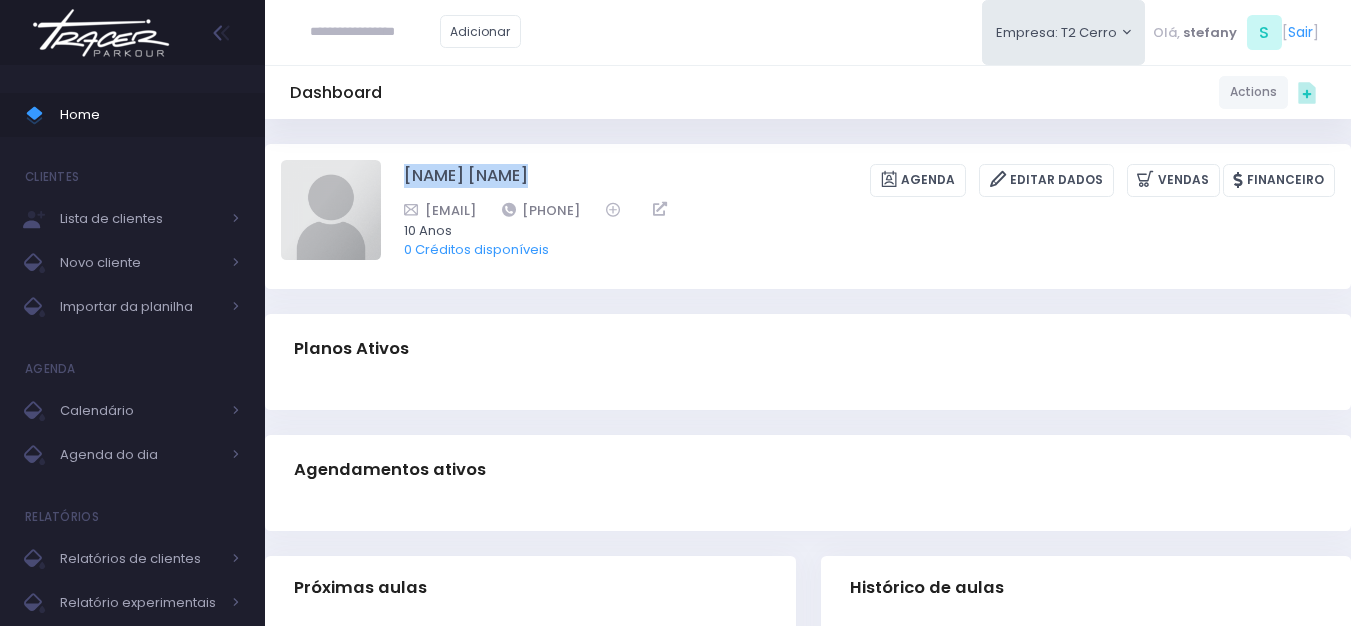 drag, startPoint x: 526, startPoint y: 168, endPoint x: 697, endPoint y: 168, distance: 171 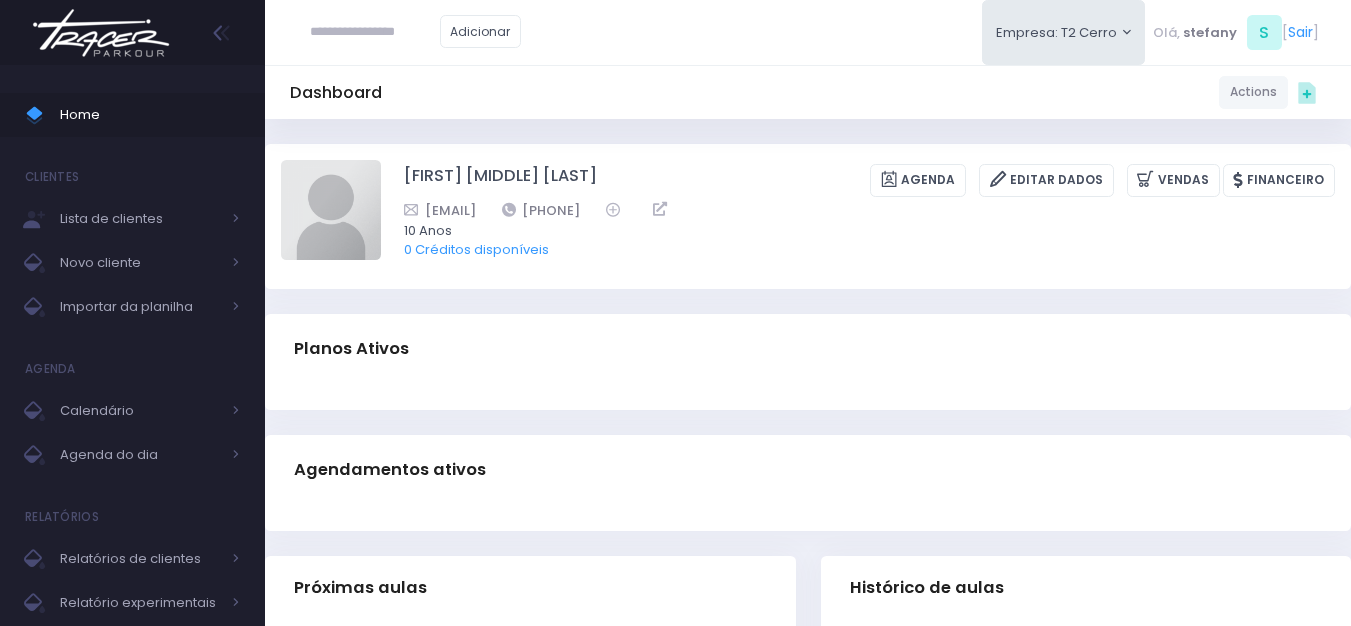scroll, scrollTop: 0, scrollLeft: 0, axis: both 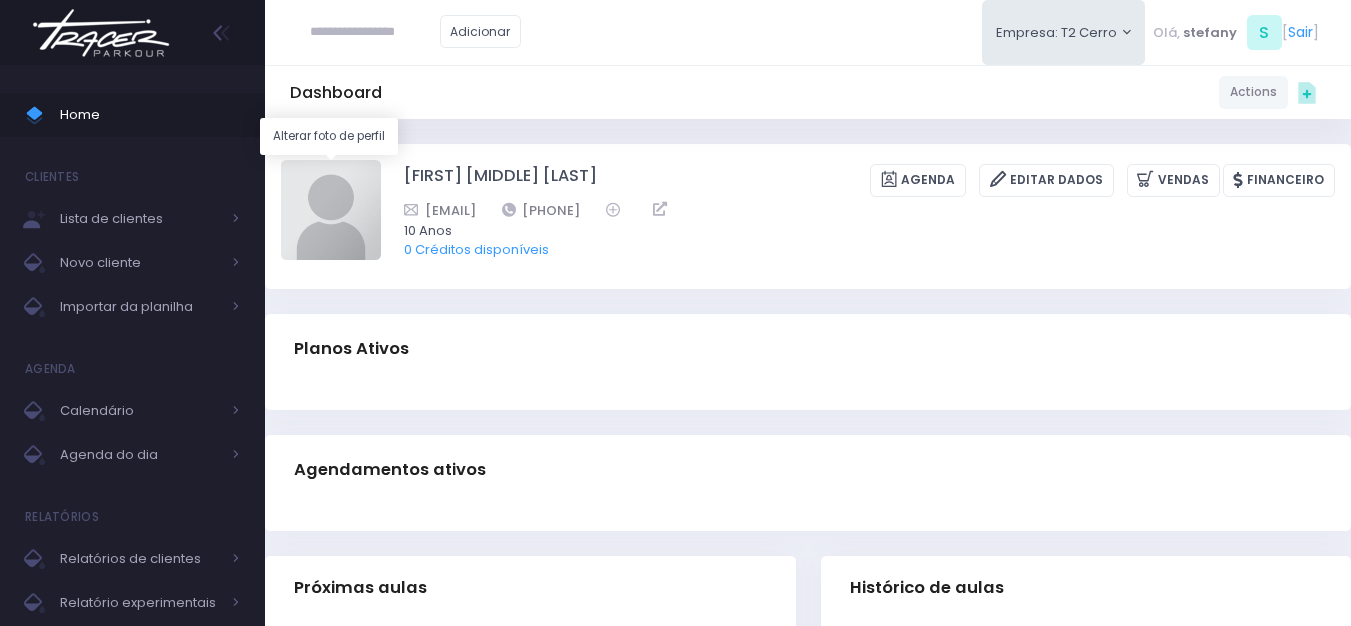 click at bounding box center [331, 210] 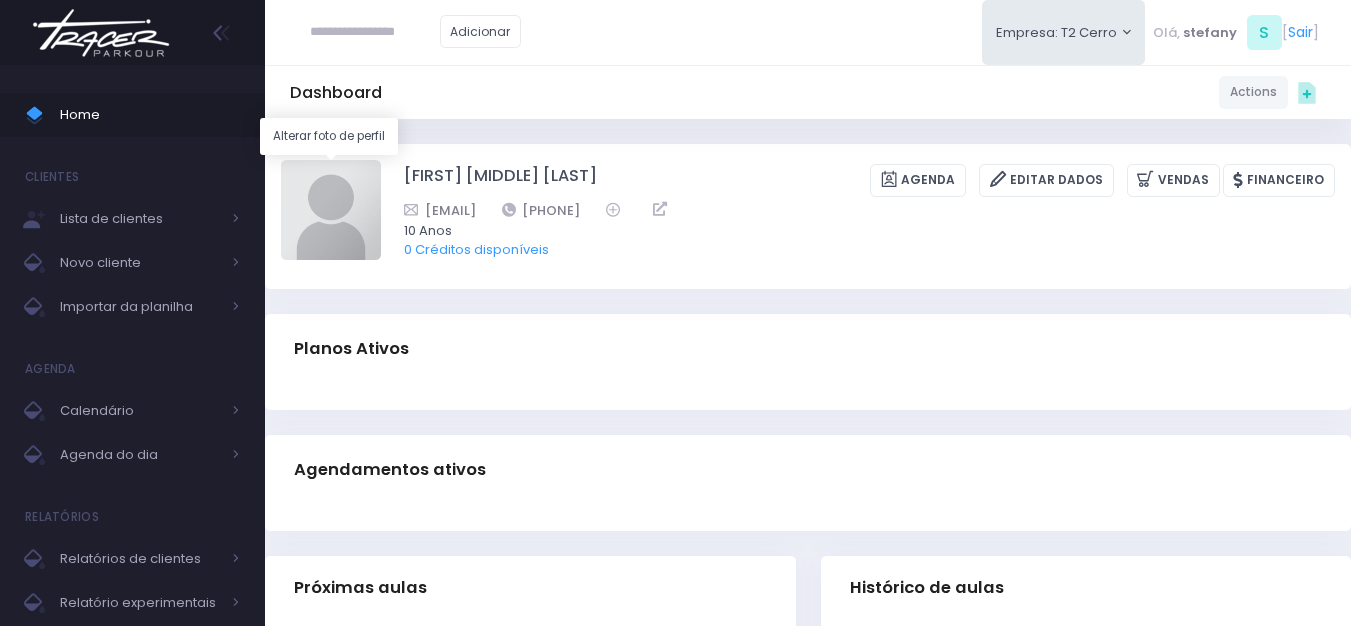 type on "**********" 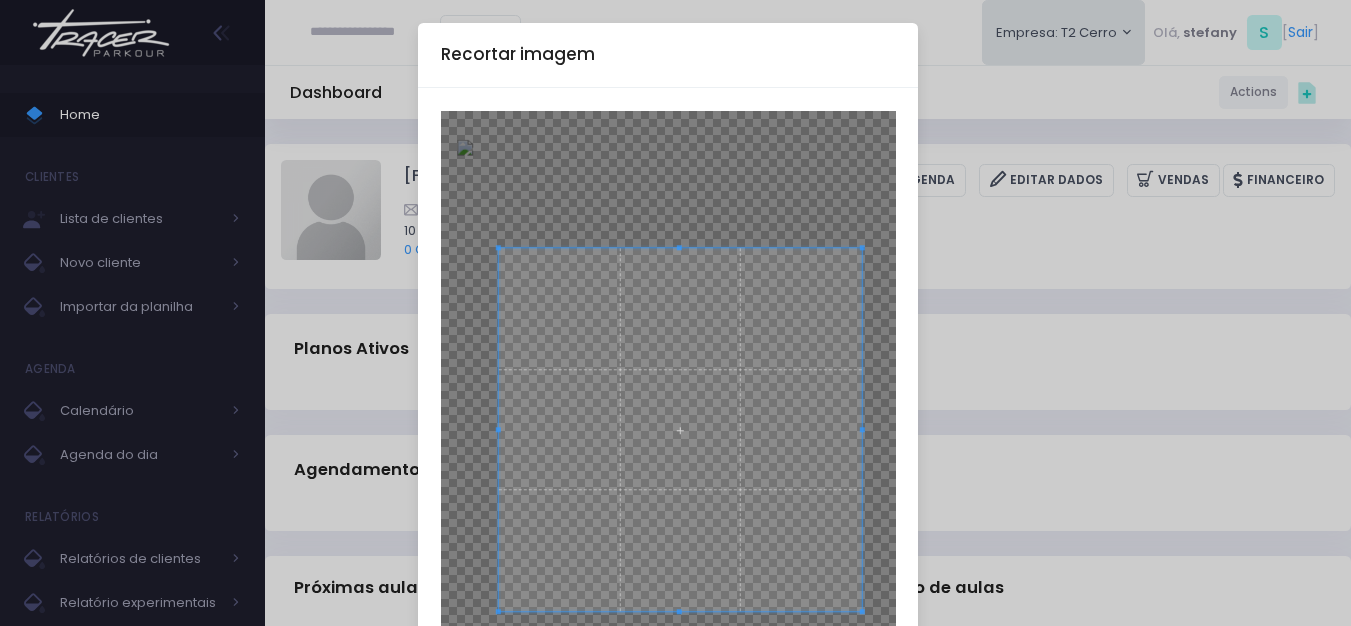 click at bounding box center [680, 429] 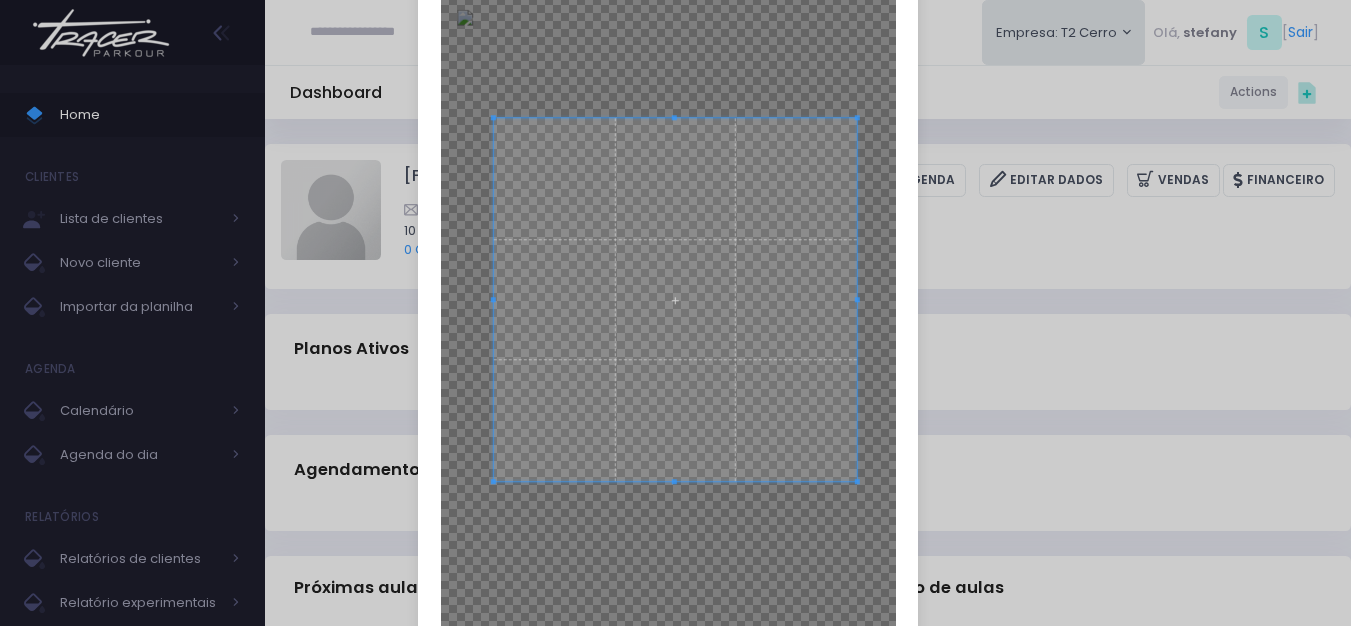 scroll, scrollTop: 400, scrollLeft: 0, axis: vertical 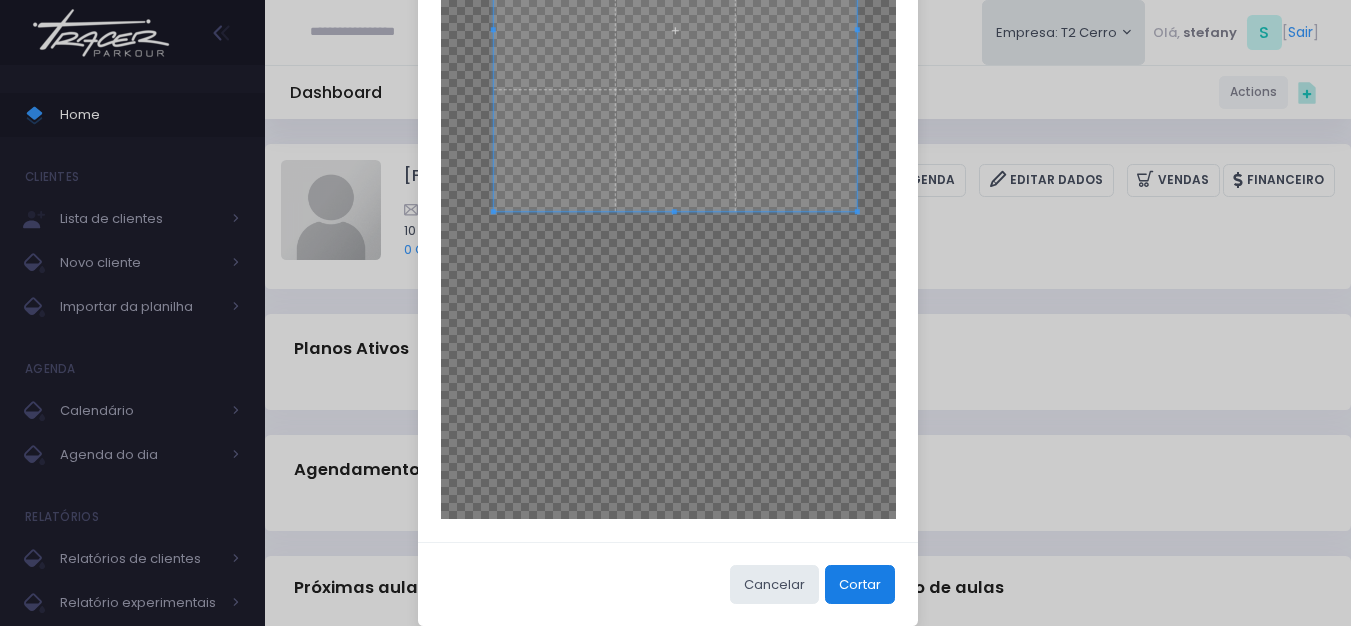 click on "Cortar" at bounding box center (860, 584) 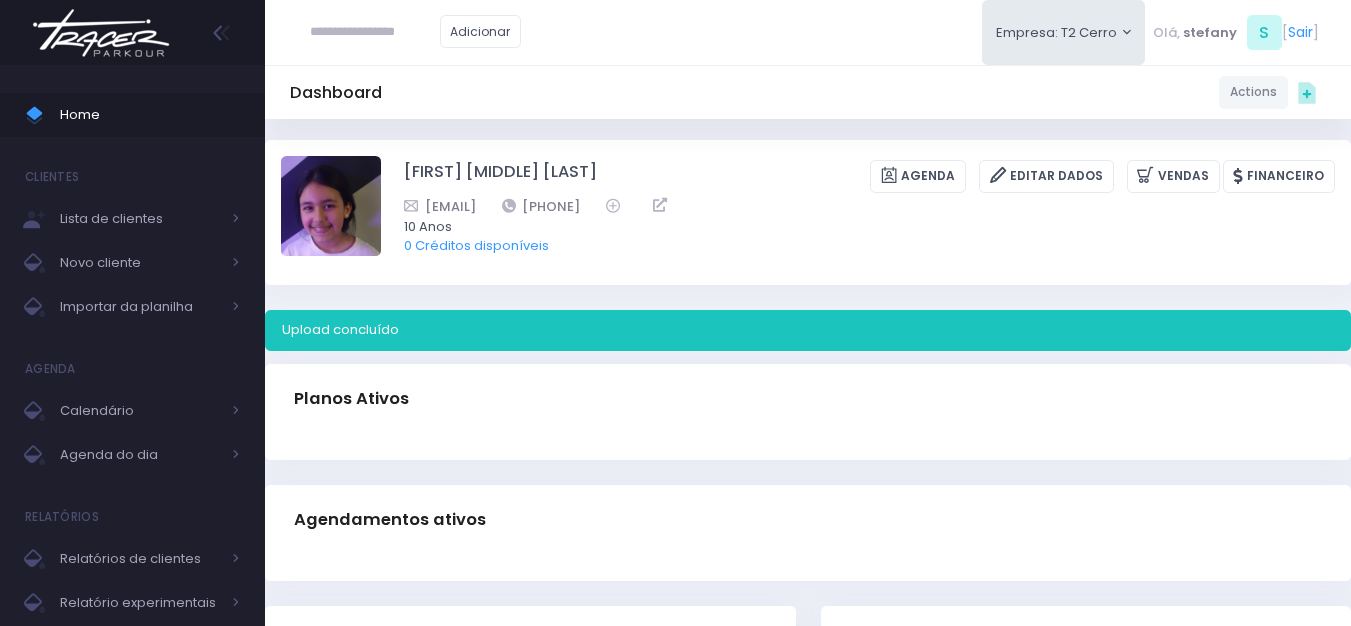 scroll, scrollTop: 0, scrollLeft: 0, axis: both 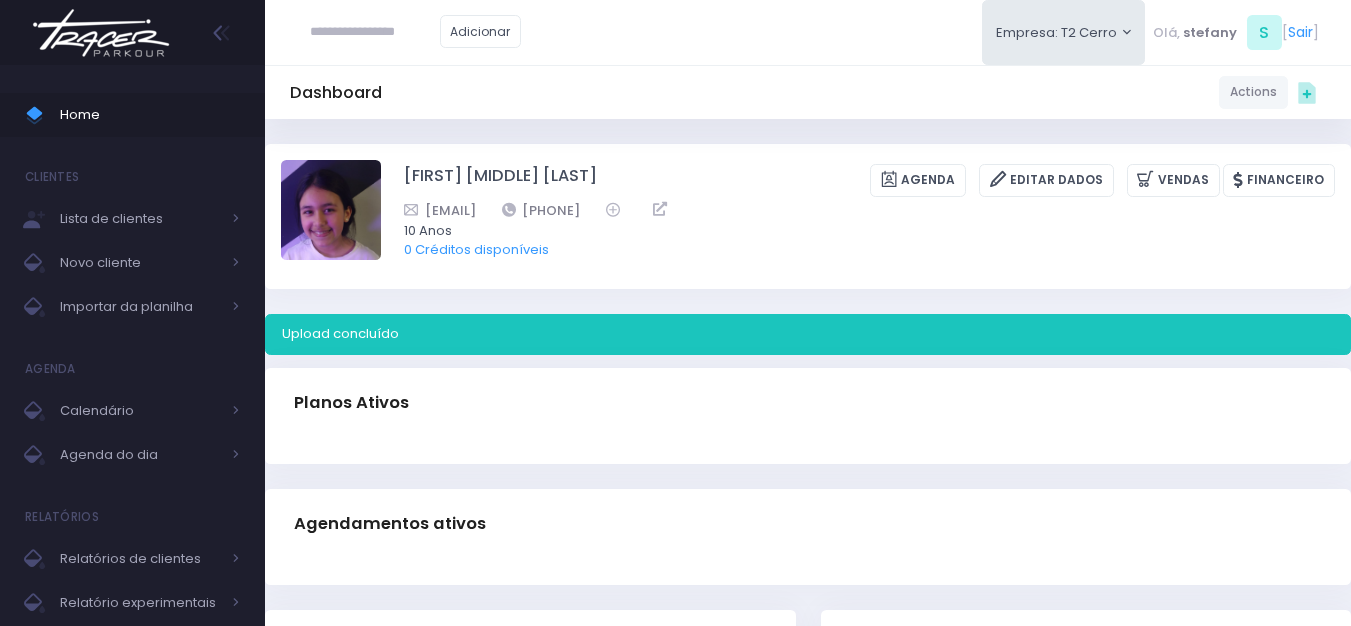 click at bounding box center [101, 33] 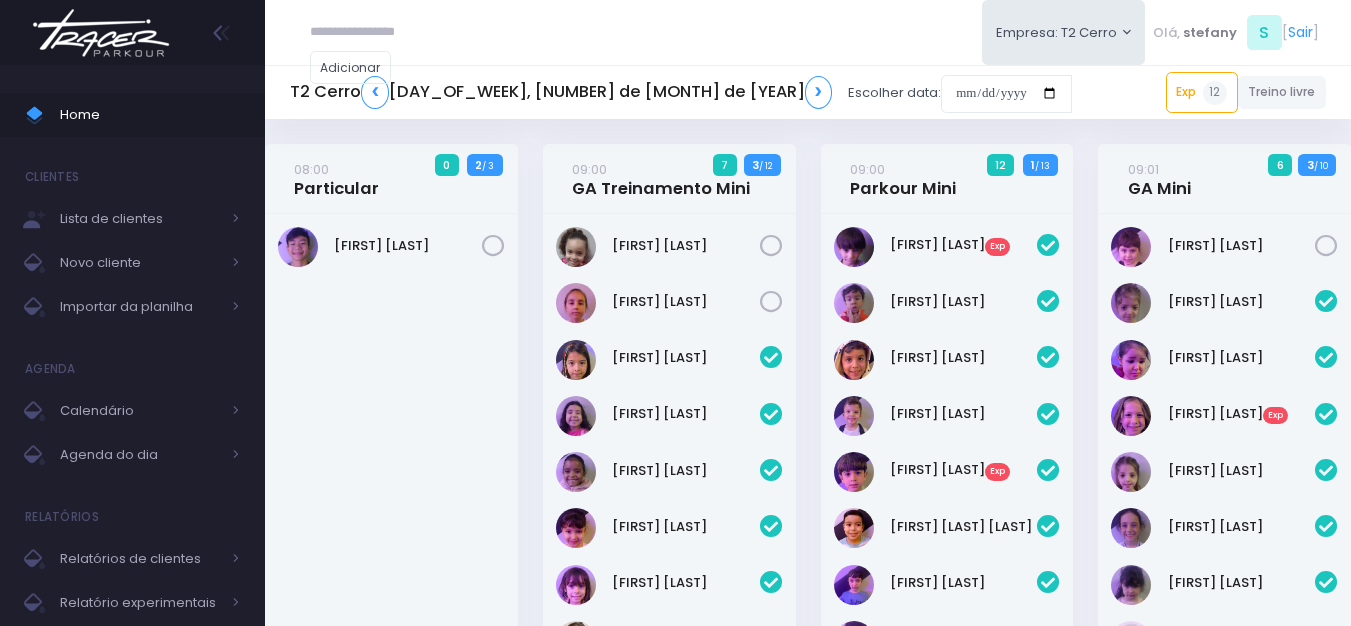 scroll, scrollTop: 0, scrollLeft: 0, axis: both 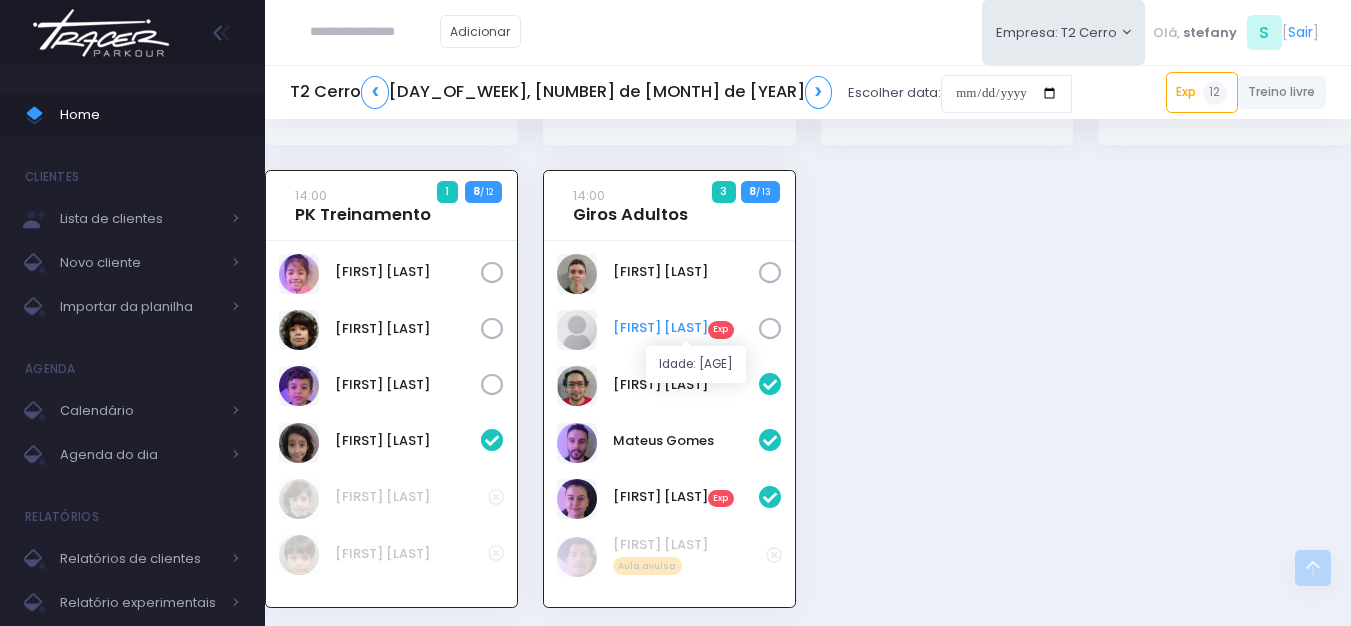 click on "Wanderley Frare
Exp" at bounding box center (686, 328) 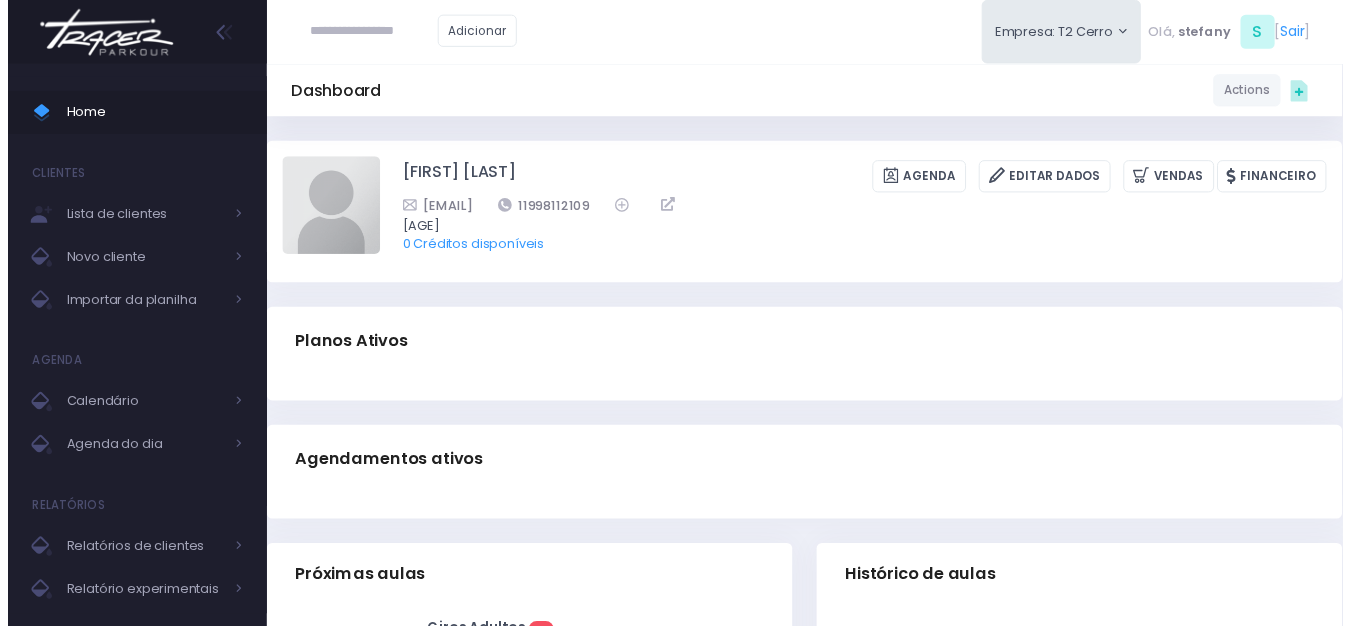 scroll, scrollTop: 0, scrollLeft: 0, axis: both 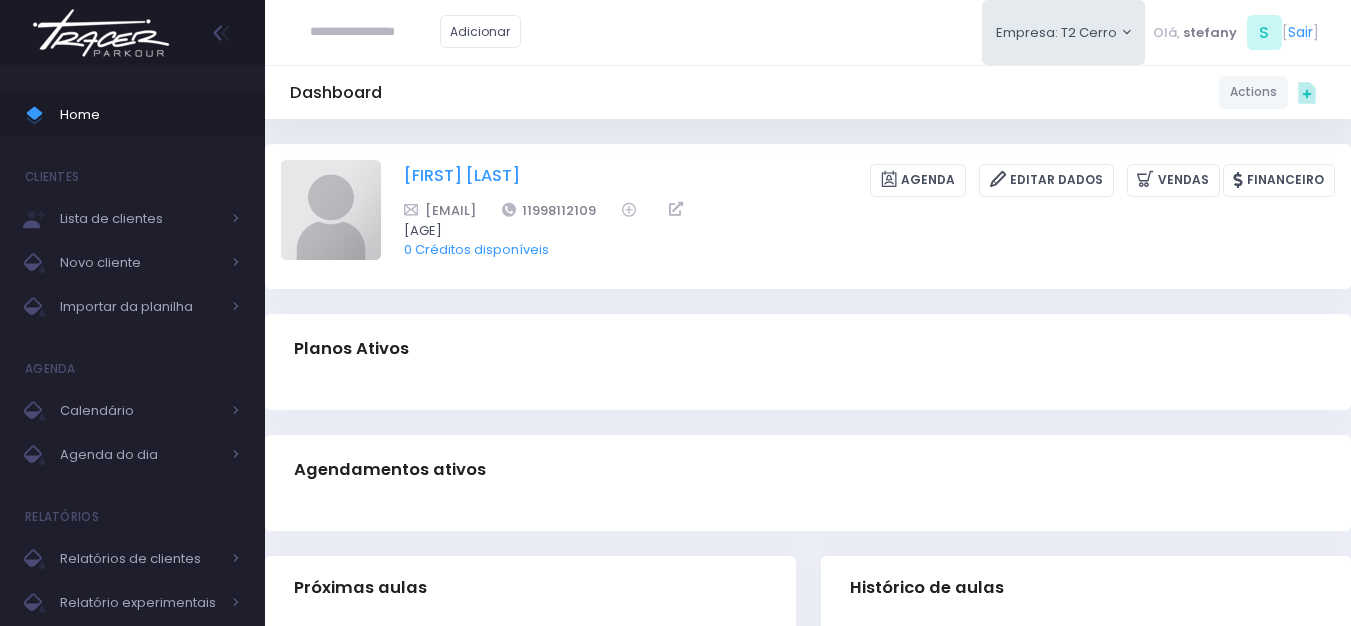 click on "[FIRST] [LAST] [LAST]" at bounding box center [462, 180] 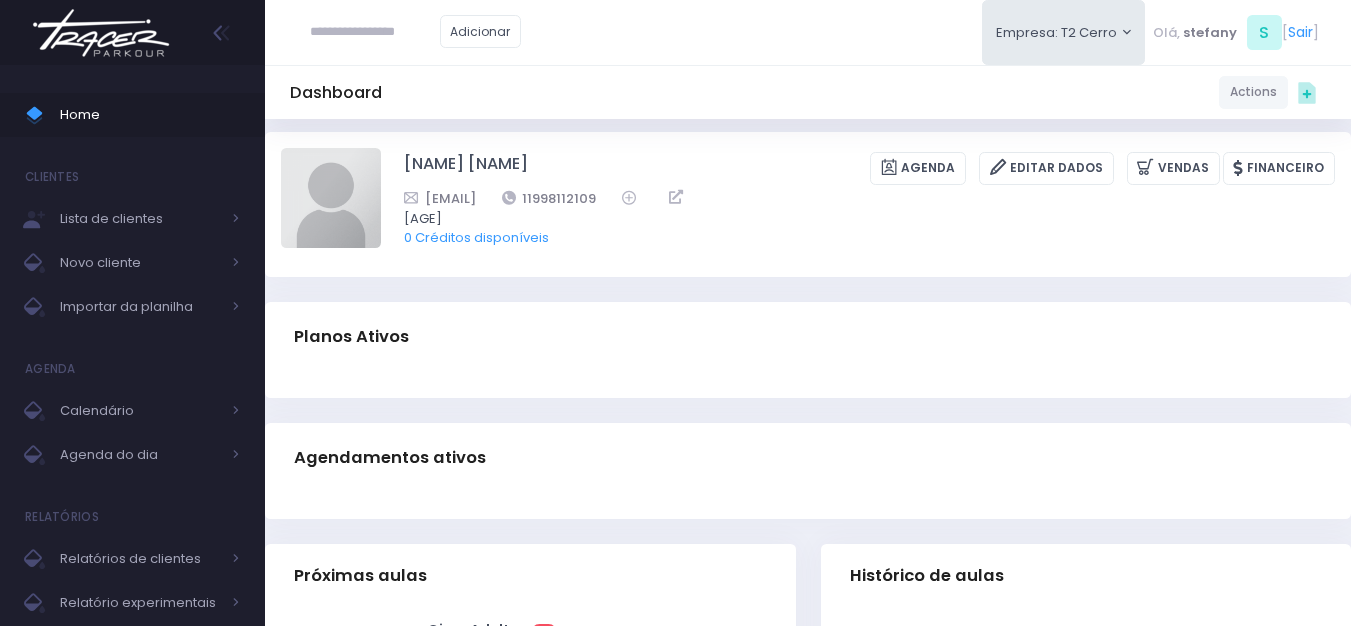 scroll, scrollTop: 0, scrollLeft: 0, axis: both 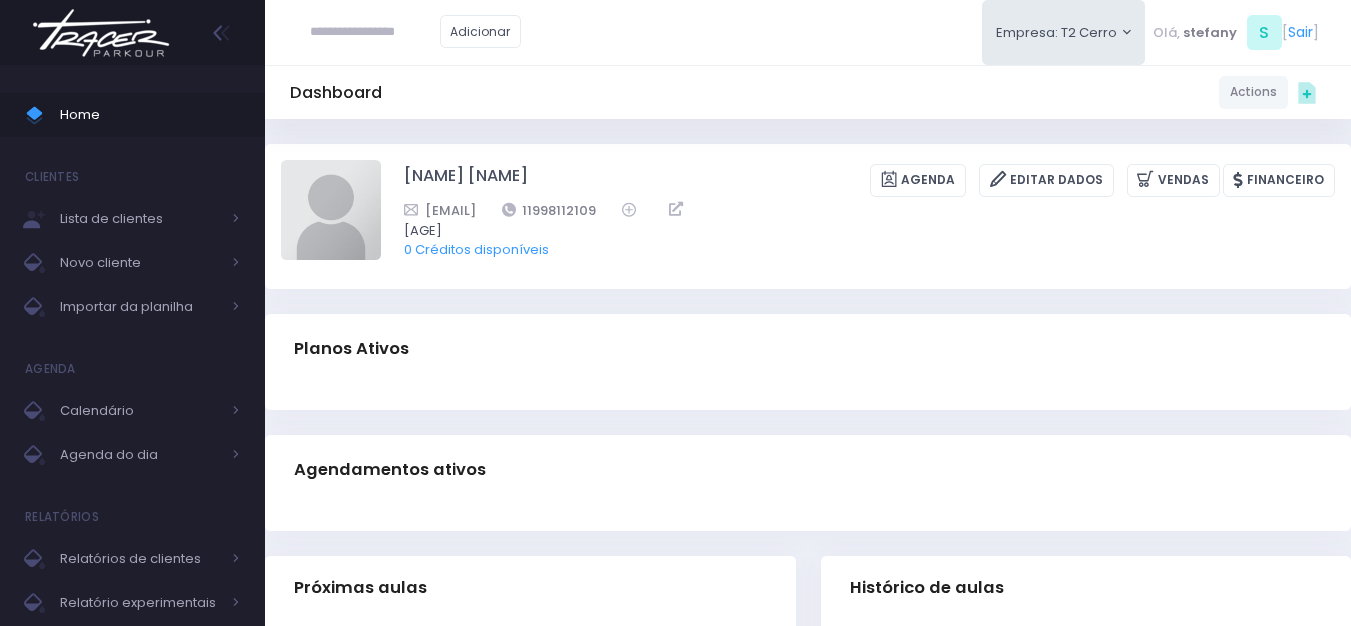 click at bounding box center [101, 33] 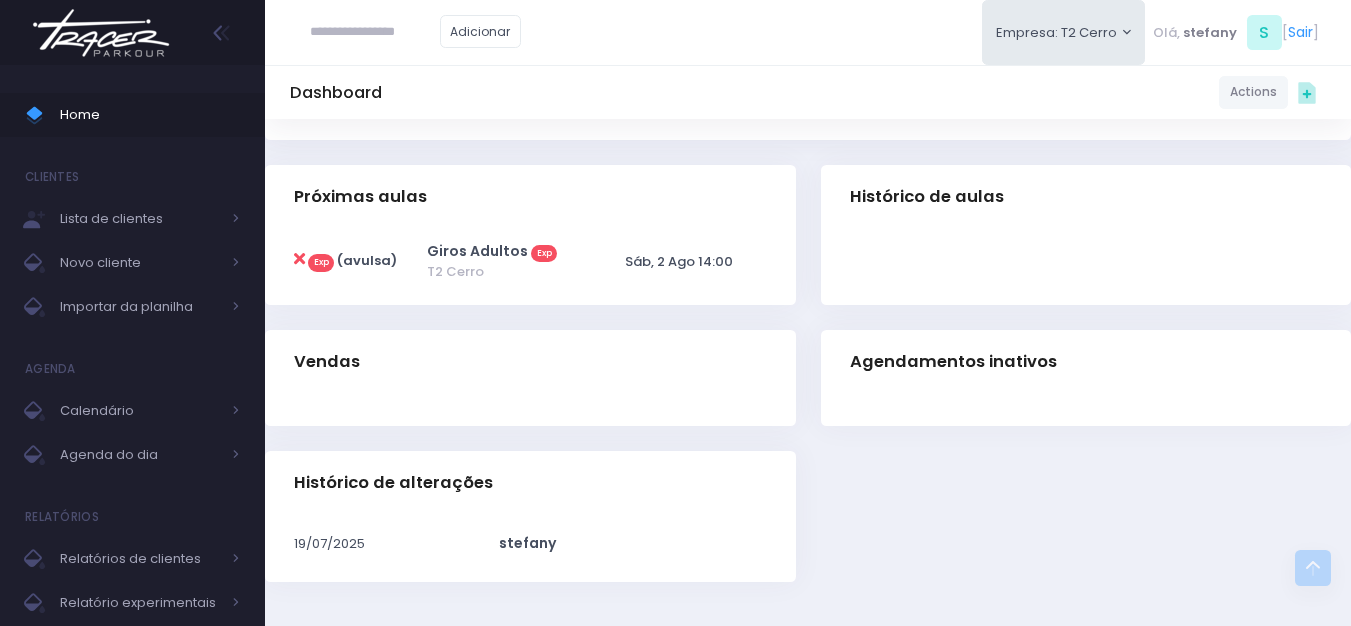 scroll, scrollTop: 362, scrollLeft: 0, axis: vertical 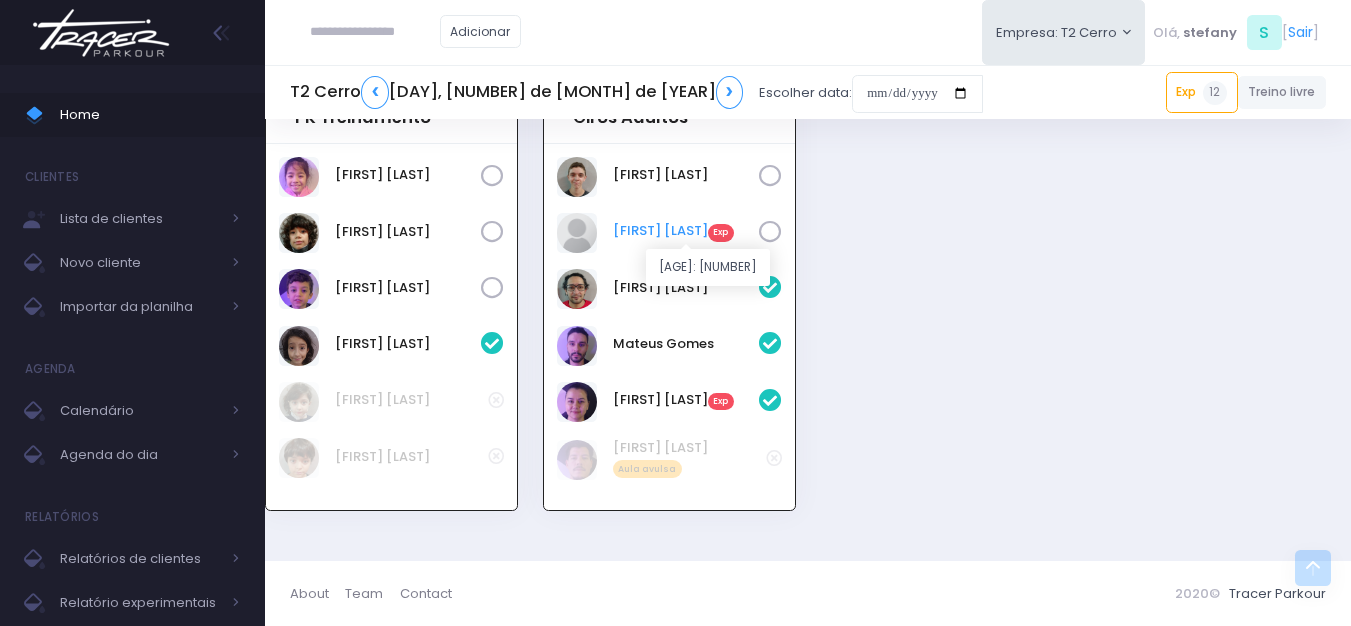 click on "Wanderley Frare
Exp" at bounding box center [686, 231] 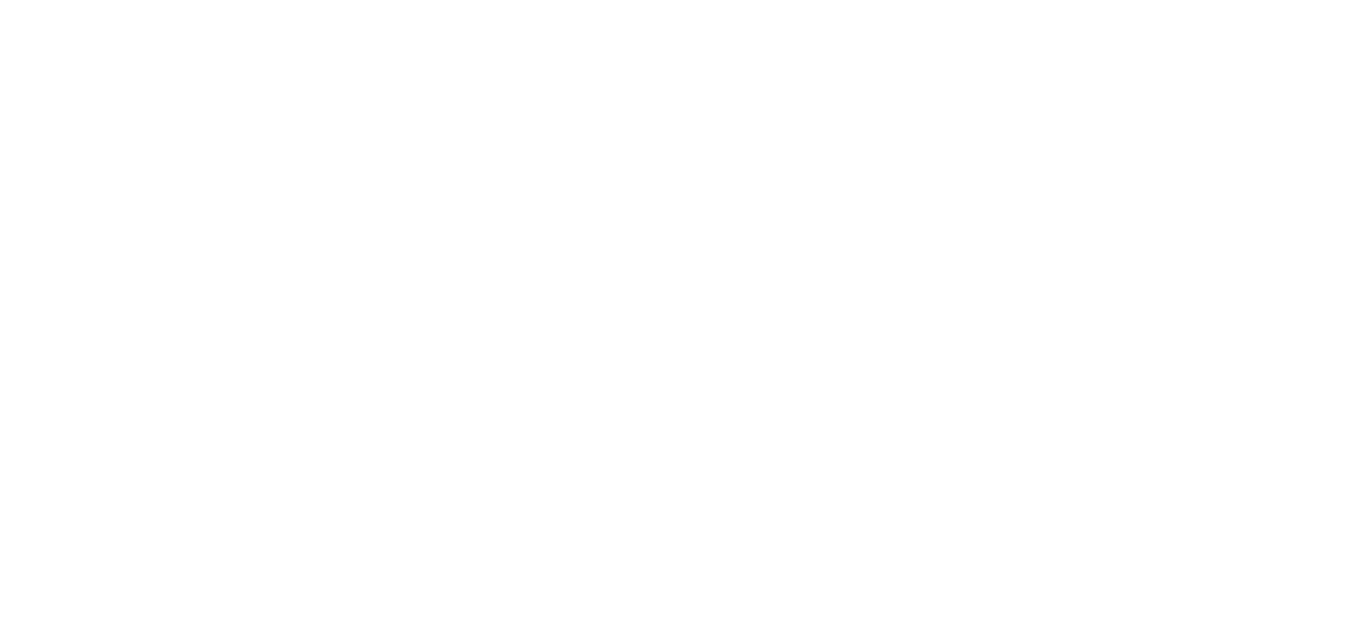 scroll, scrollTop: 0, scrollLeft: 0, axis: both 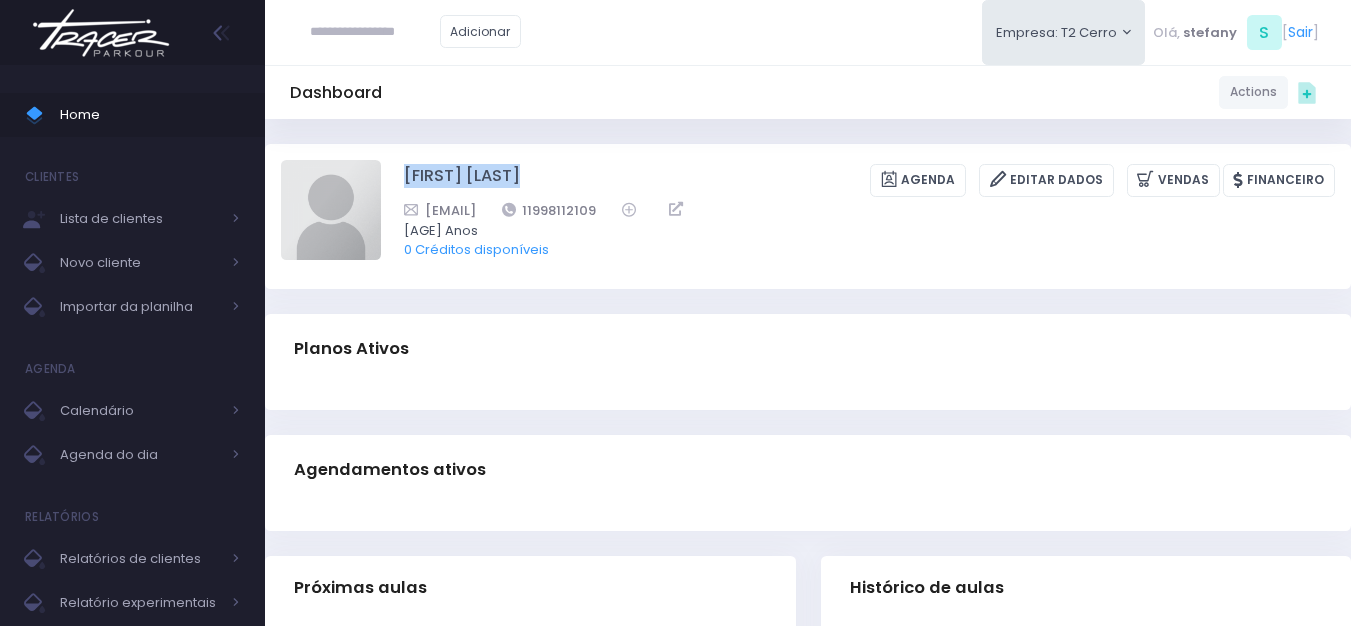 drag, startPoint x: 540, startPoint y: 177, endPoint x: 663, endPoint y: 179, distance: 123.01626 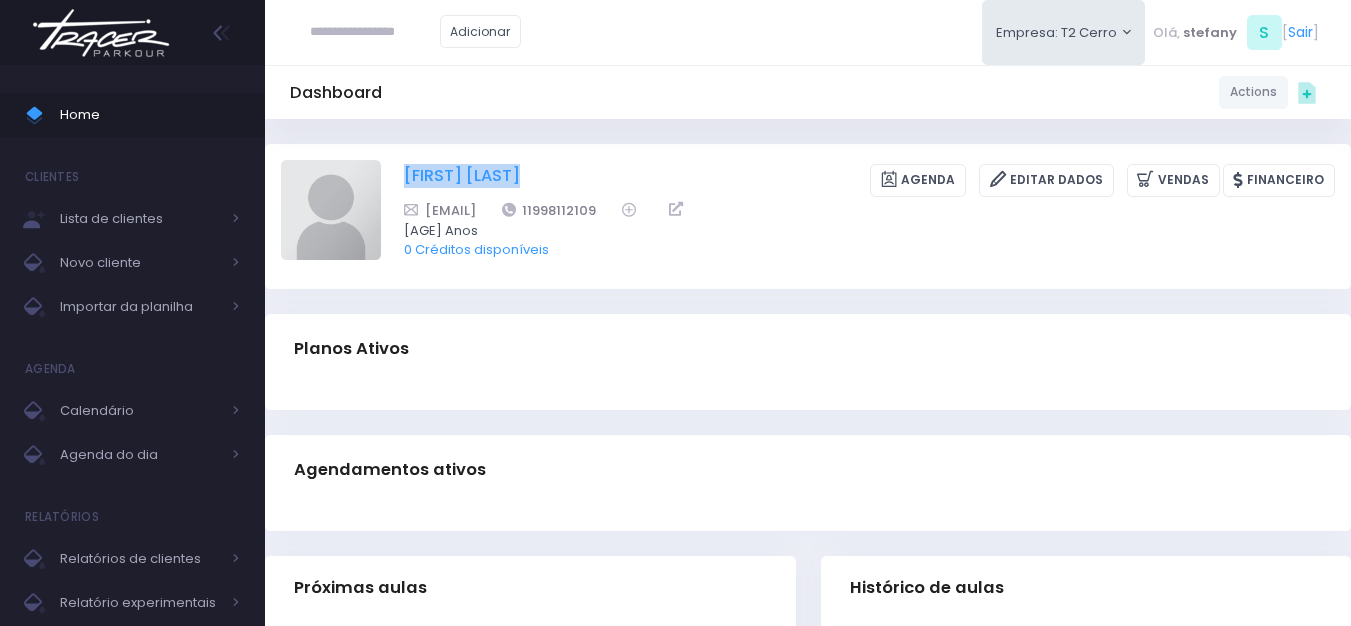 copy on "[NAME] [NAME]" 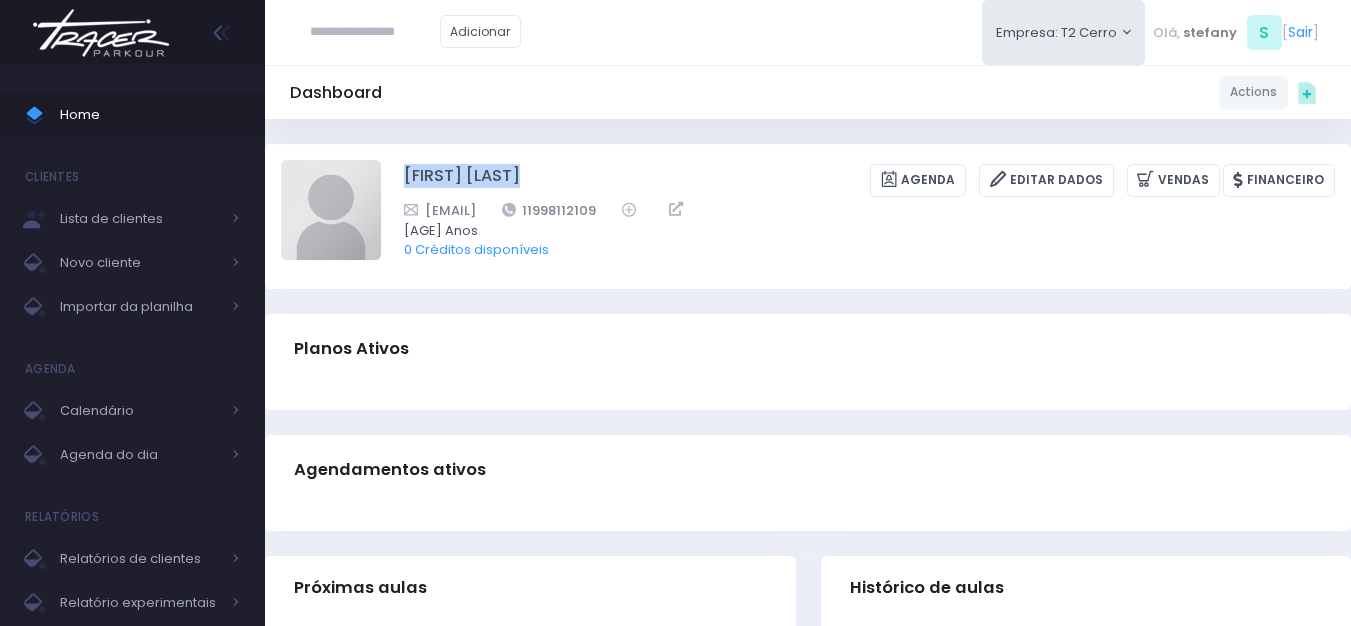 copy on "[NAME] [NAME]" 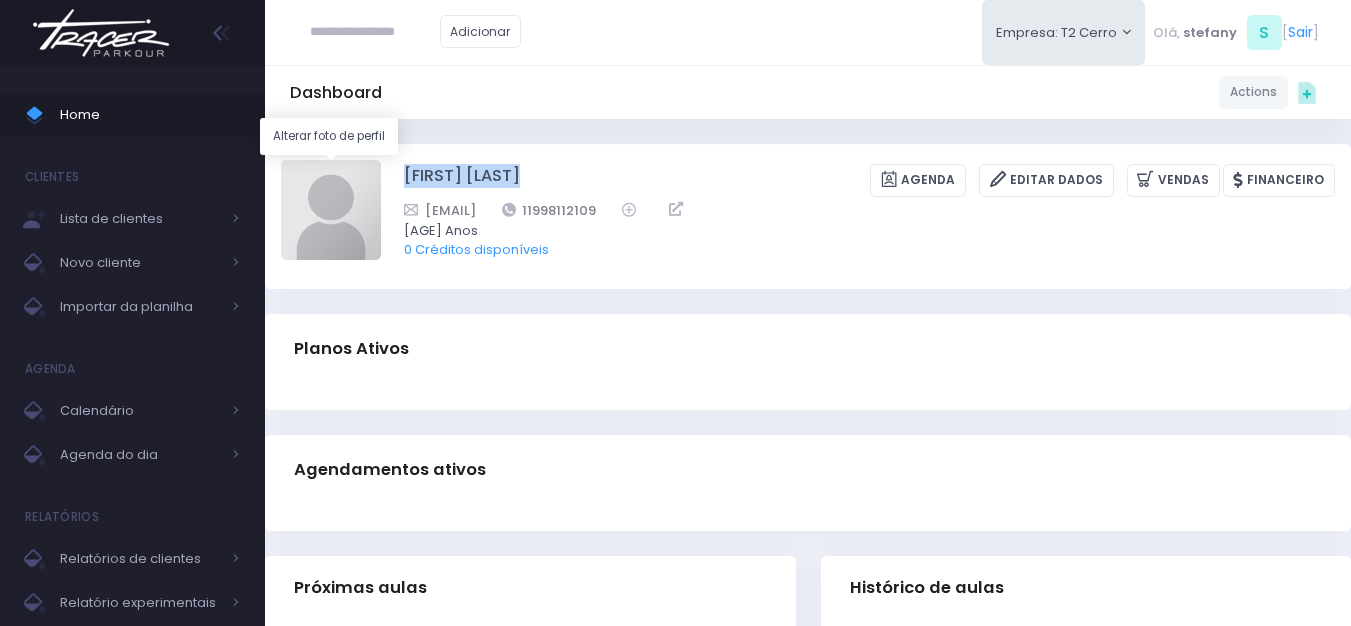 click at bounding box center [331, 210] 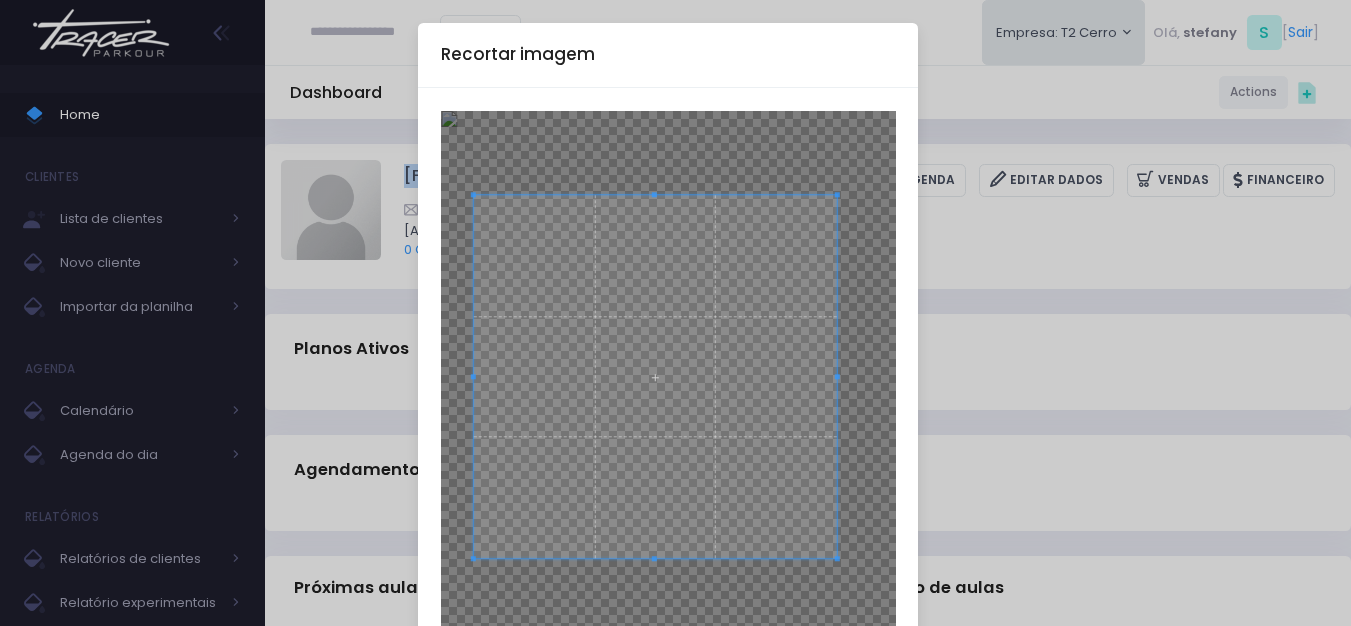 click at bounding box center [655, 376] 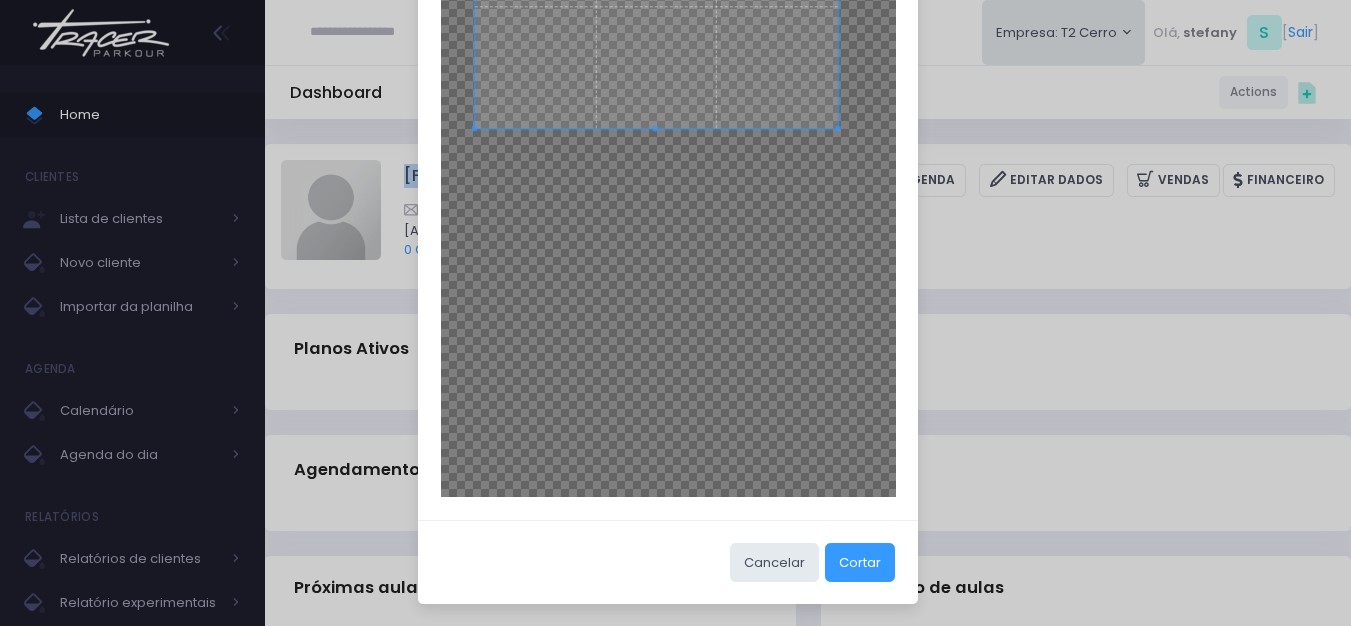 scroll, scrollTop: 423, scrollLeft: 0, axis: vertical 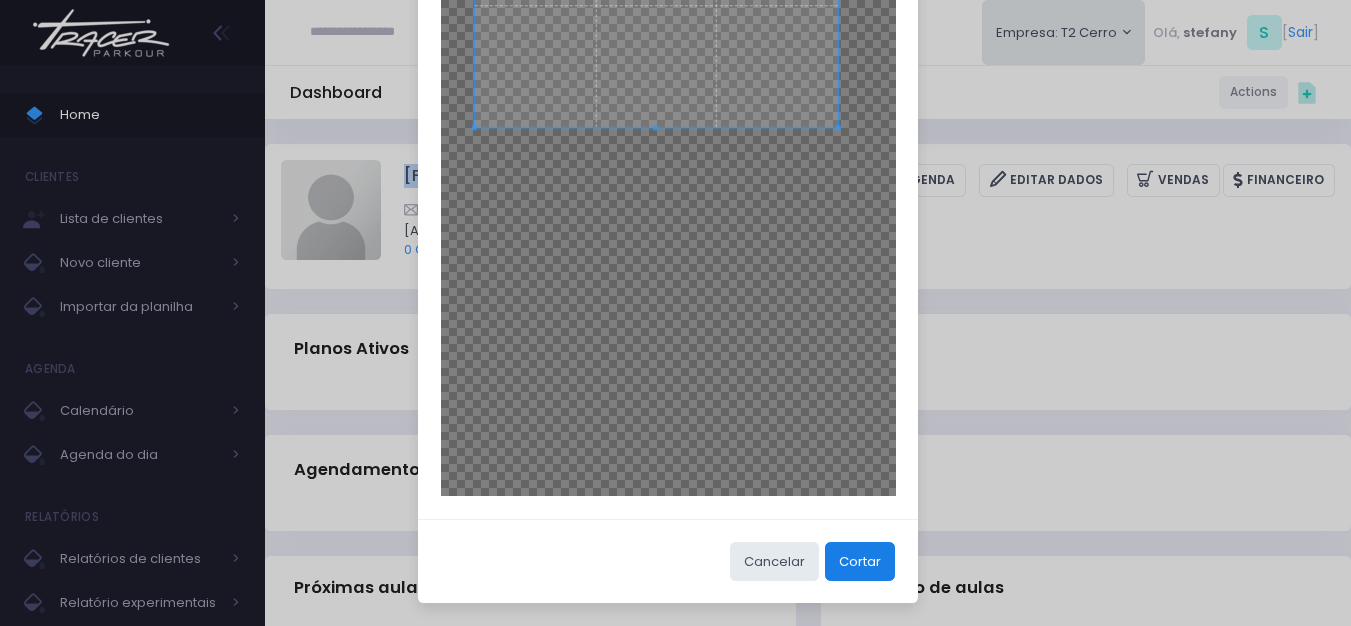click on "Cortar" at bounding box center [860, 561] 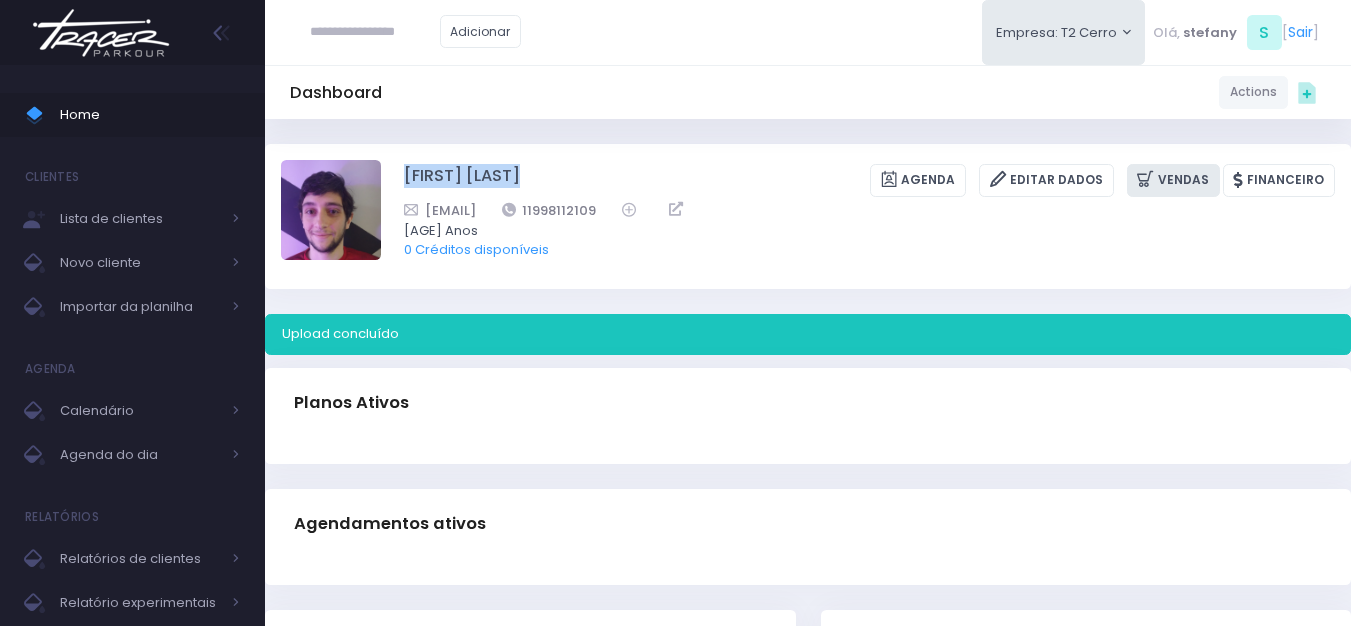 click on "Vendas" at bounding box center (1173, 180) 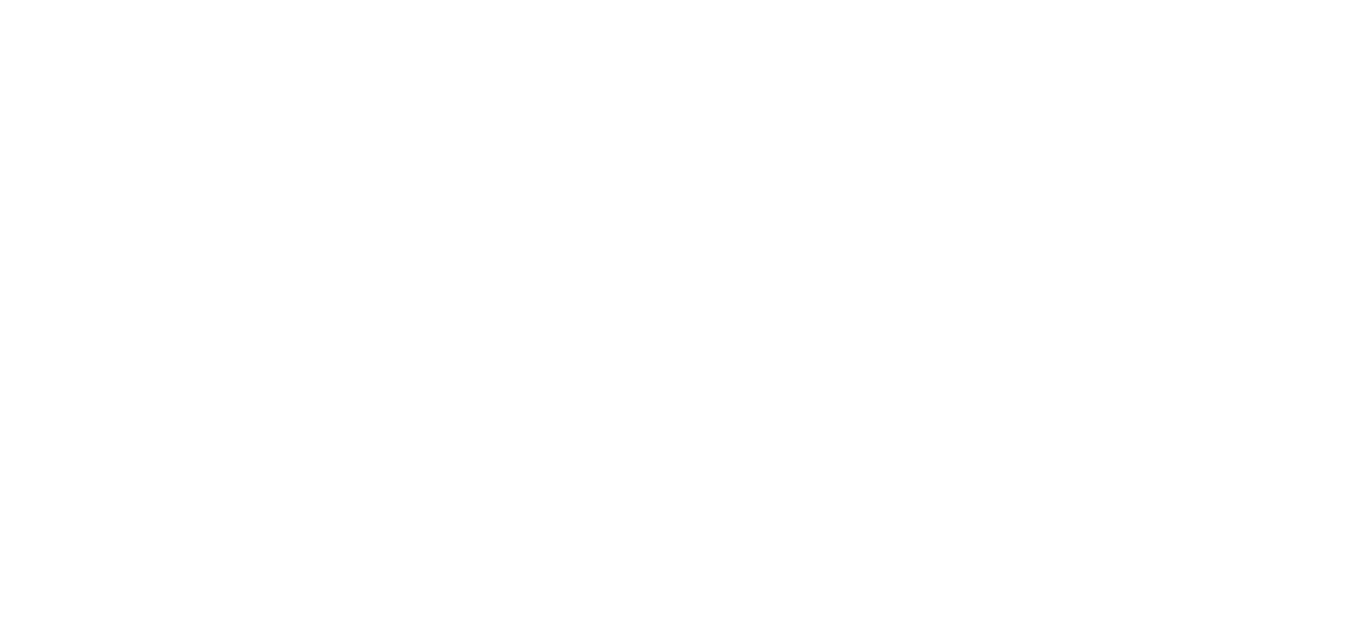 scroll, scrollTop: 0, scrollLeft: 0, axis: both 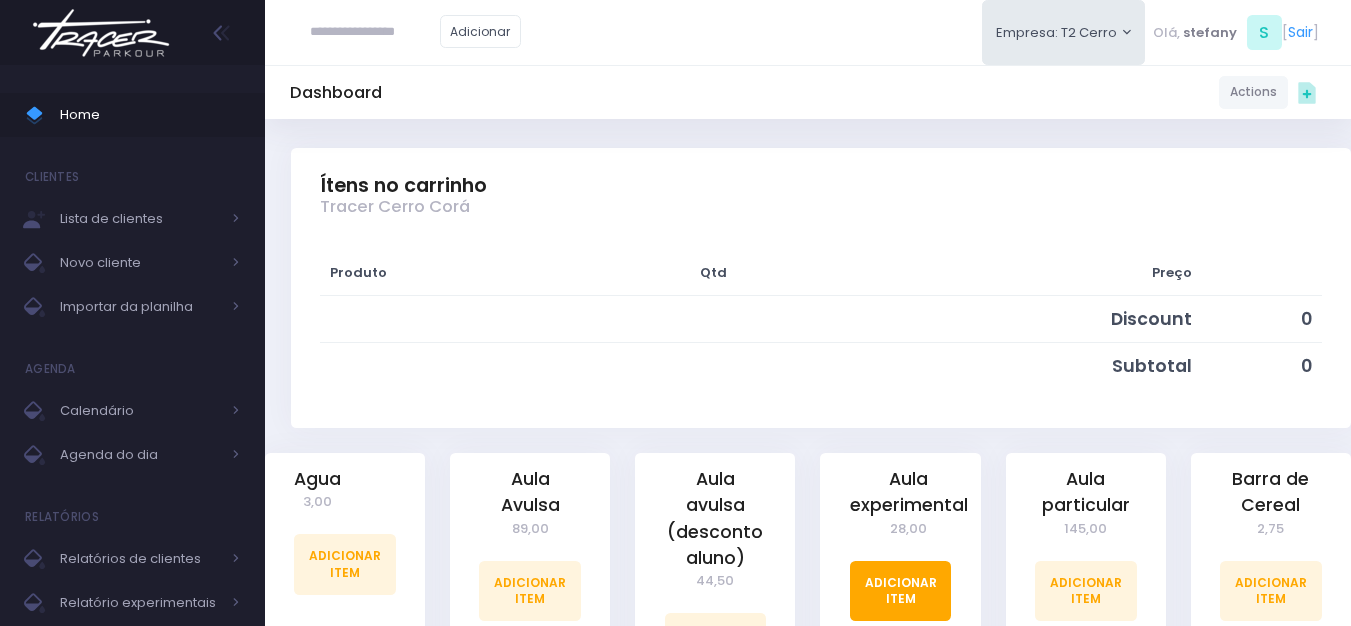 click on "Adicionar Item" at bounding box center [901, 591] 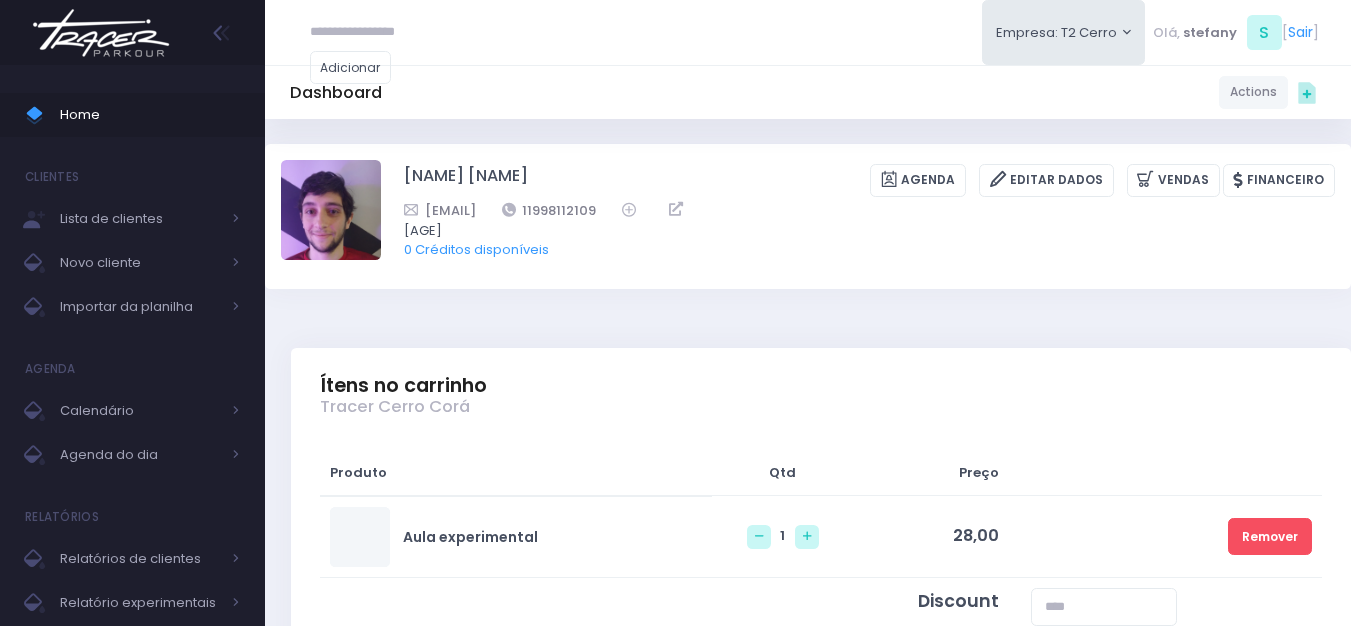 scroll, scrollTop: 0, scrollLeft: 0, axis: both 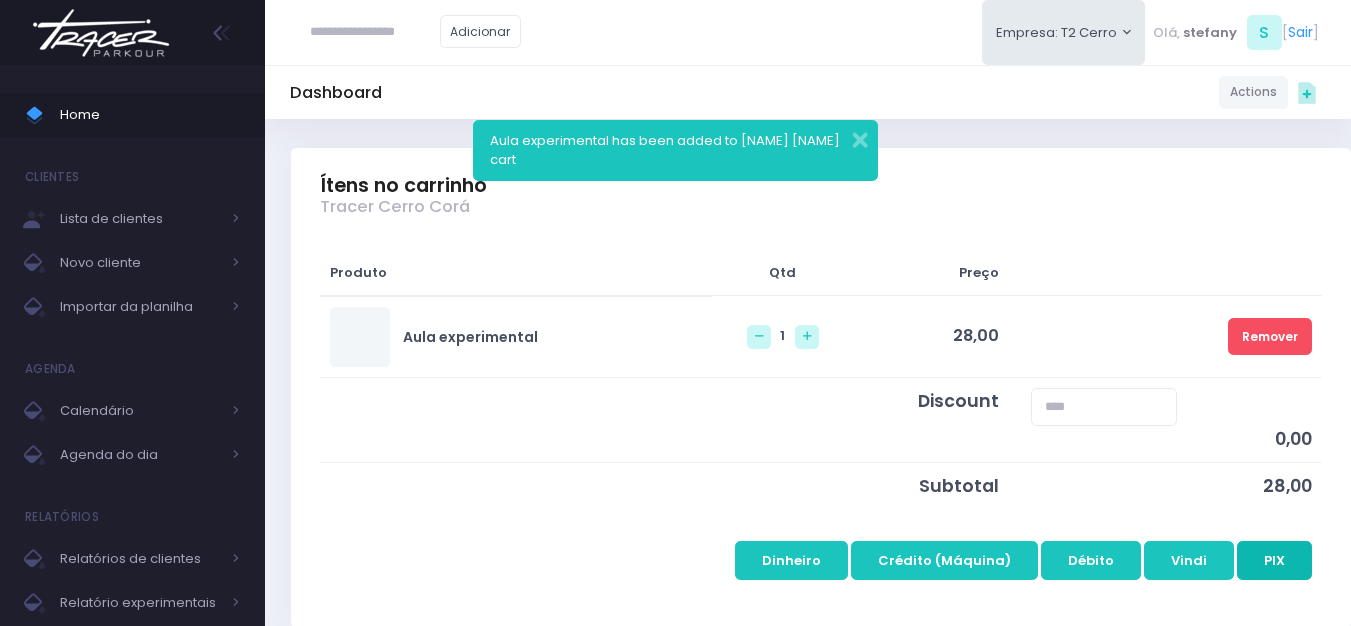 click on "PIX" at bounding box center (1274, 560) 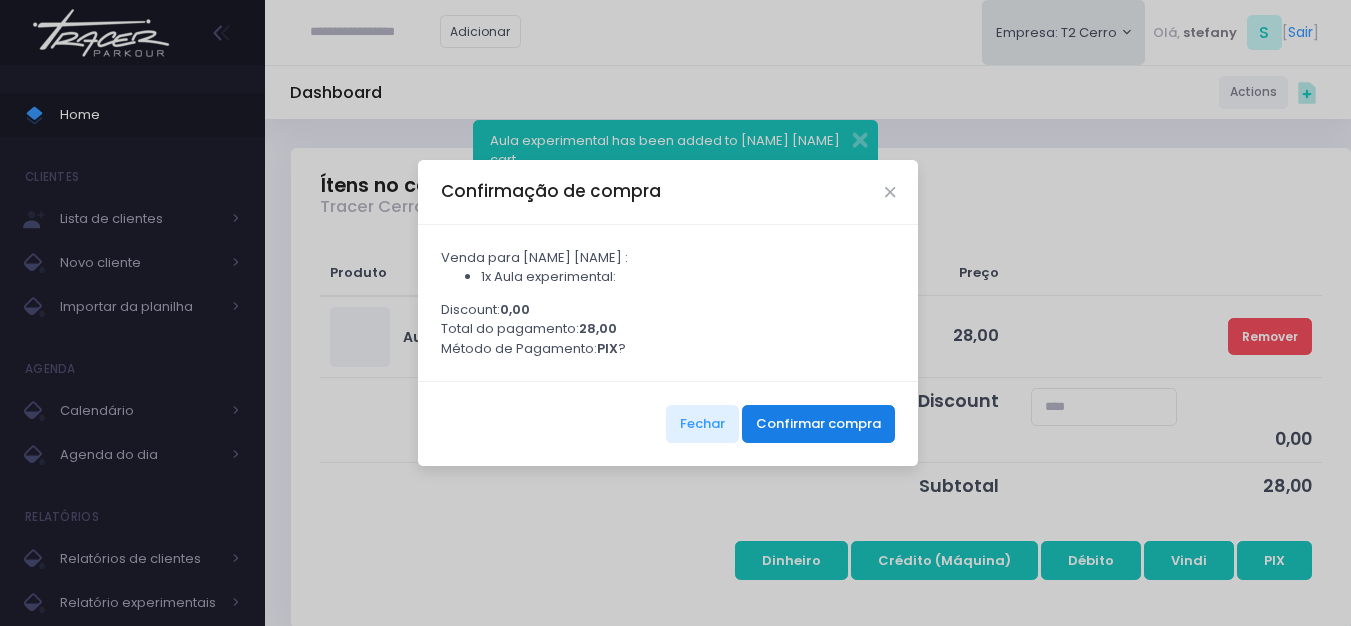 click on "Confirmar compra" at bounding box center [818, 424] 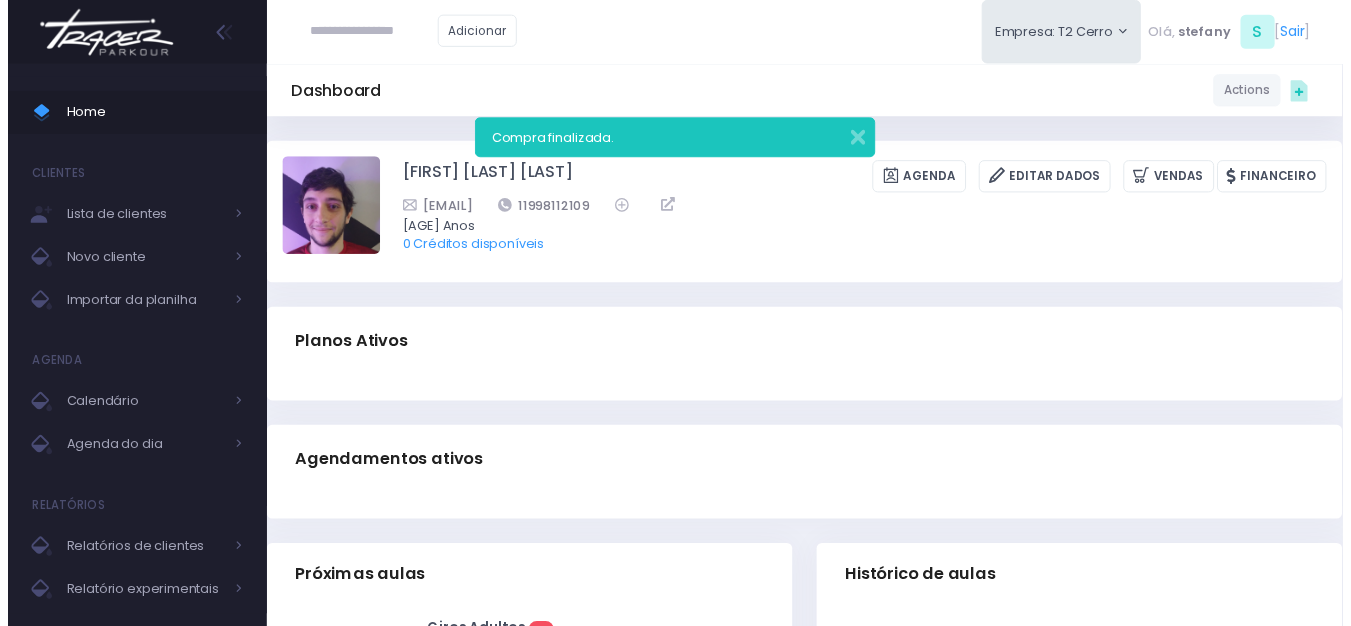 scroll, scrollTop: 0, scrollLeft: 0, axis: both 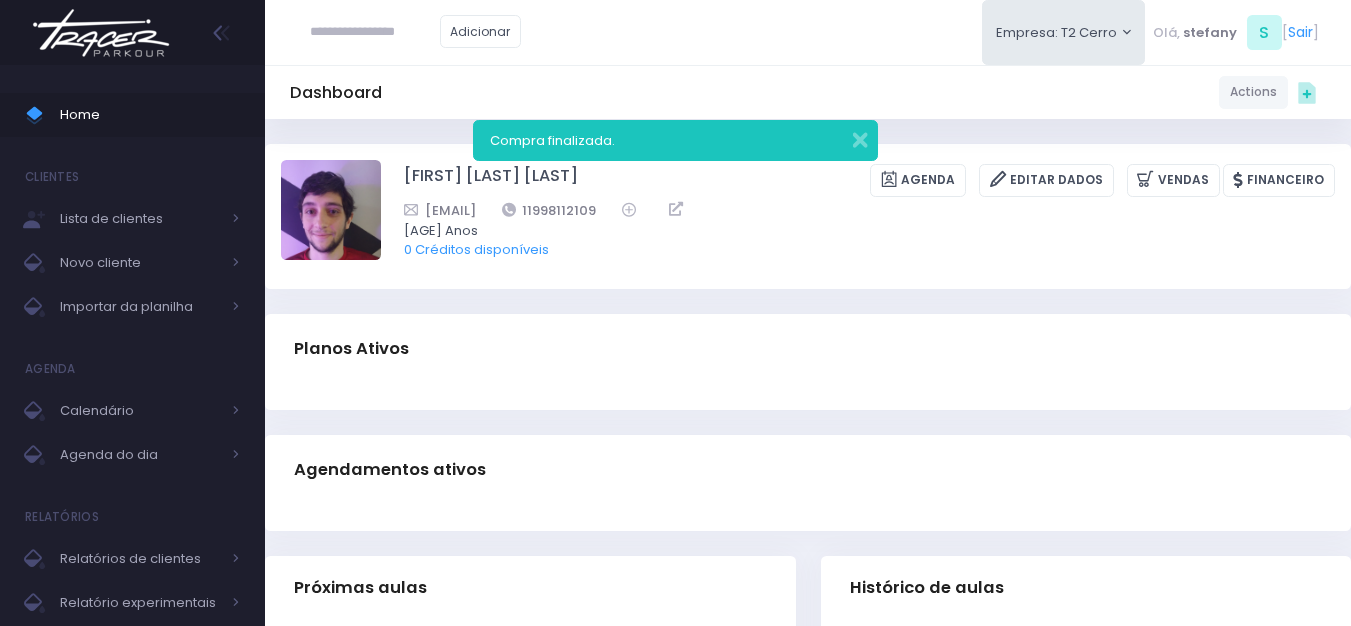 click at bounding box center [101, 33] 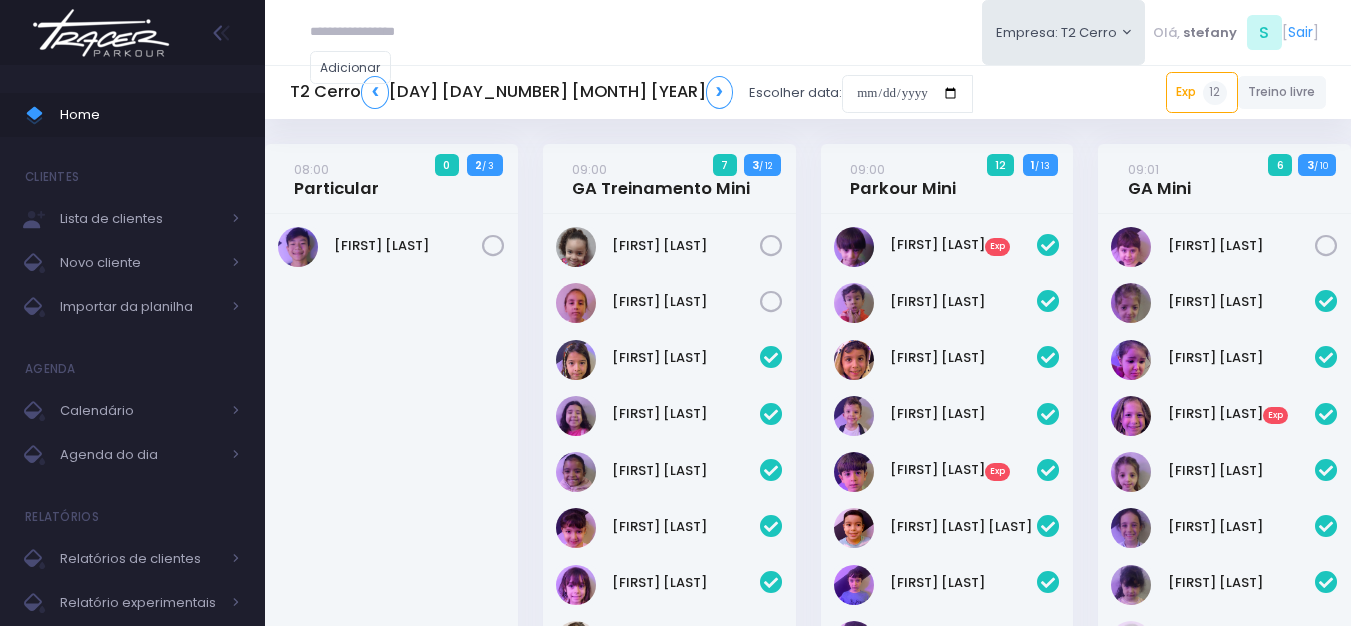 scroll, scrollTop: 3208, scrollLeft: 0, axis: vertical 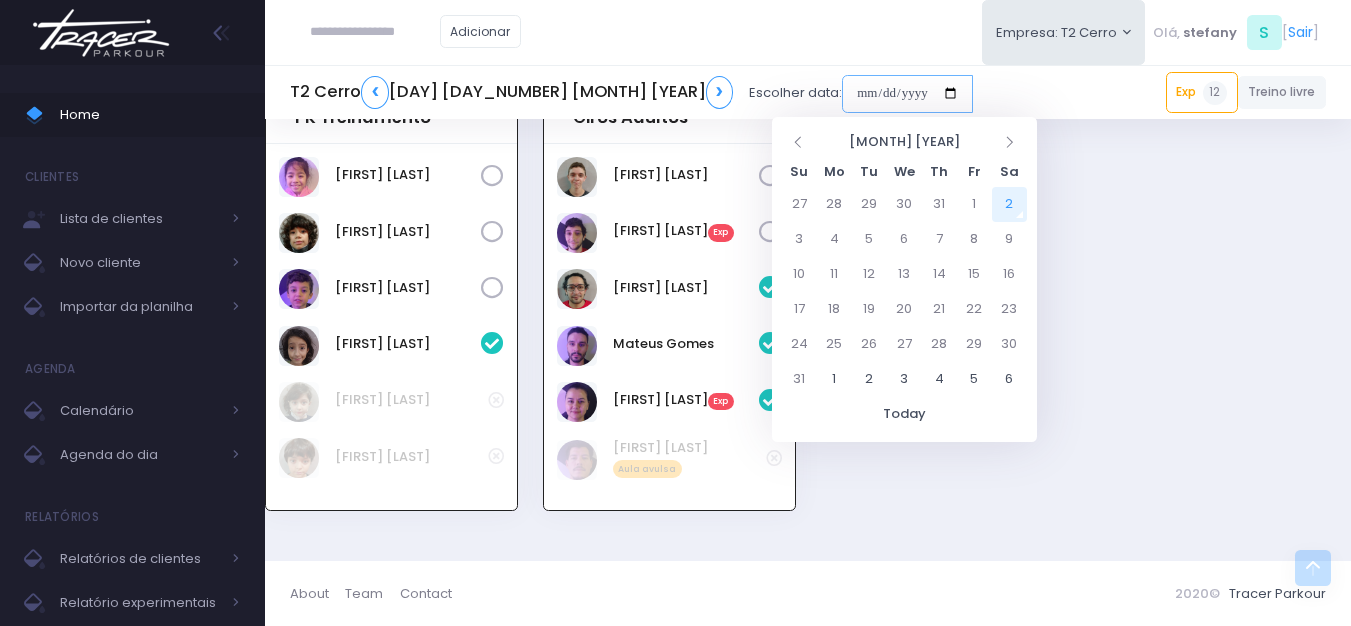 click at bounding box center [907, 94] 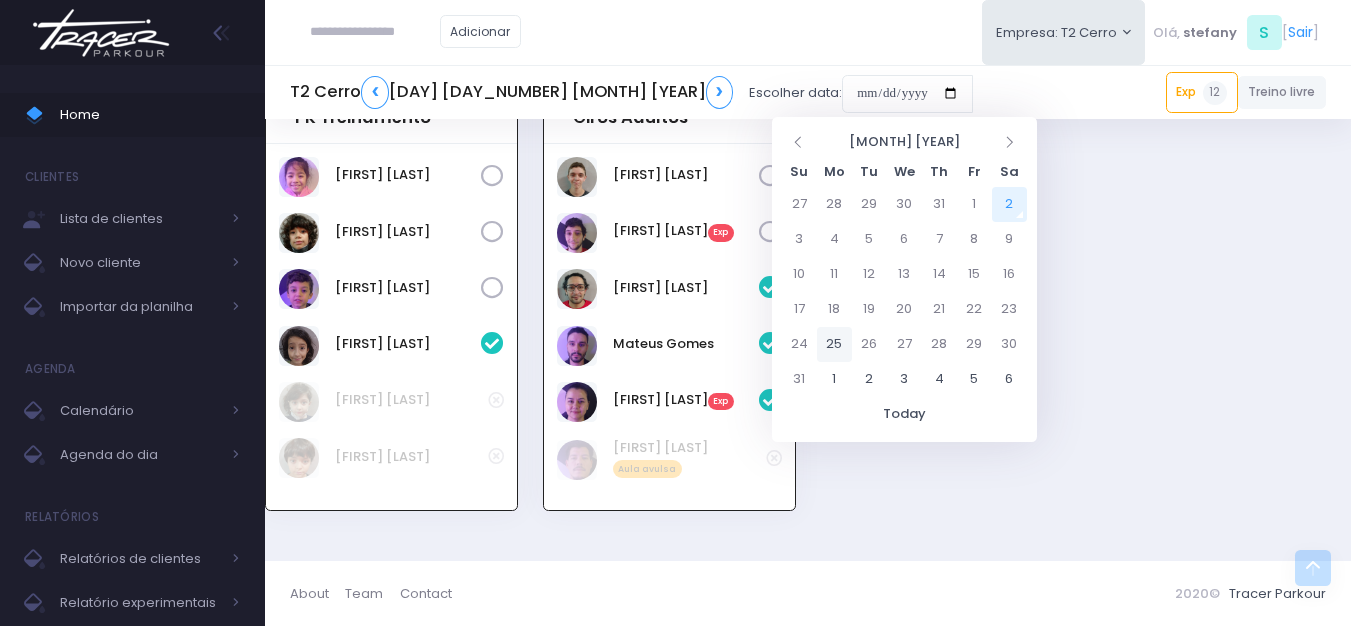 click on "25" at bounding box center [834, 344] 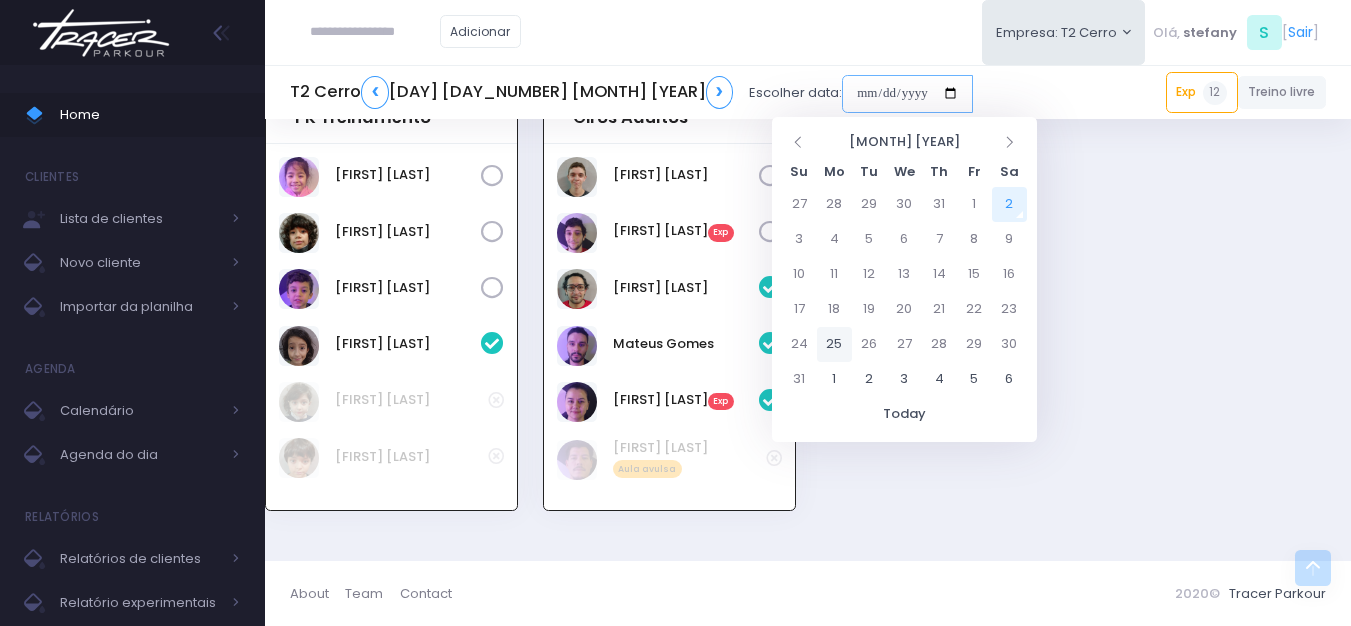 type on "**********" 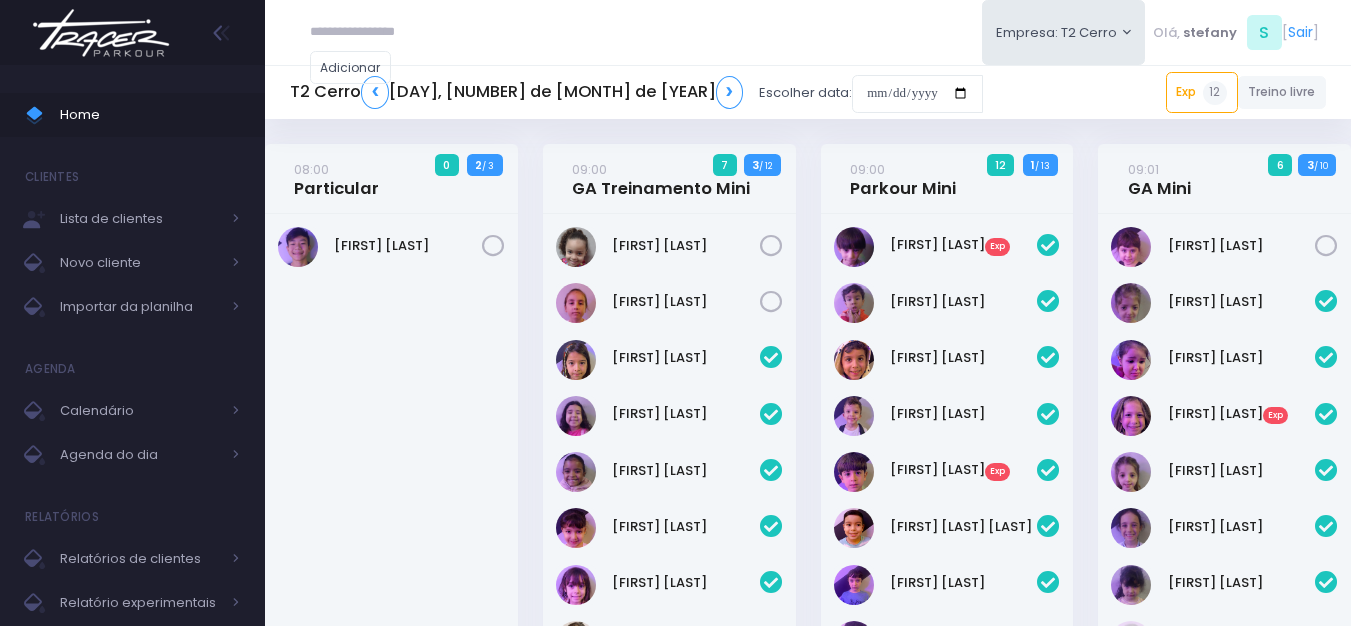 scroll, scrollTop: 3208, scrollLeft: 0, axis: vertical 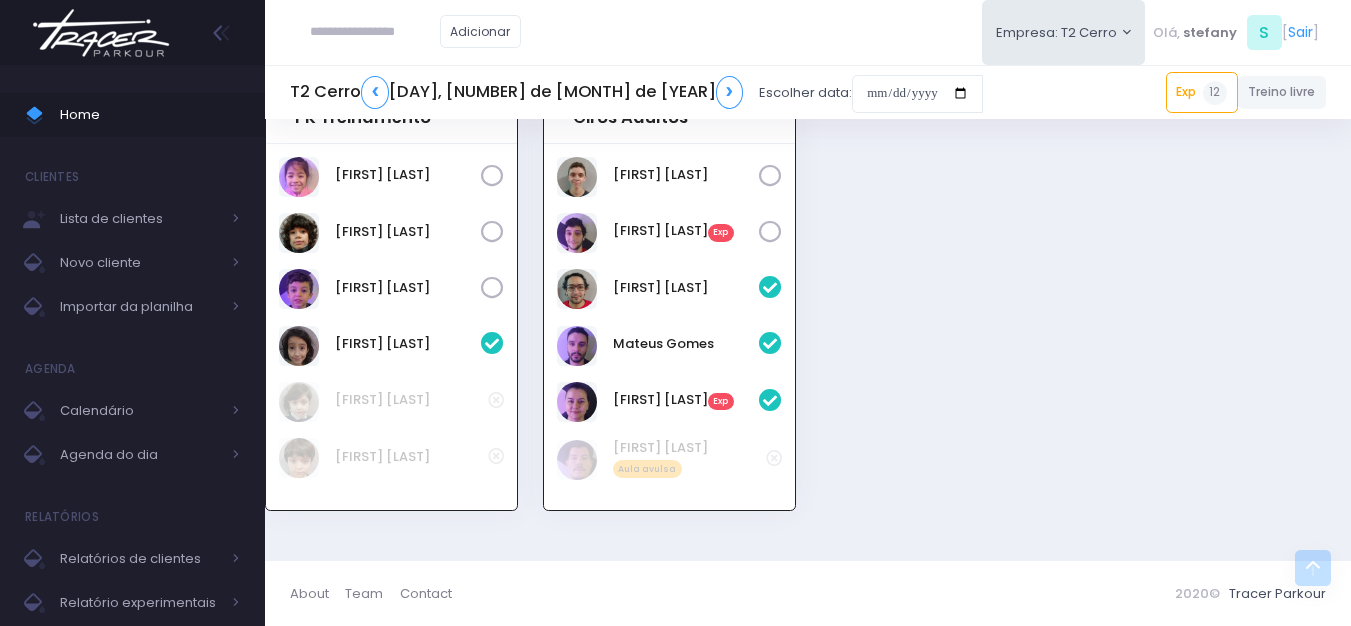 click at bounding box center [375, 32] 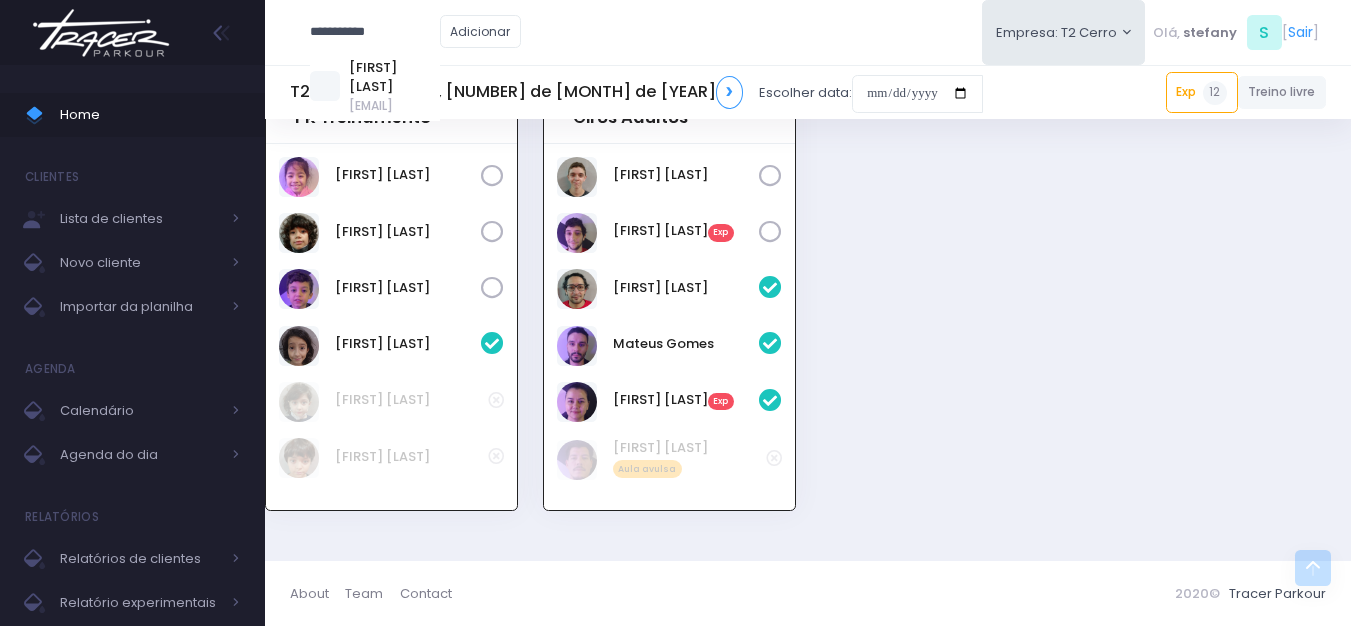 type on "**********" 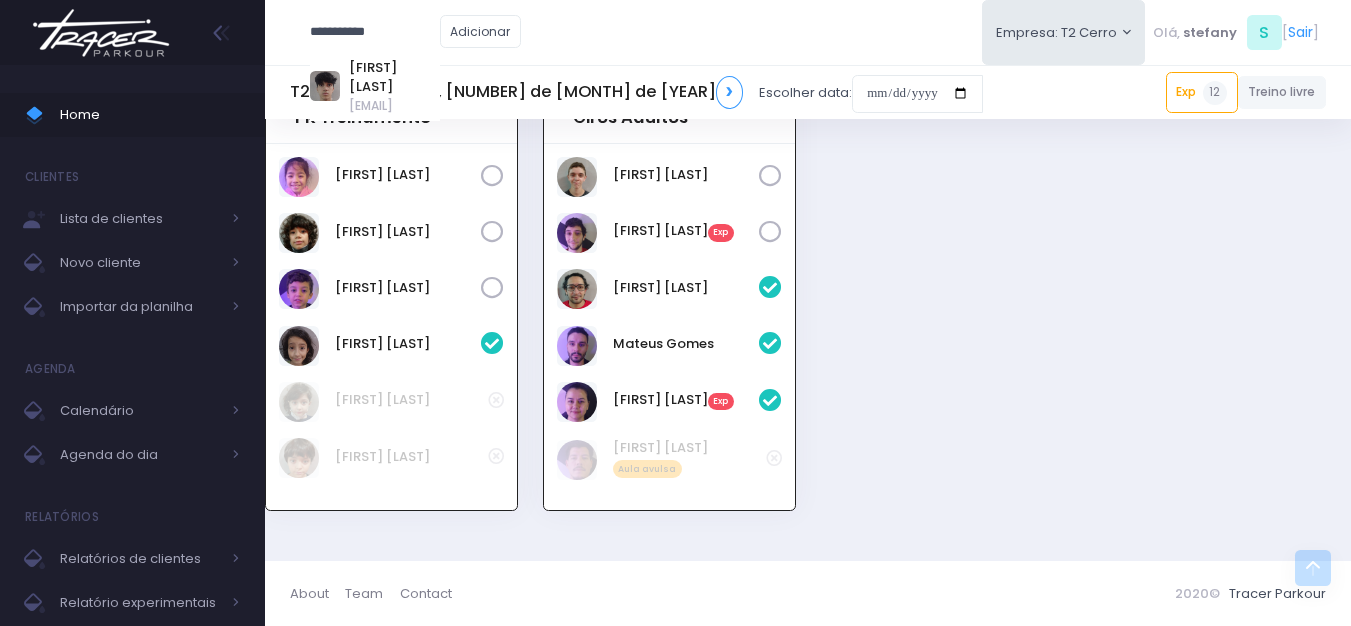 drag, startPoint x: 399, startPoint y: 29, endPoint x: 249, endPoint y: 35, distance: 150.11995 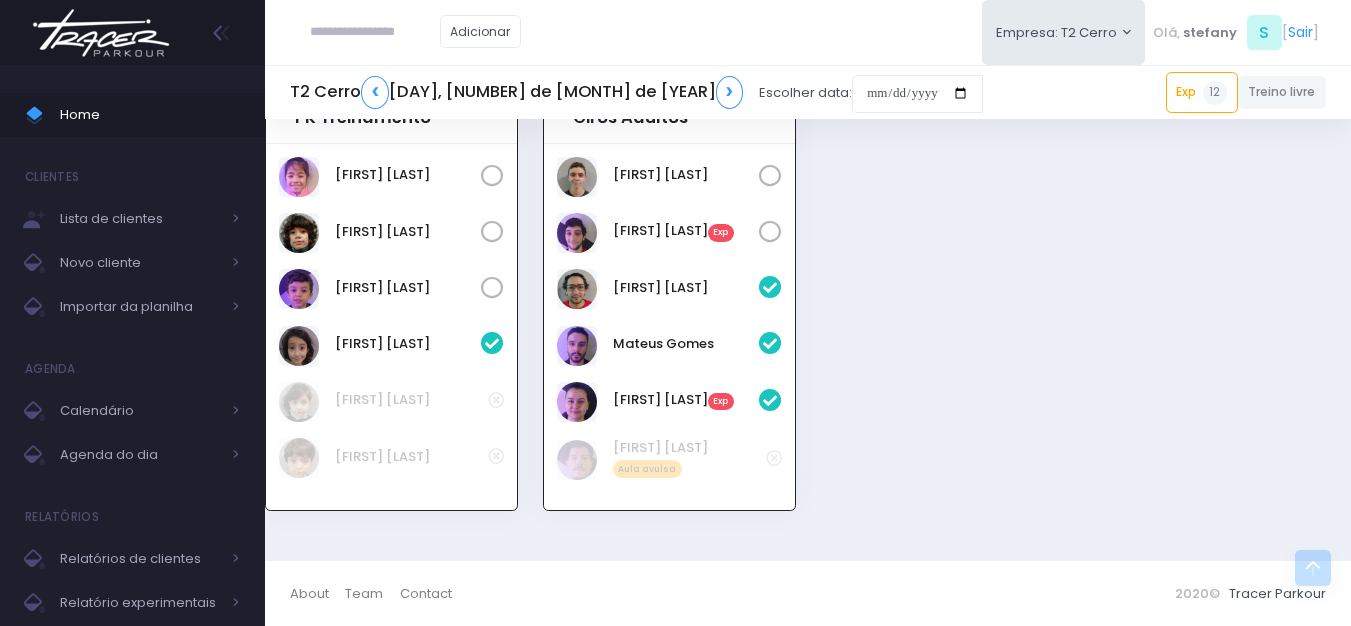 type 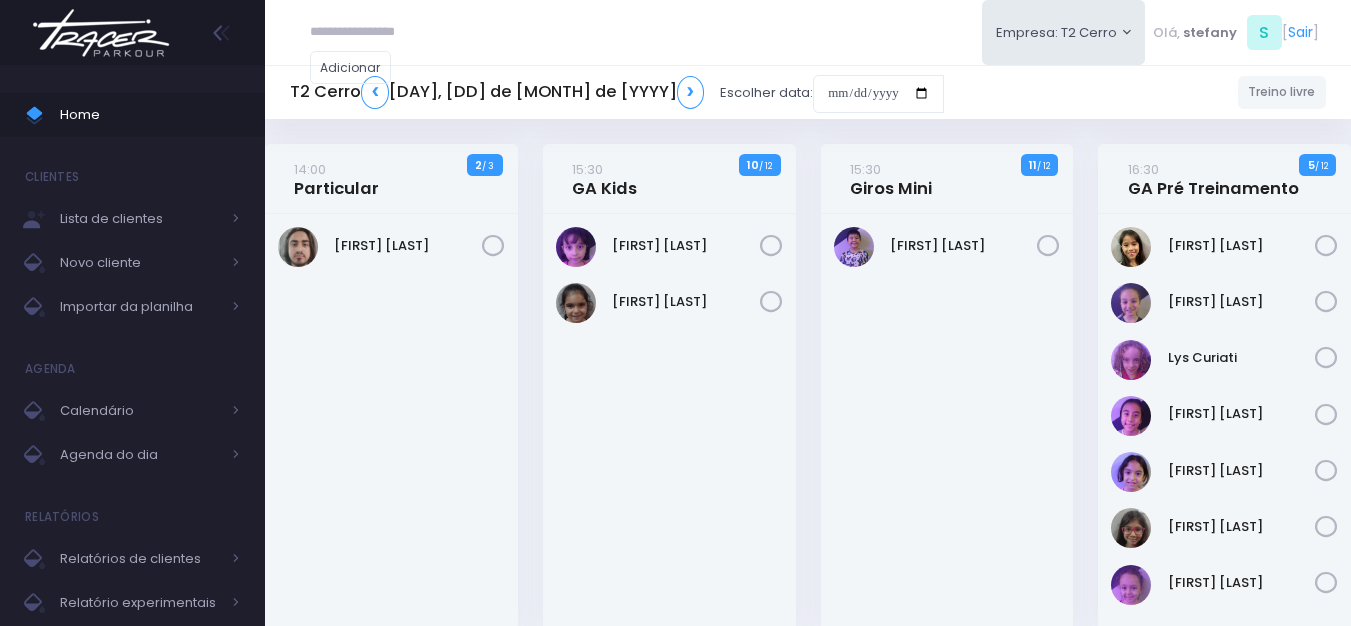 scroll, scrollTop: 0, scrollLeft: 0, axis: both 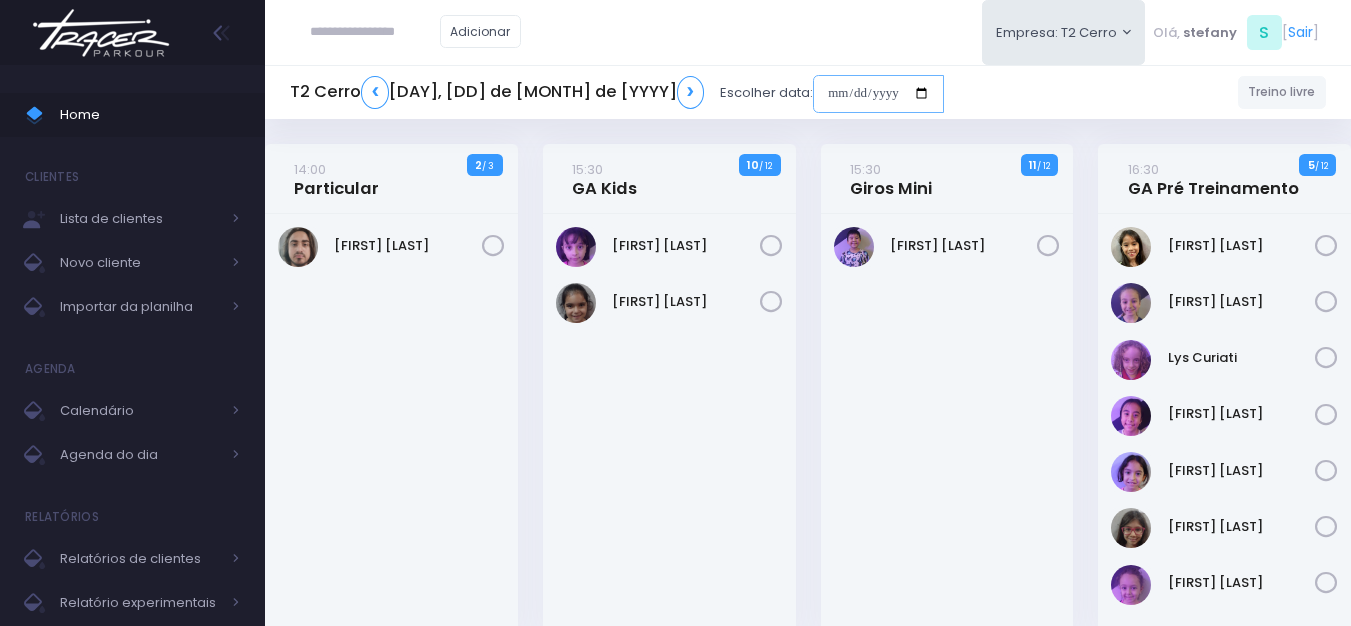 click at bounding box center [878, 94] 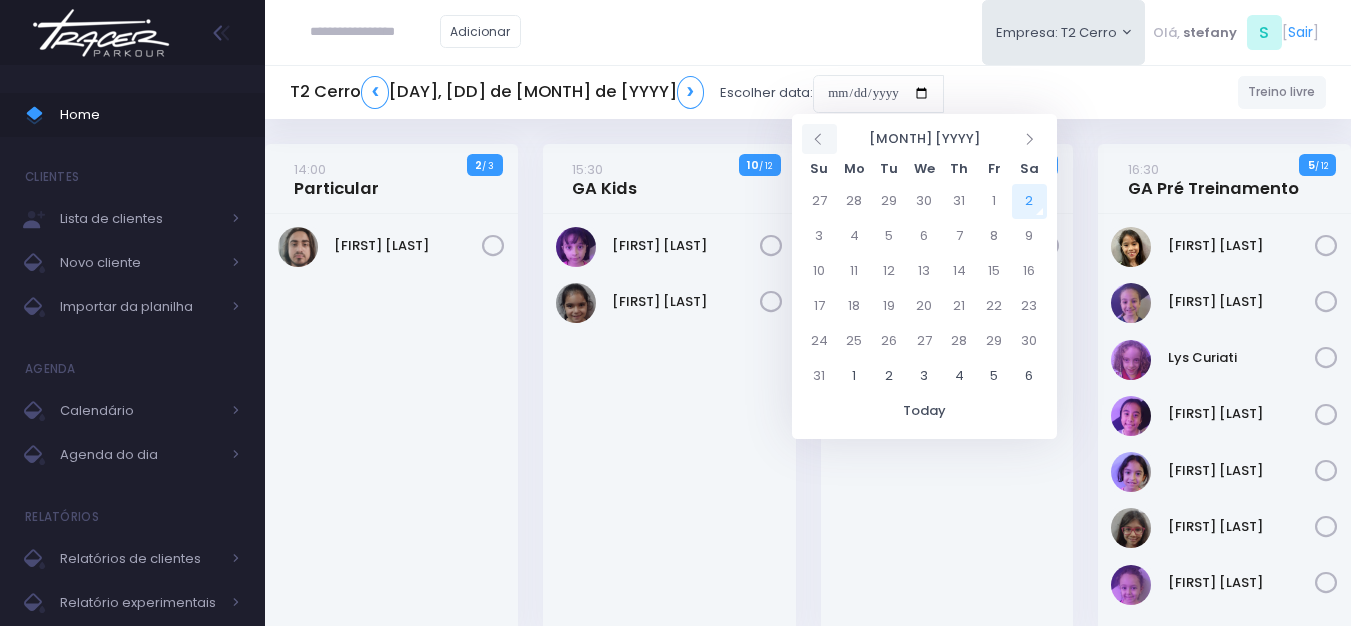 click at bounding box center (819, 138) 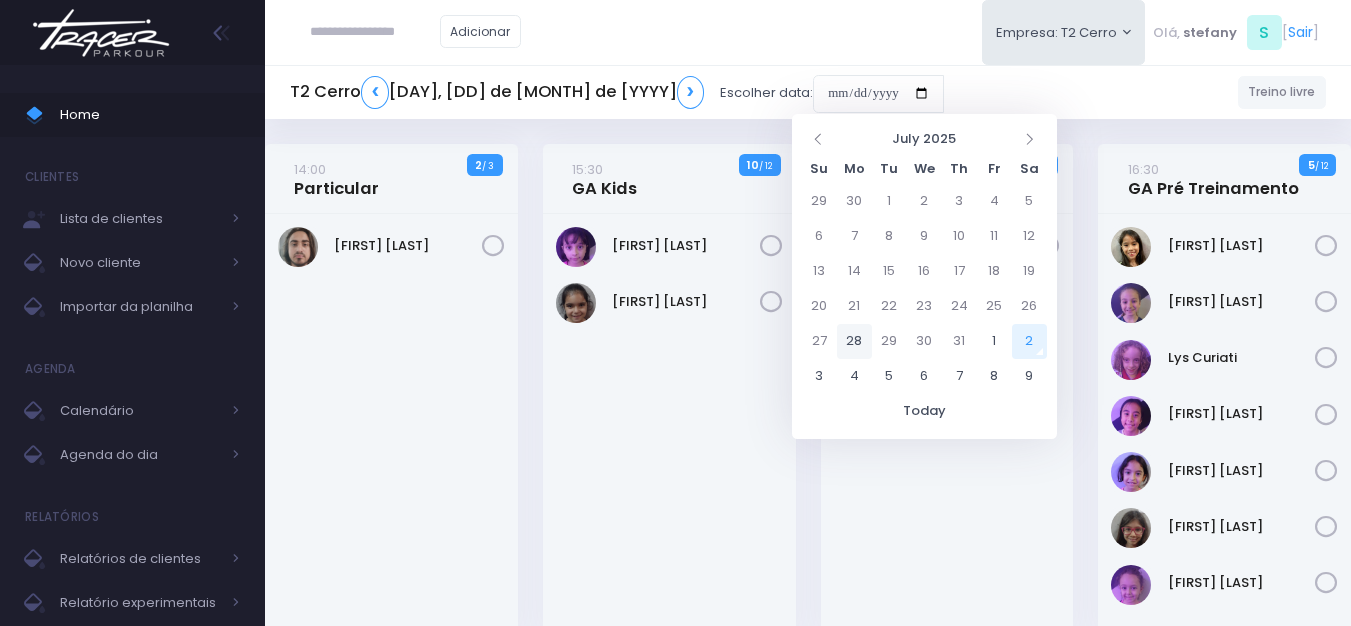 click on "28" at bounding box center [854, 341] 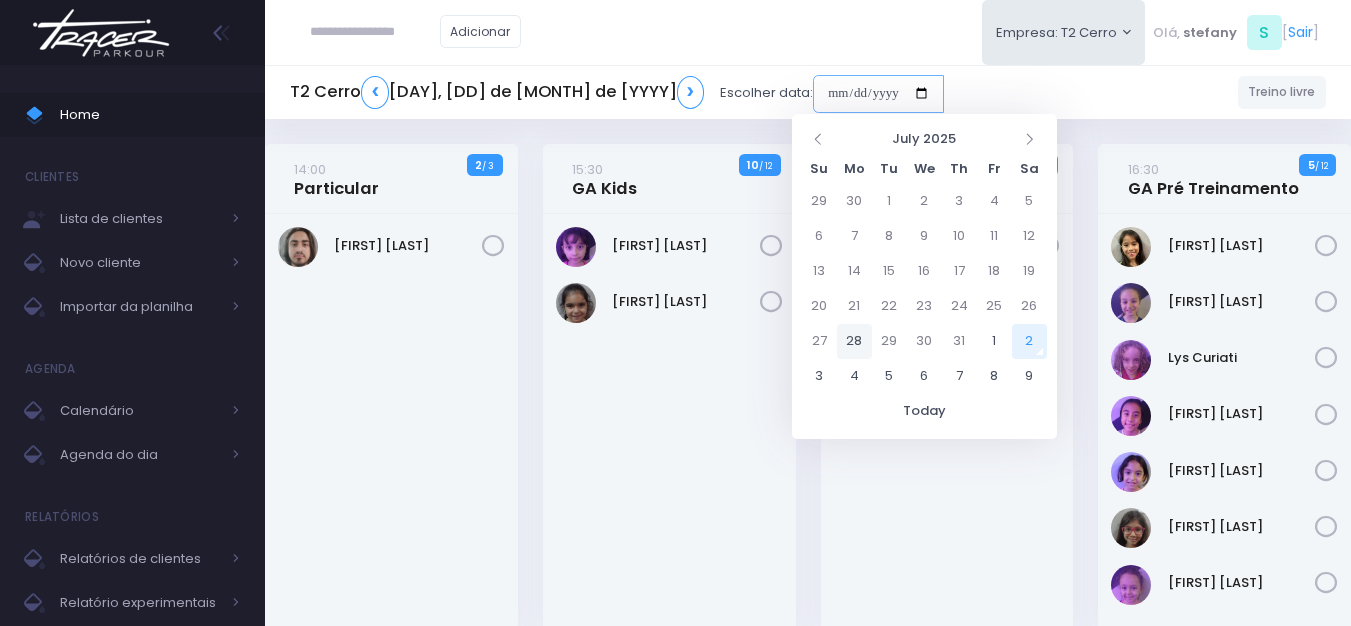type on "**********" 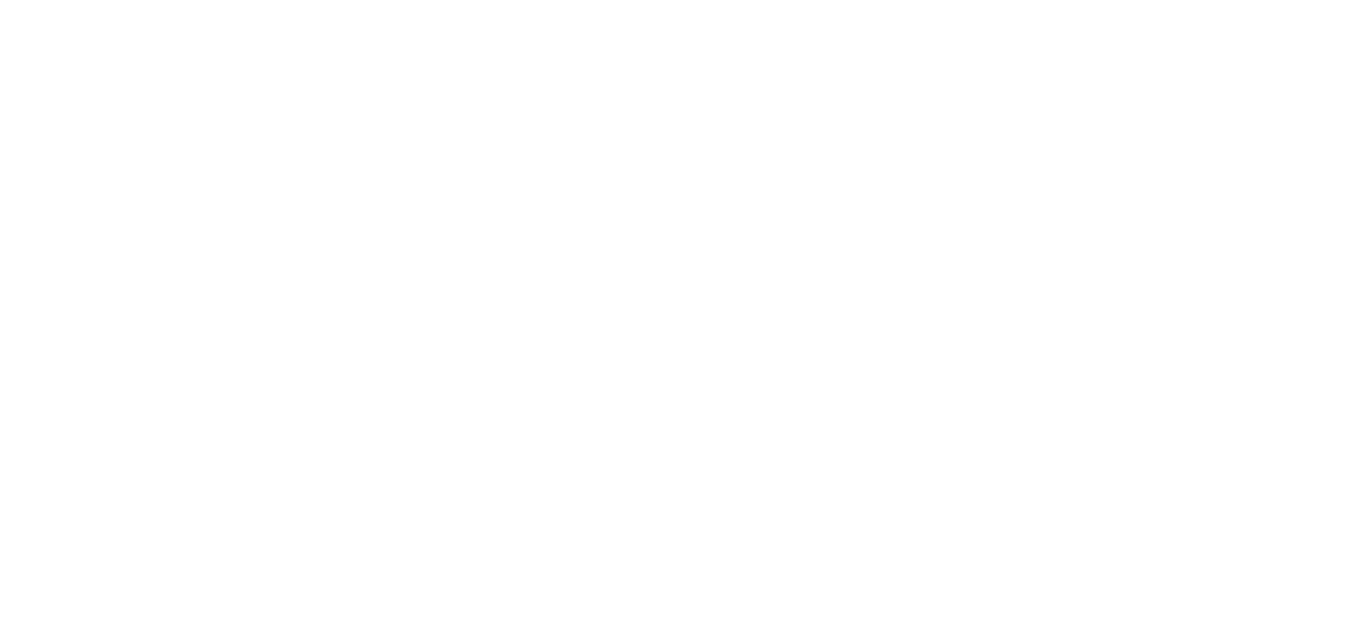 scroll, scrollTop: 0, scrollLeft: 0, axis: both 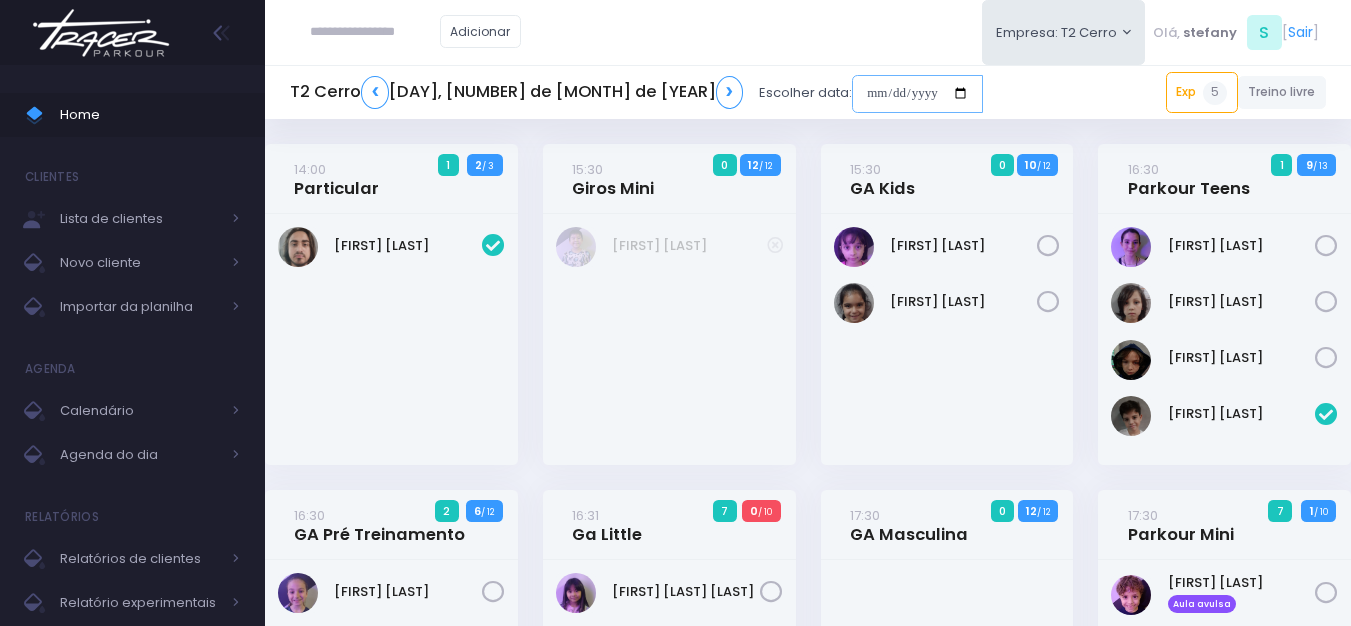 click at bounding box center (917, 94) 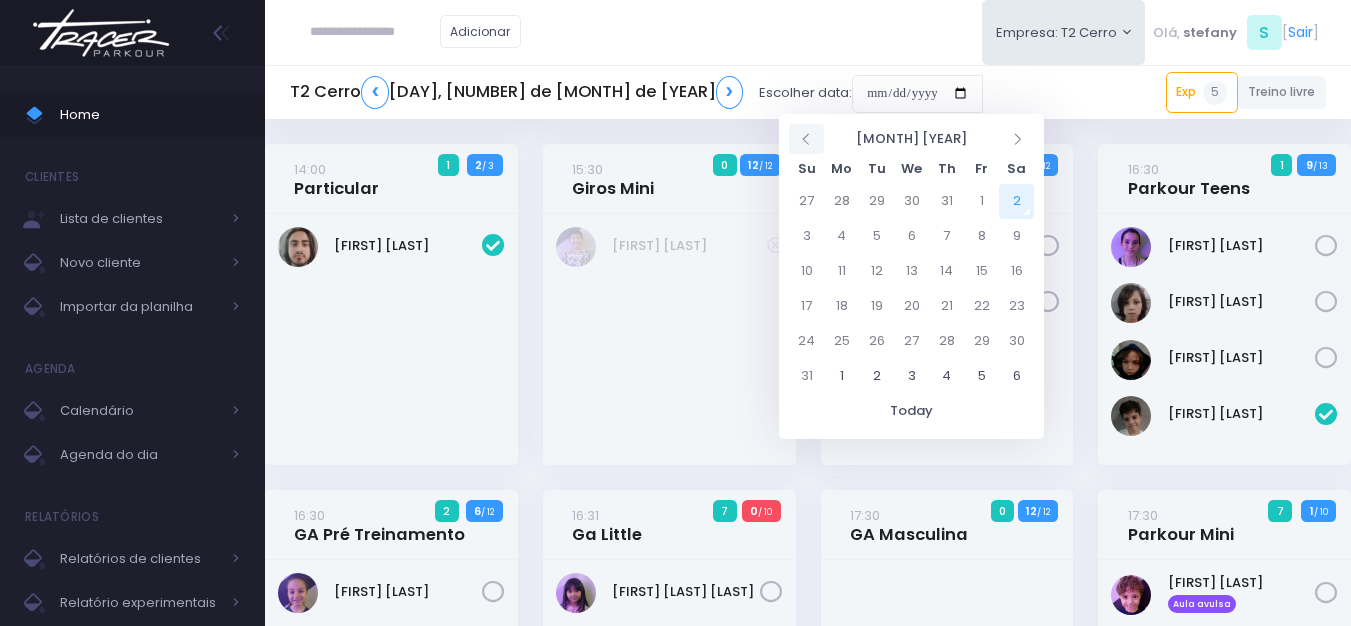 click at bounding box center [807, 138] 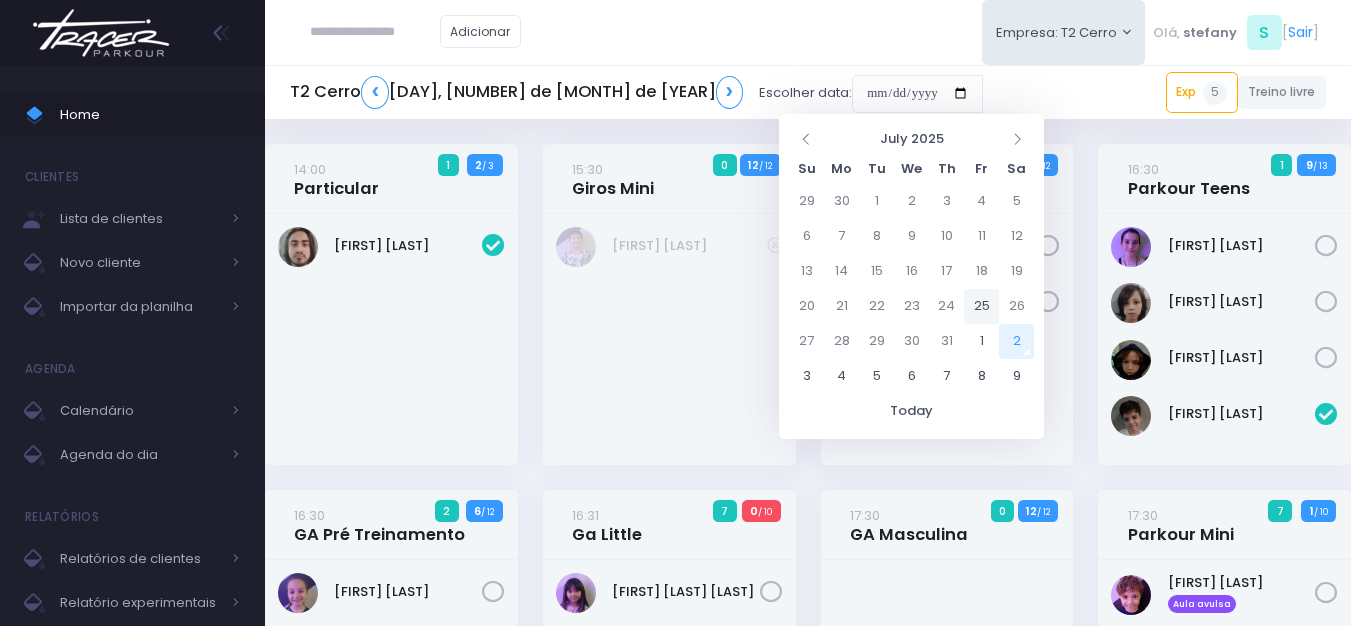 click on "25" at bounding box center (981, 306) 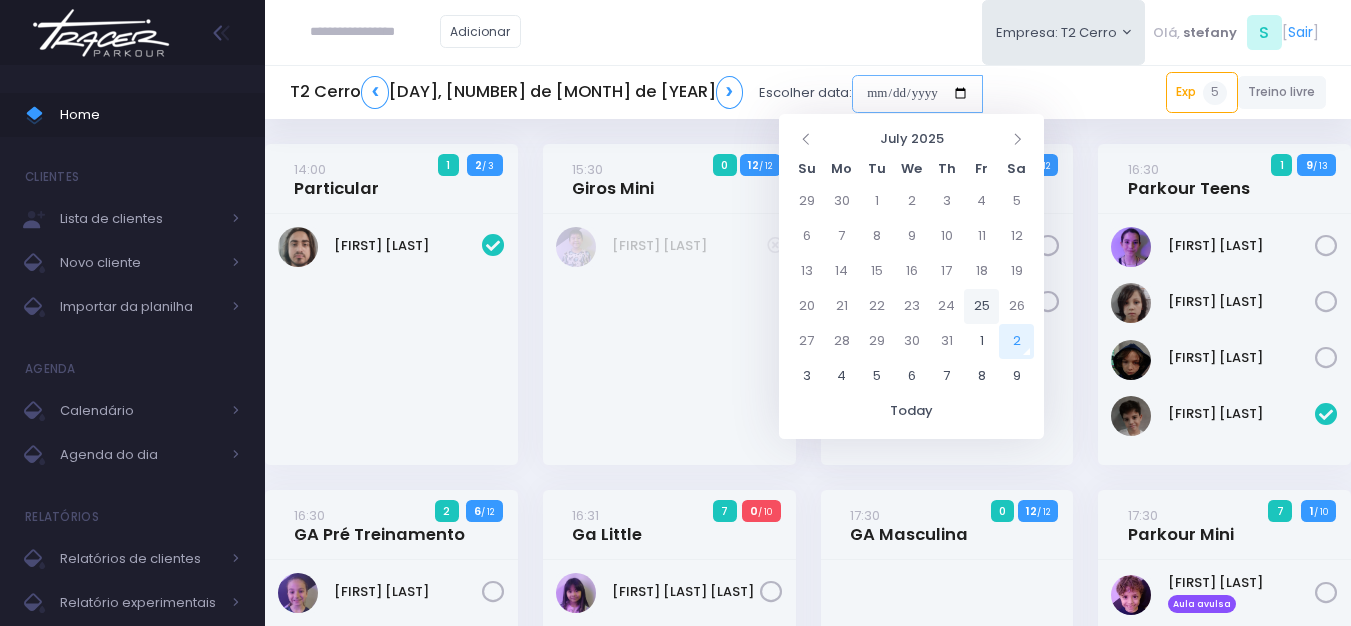 type on "**********" 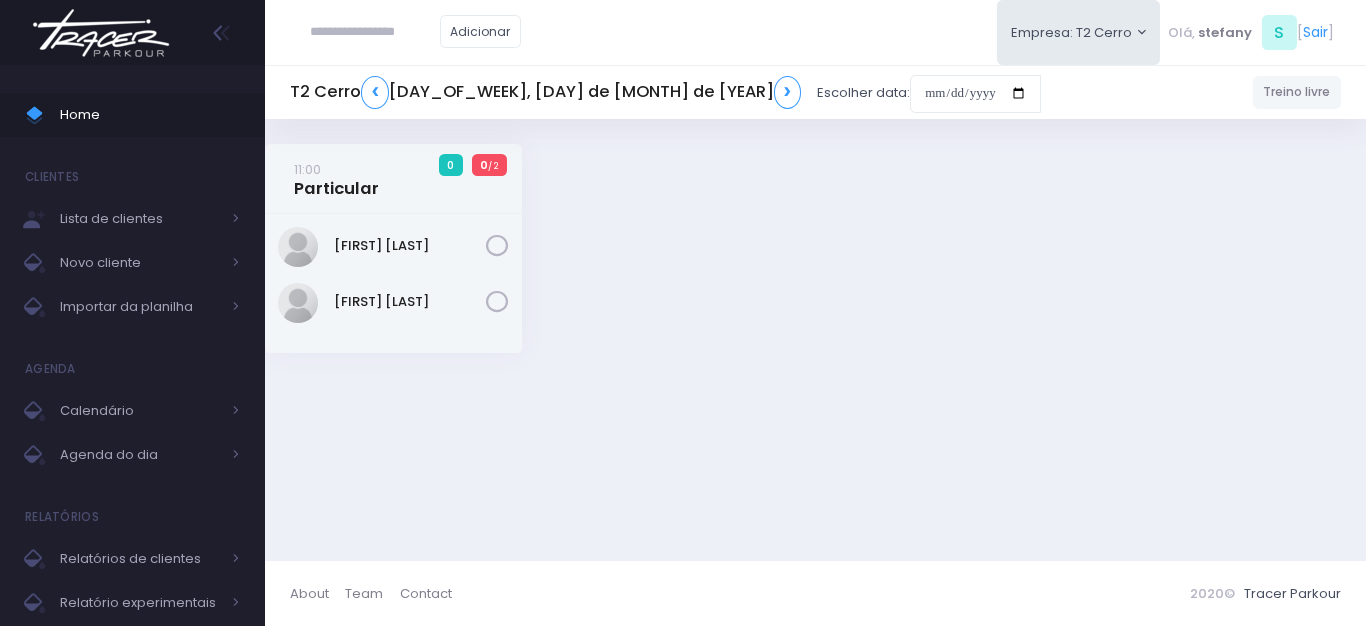 scroll, scrollTop: 0, scrollLeft: 0, axis: both 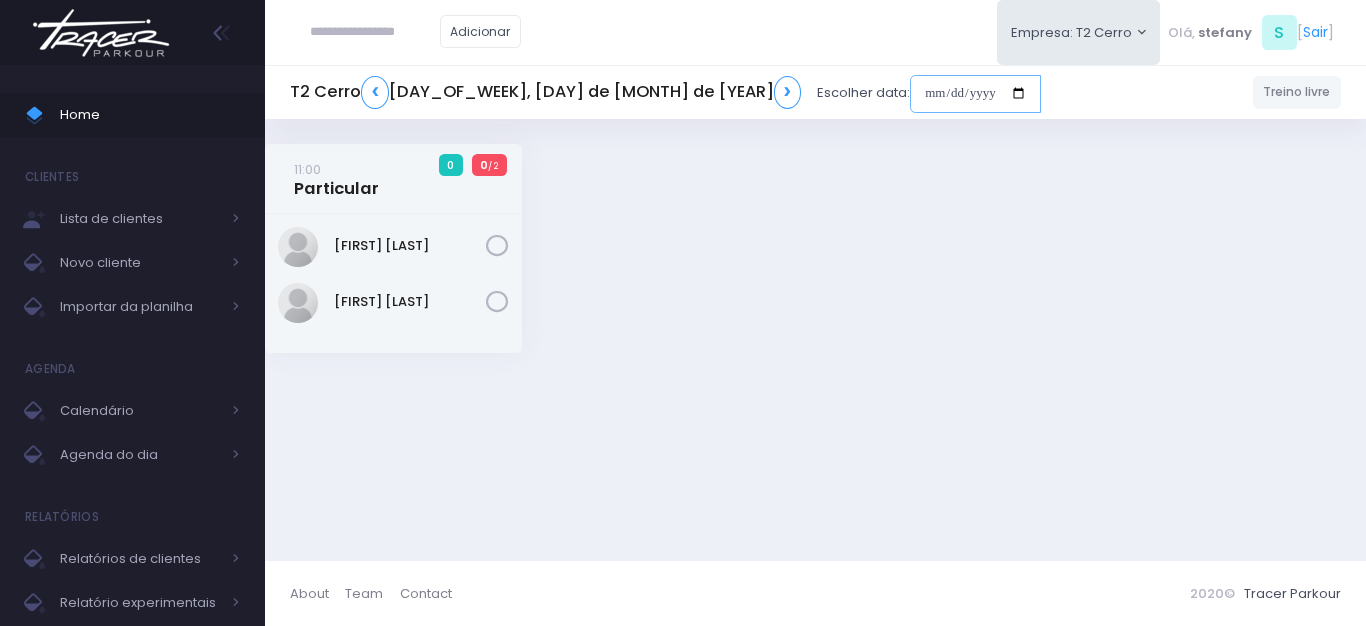click at bounding box center (975, 94) 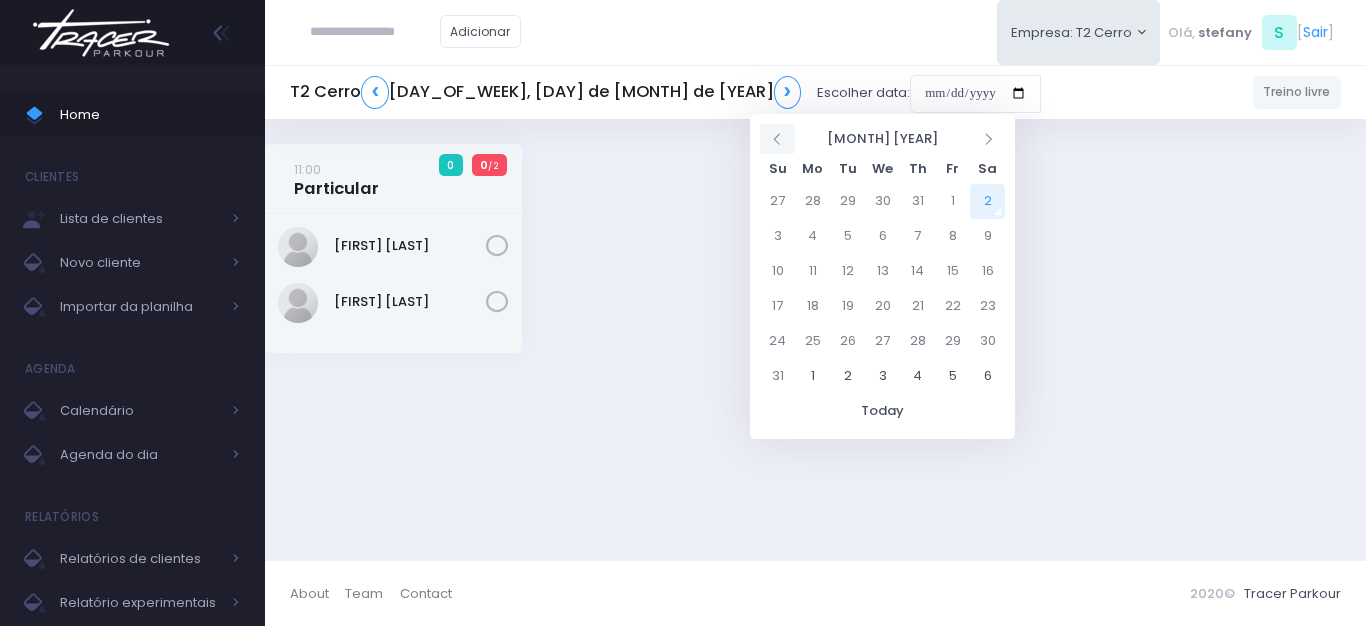 click at bounding box center [778, 138] 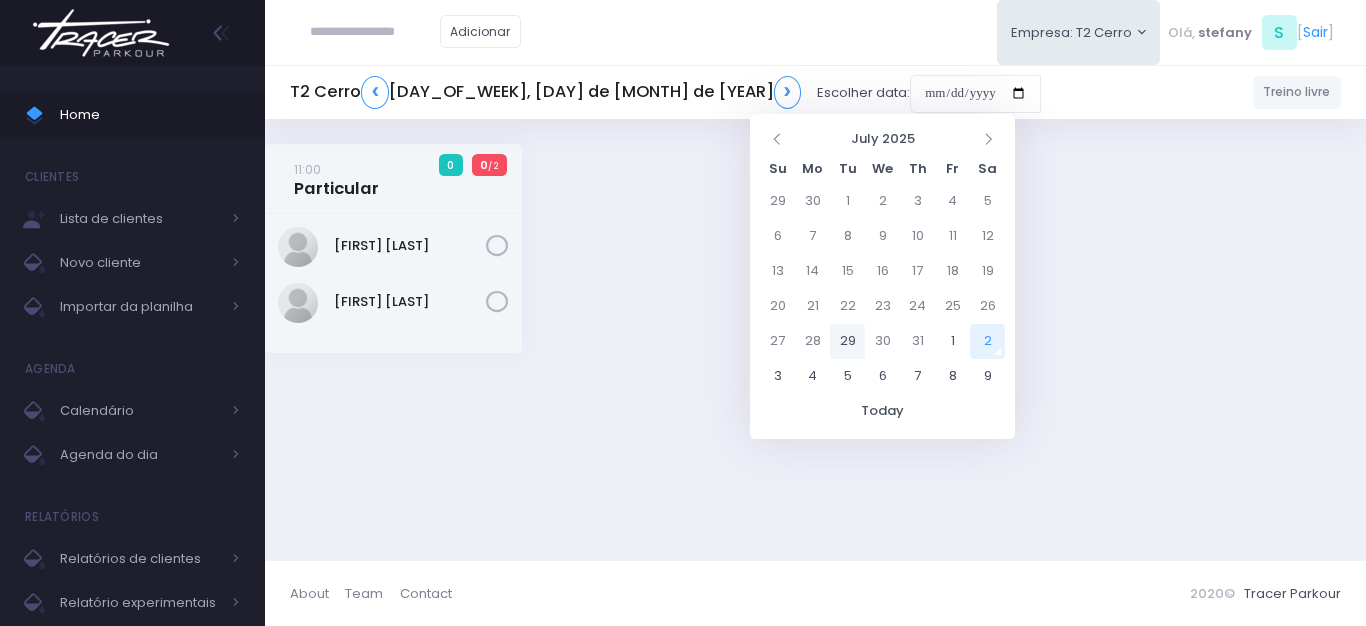 click on "29" at bounding box center [847, 341] 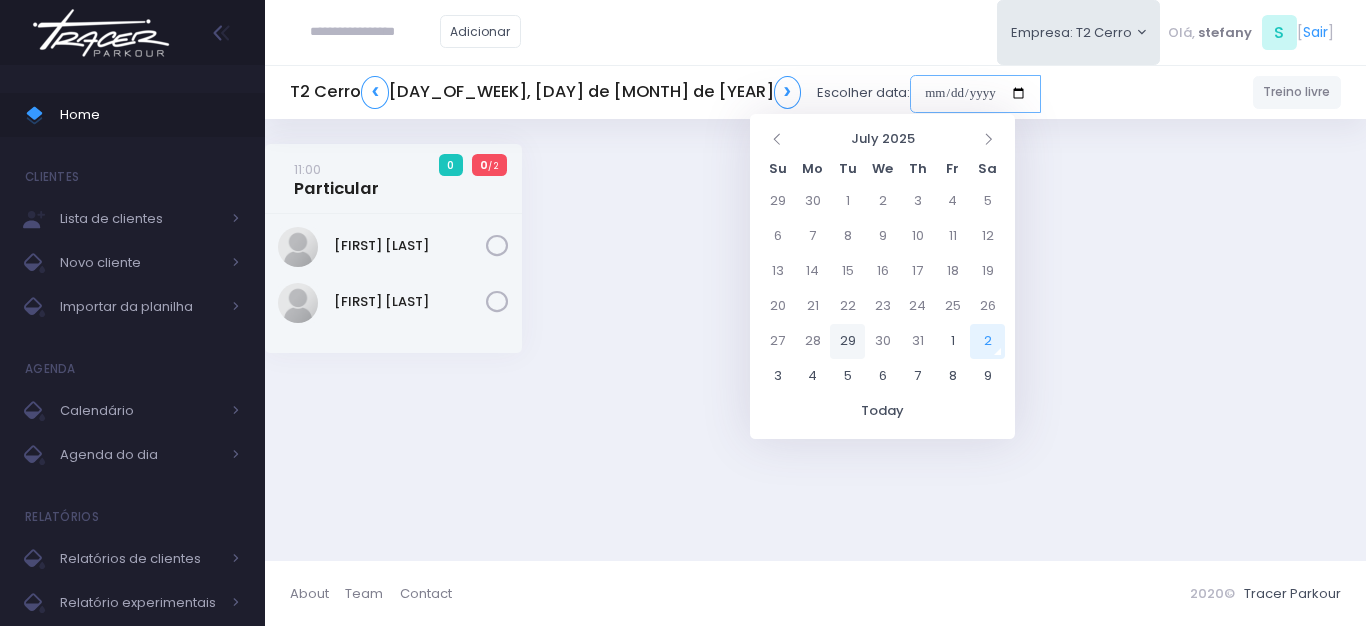 type on "**********" 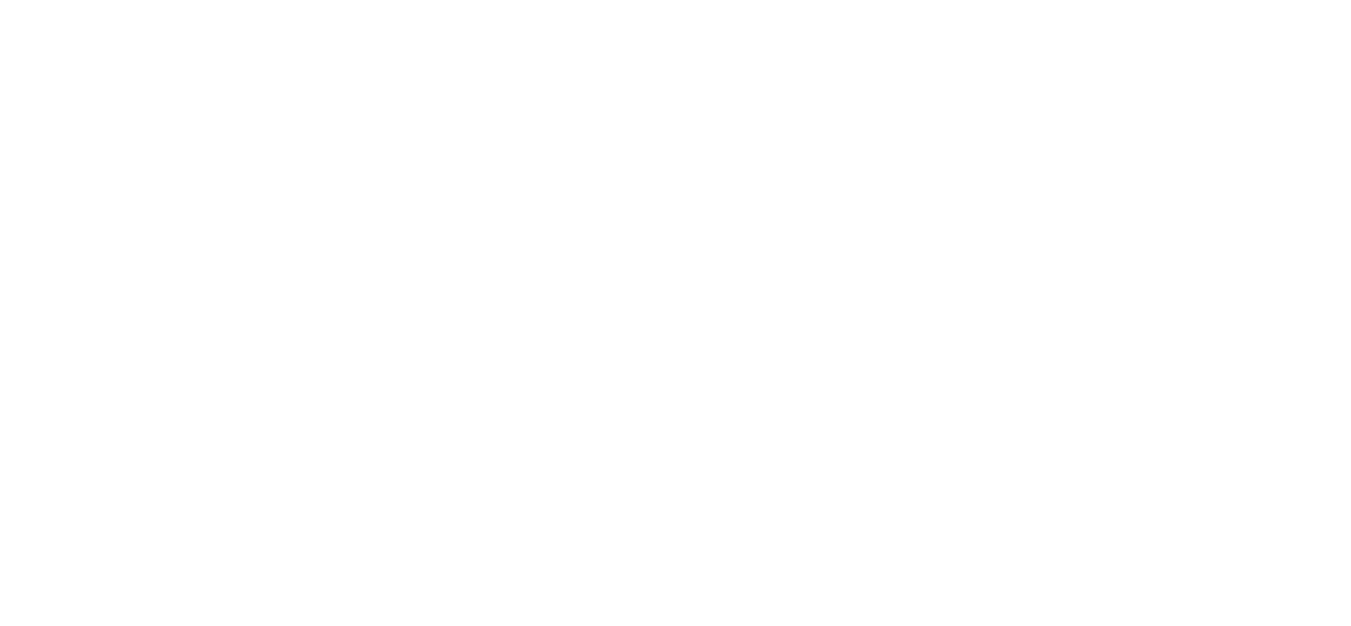 scroll, scrollTop: 0, scrollLeft: 0, axis: both 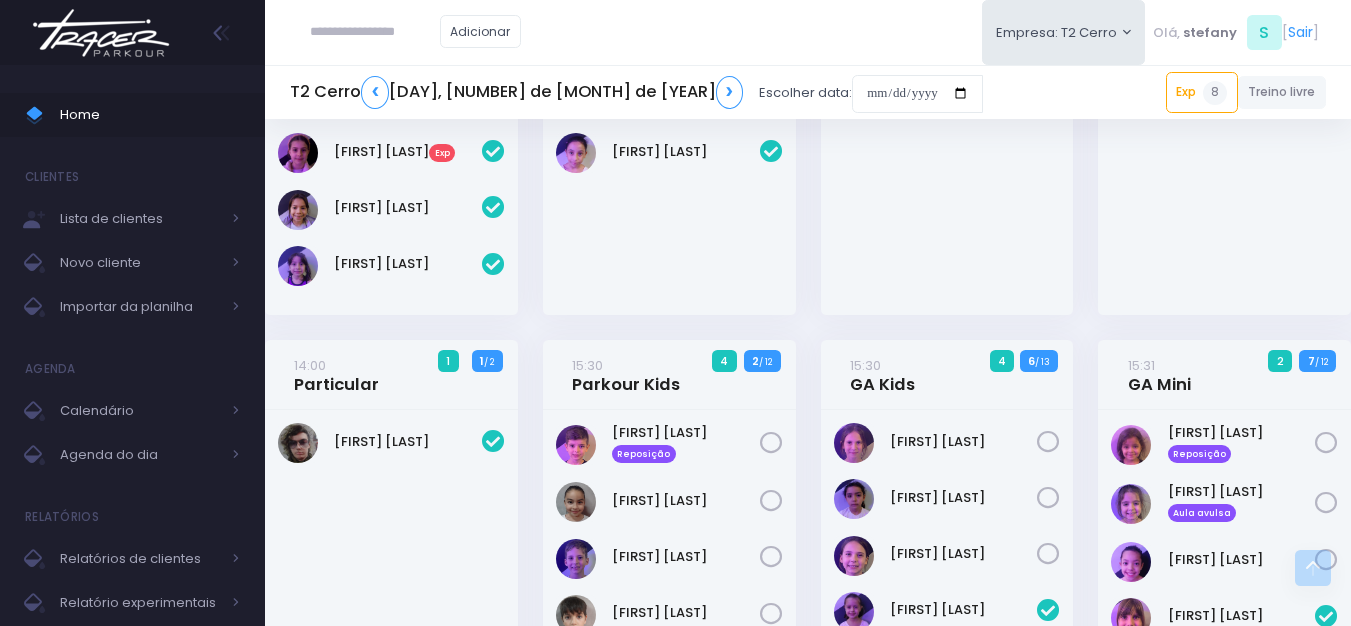 click at bounding box center (375, 32) 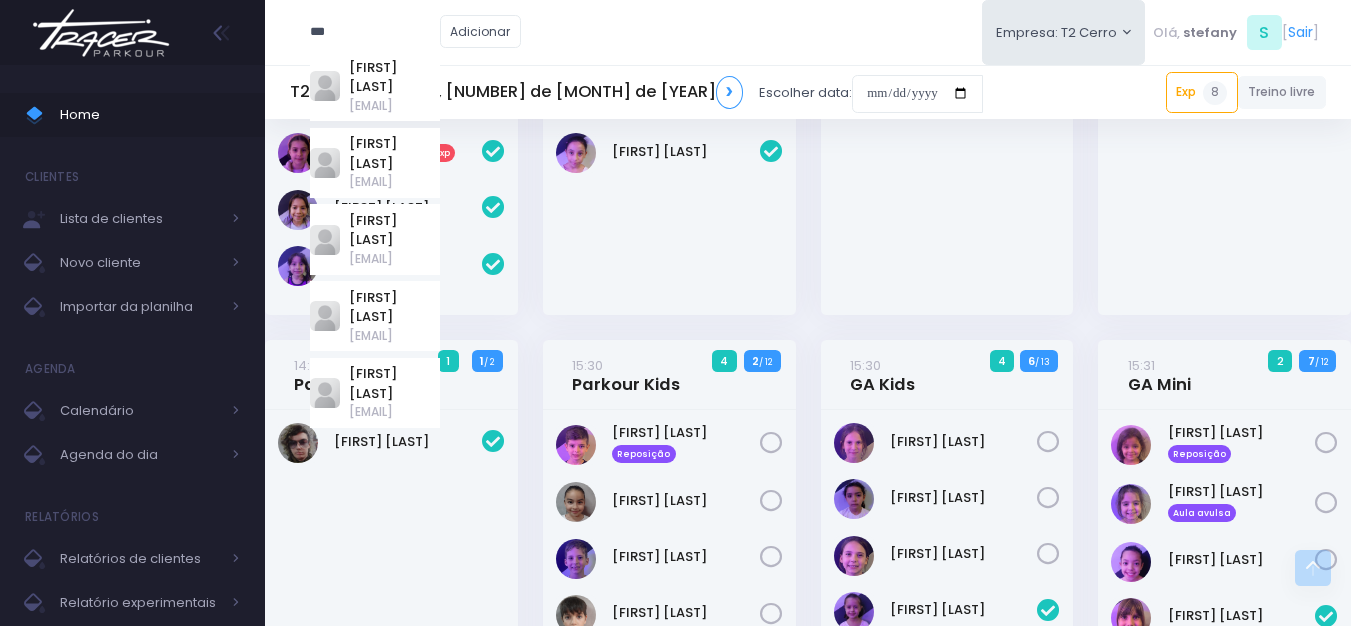 type on "***" 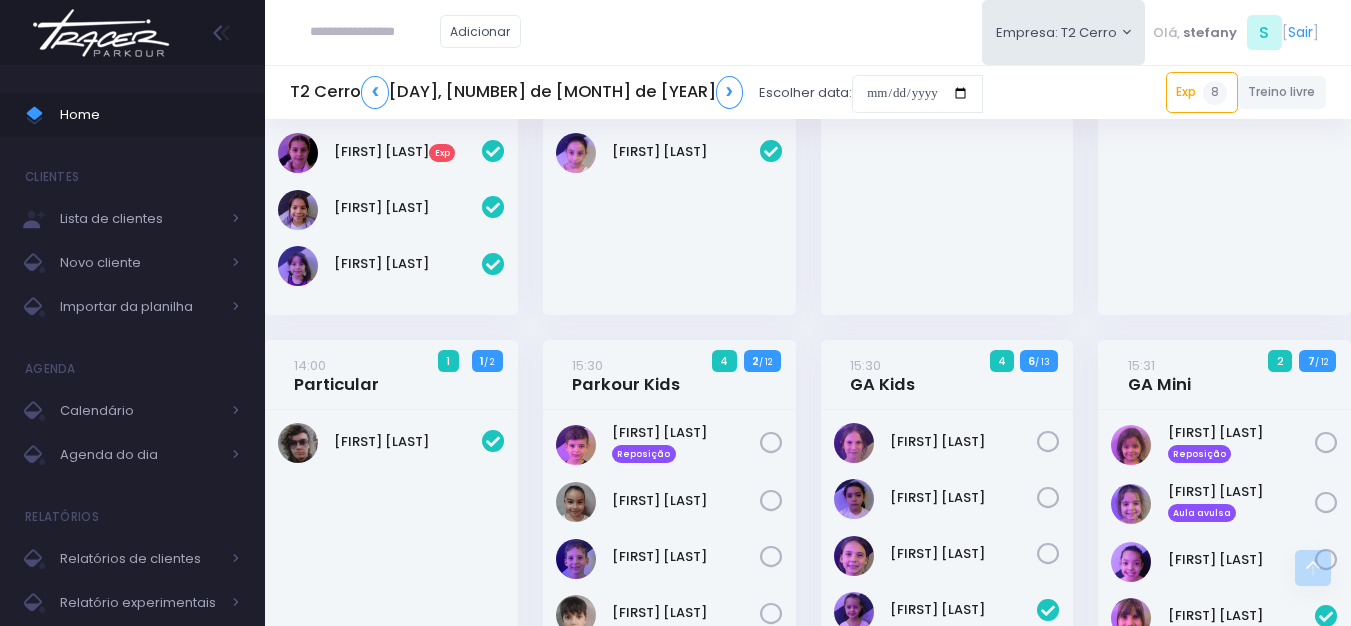 paste on "**********" 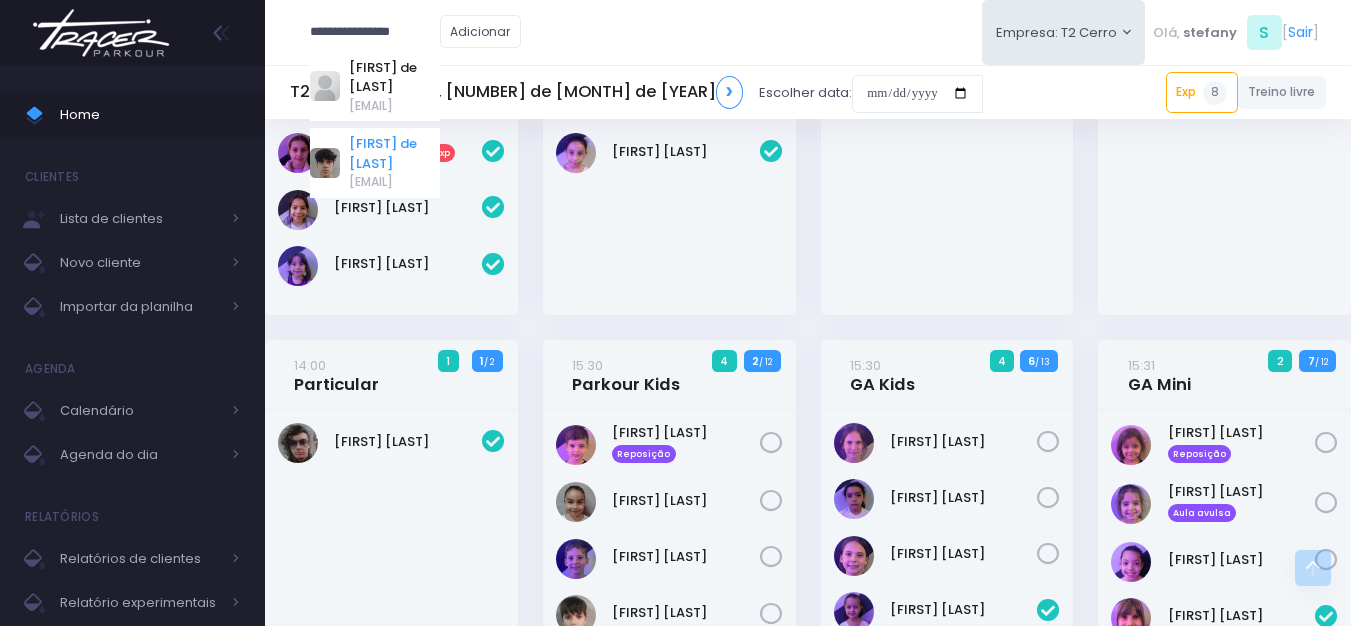 click on "Théo de Carvalho" at bounding box center [394, 153] 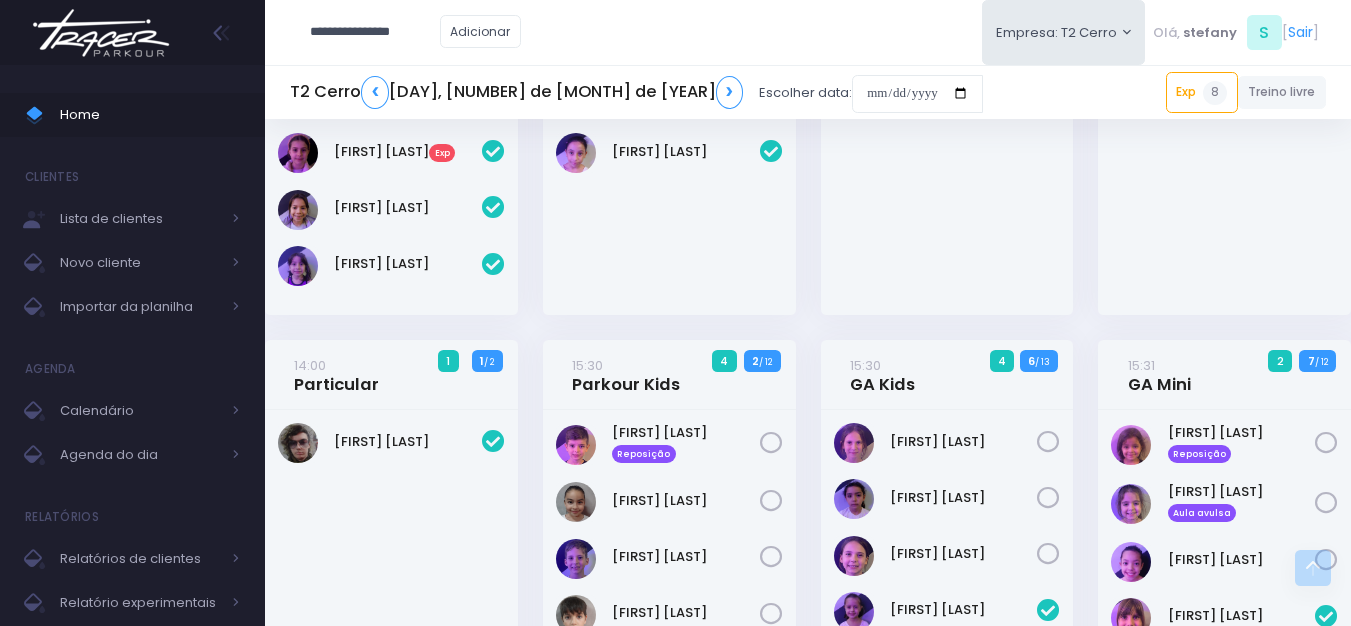 scroll, scrollTop: 0, scrollLeft: 0, axis: both 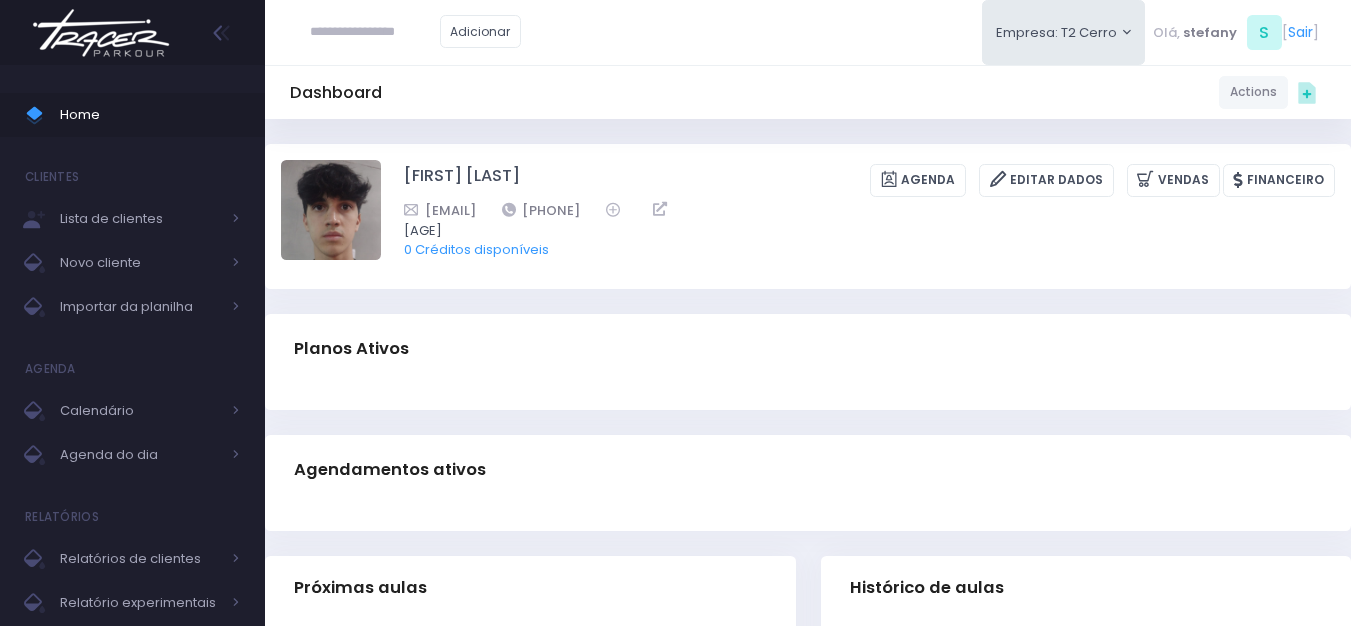 drag, startPoint x: 668, startPoint y: 209, endPoint x: 595, endPoint y: 205, distance: 73.109505 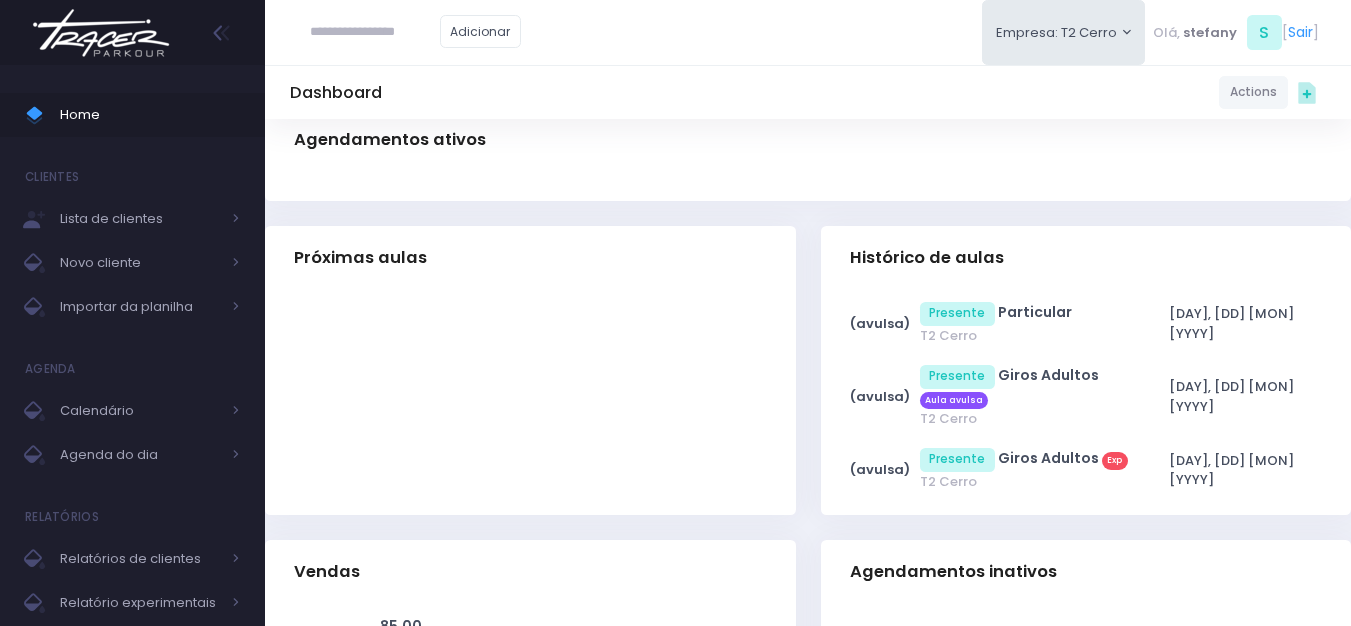 scroll, scrollTop: 0, scrollLeft: 0, axis: both 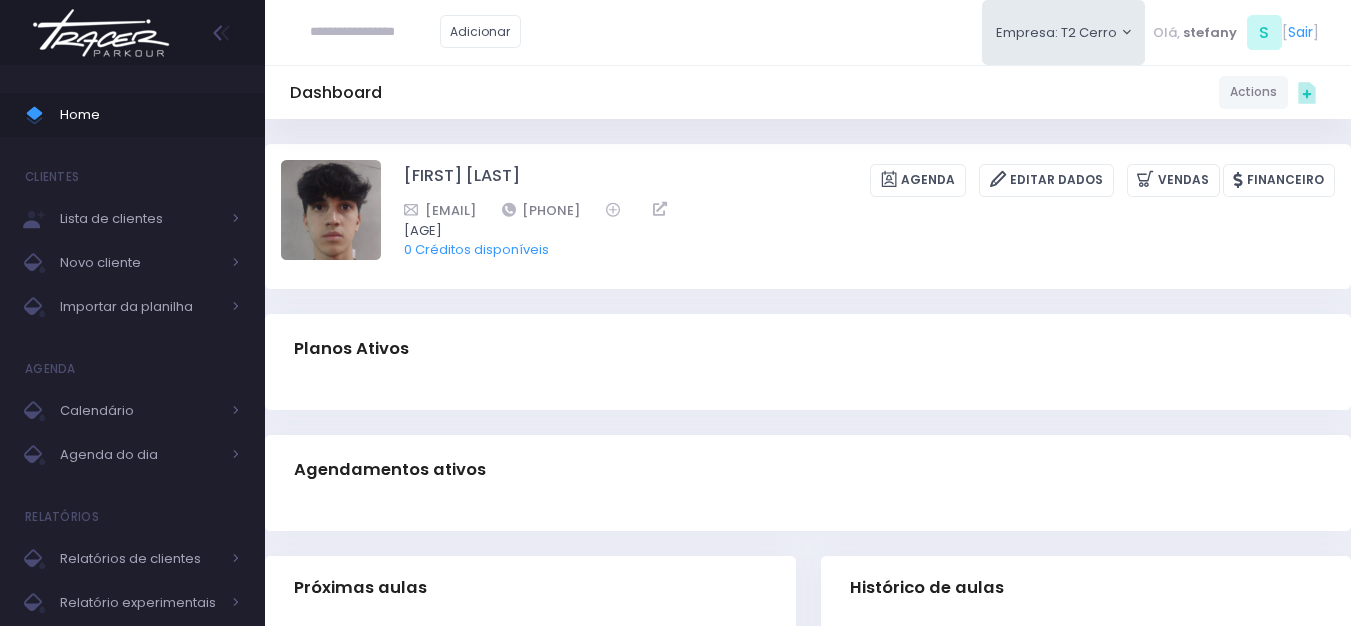 click at bounding box center [101, 33] 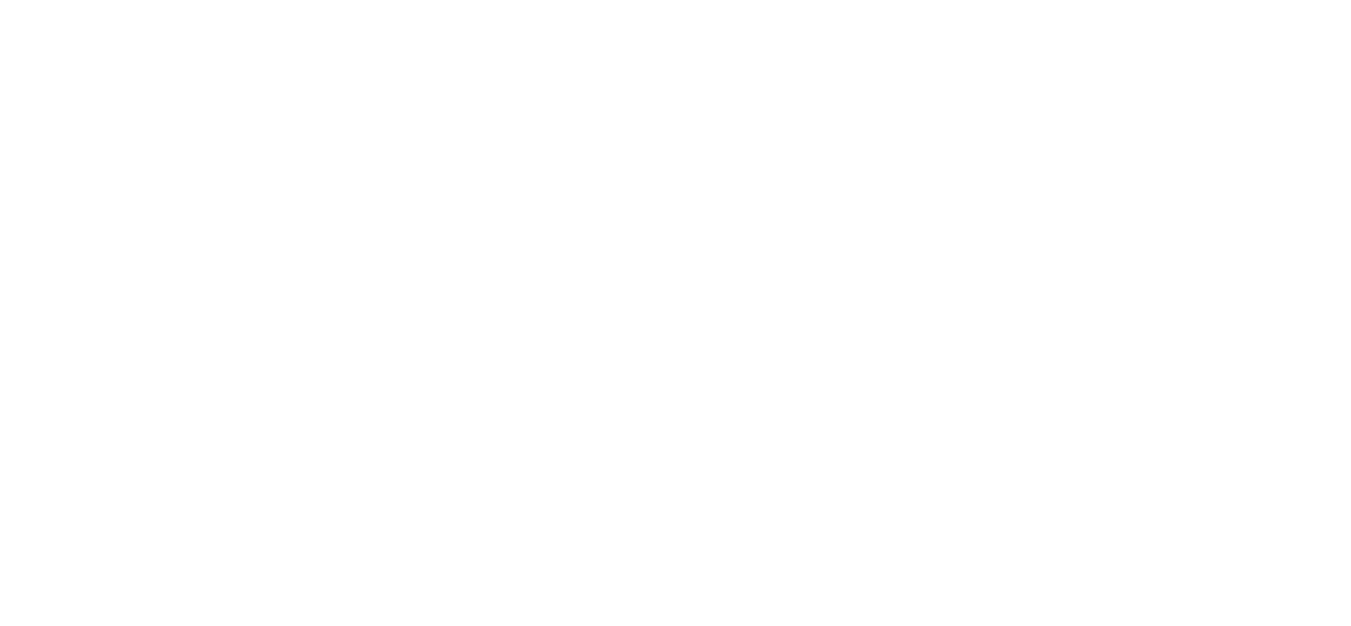 scroll, scrollTop: 3208, scrollLeft: 0, axis: vertical 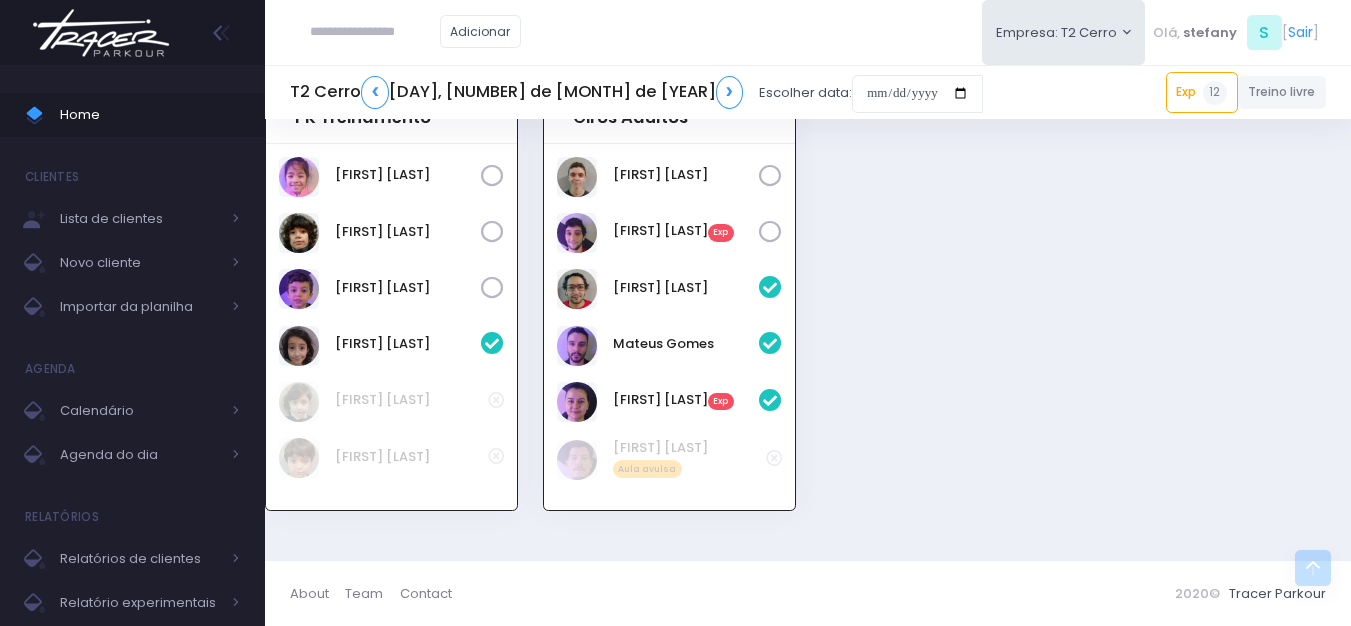 click at bounding box center (101, 33) 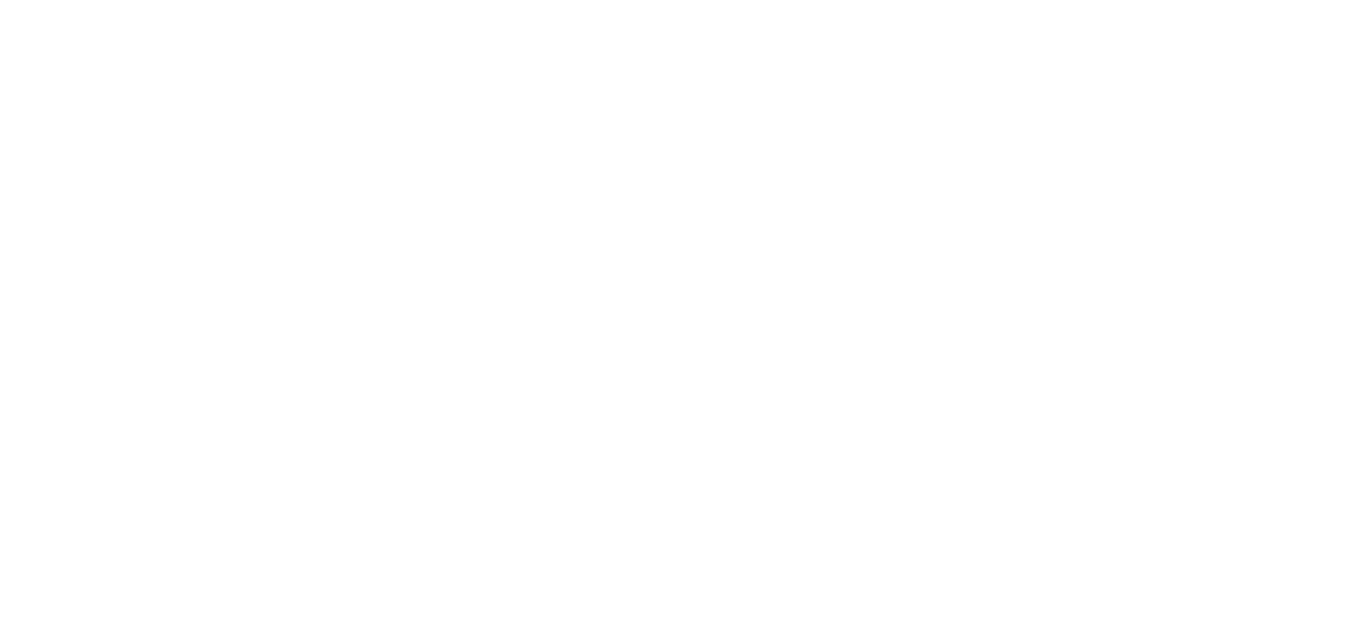 scroll, scrollTop: 0, scrollLeft: 0, axis: both 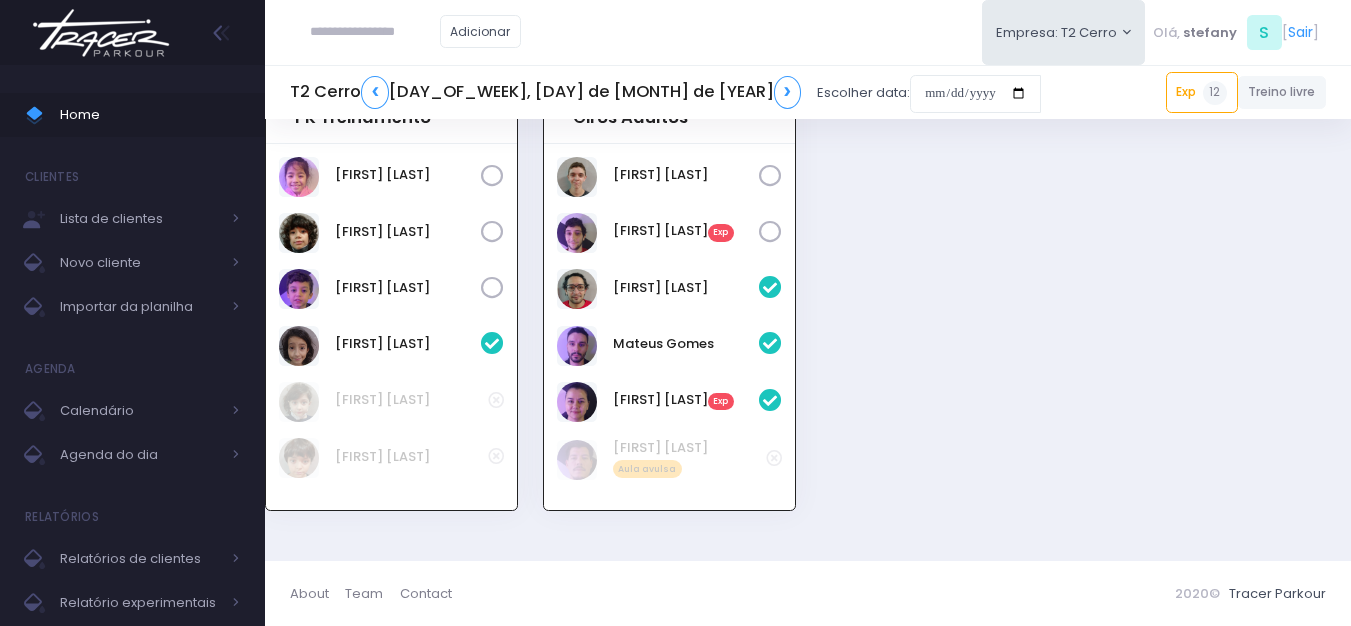 click at bounding box center (101, 33) 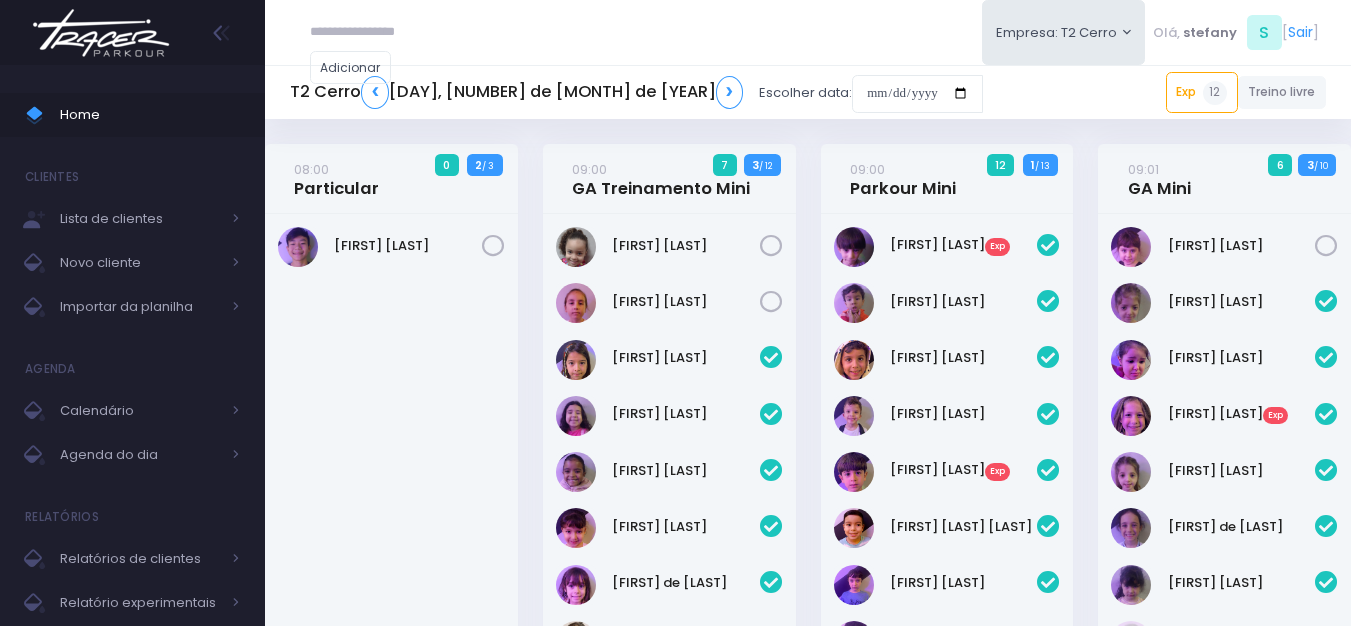 scroll, scrollTop: 3208, scrollLeft: 0, axis: vertical 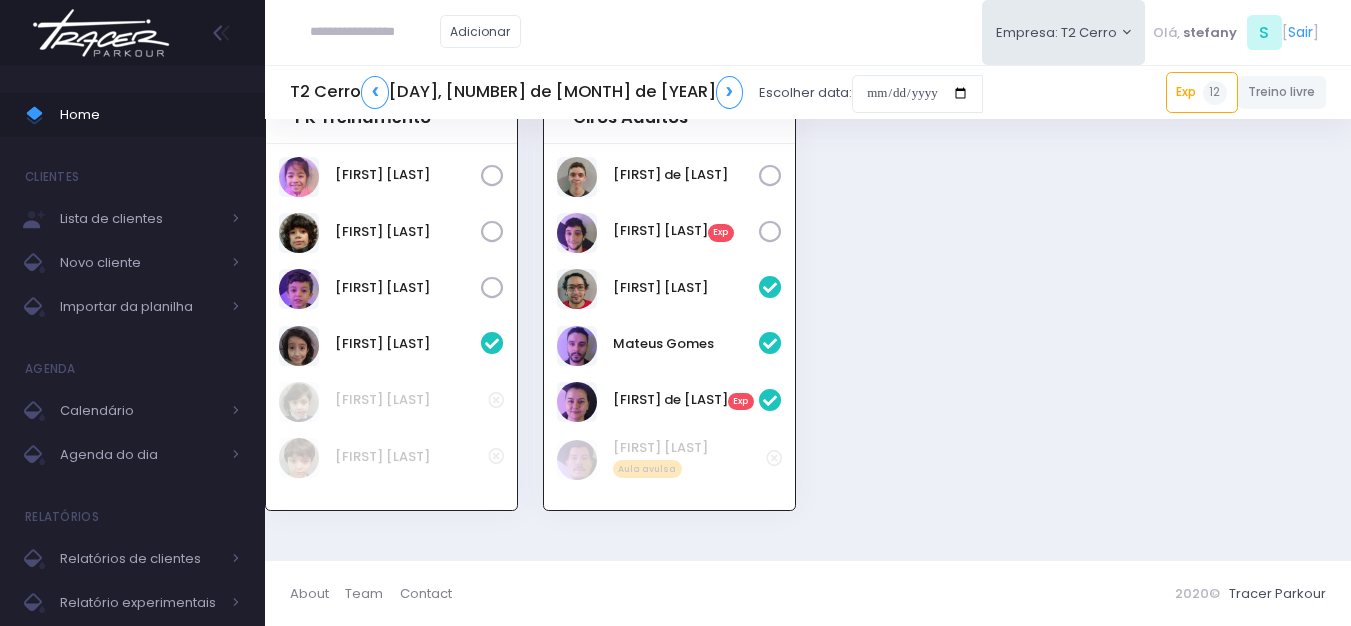 click at bounding box center [492, 232] 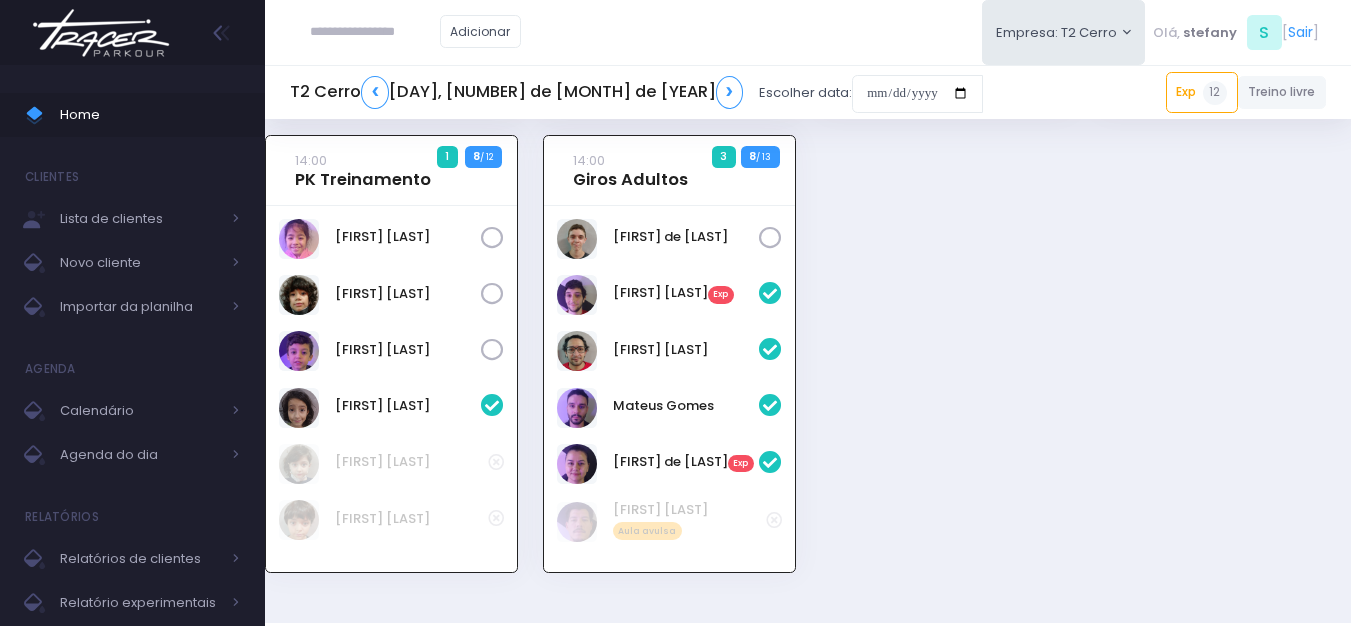 scroll, scrollTop: 3108, scrollLeft: 0, axis: vertical 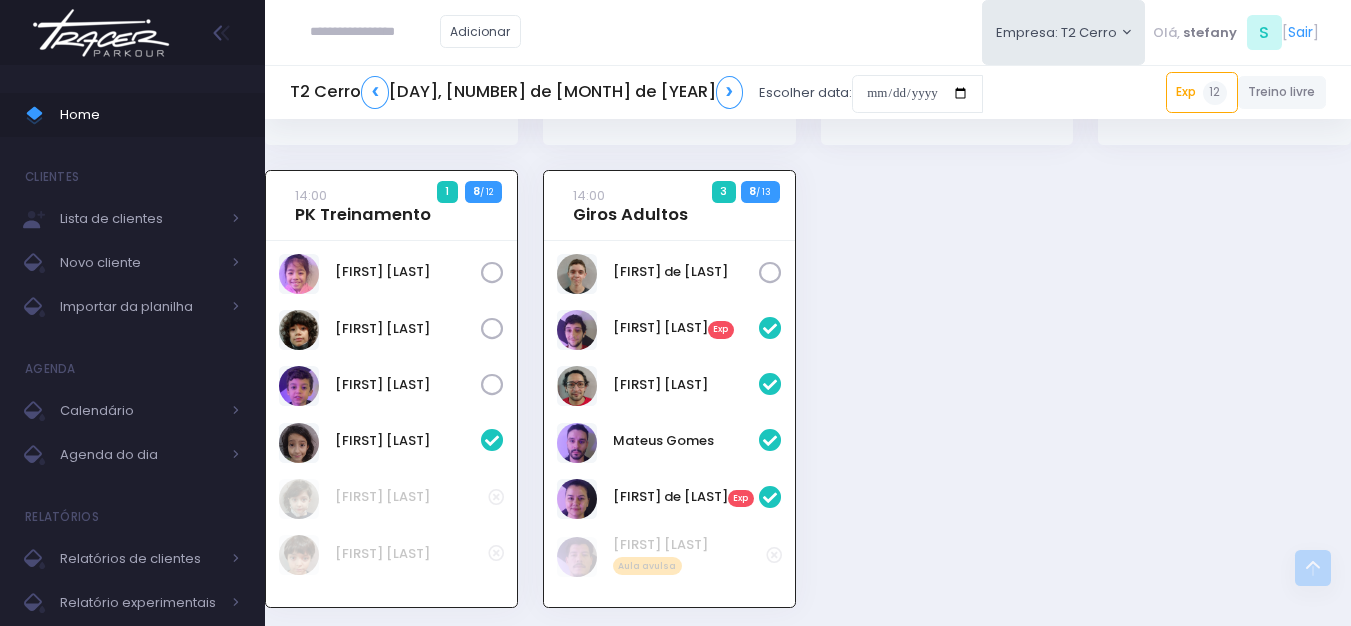click at bounding box center [492, 329] 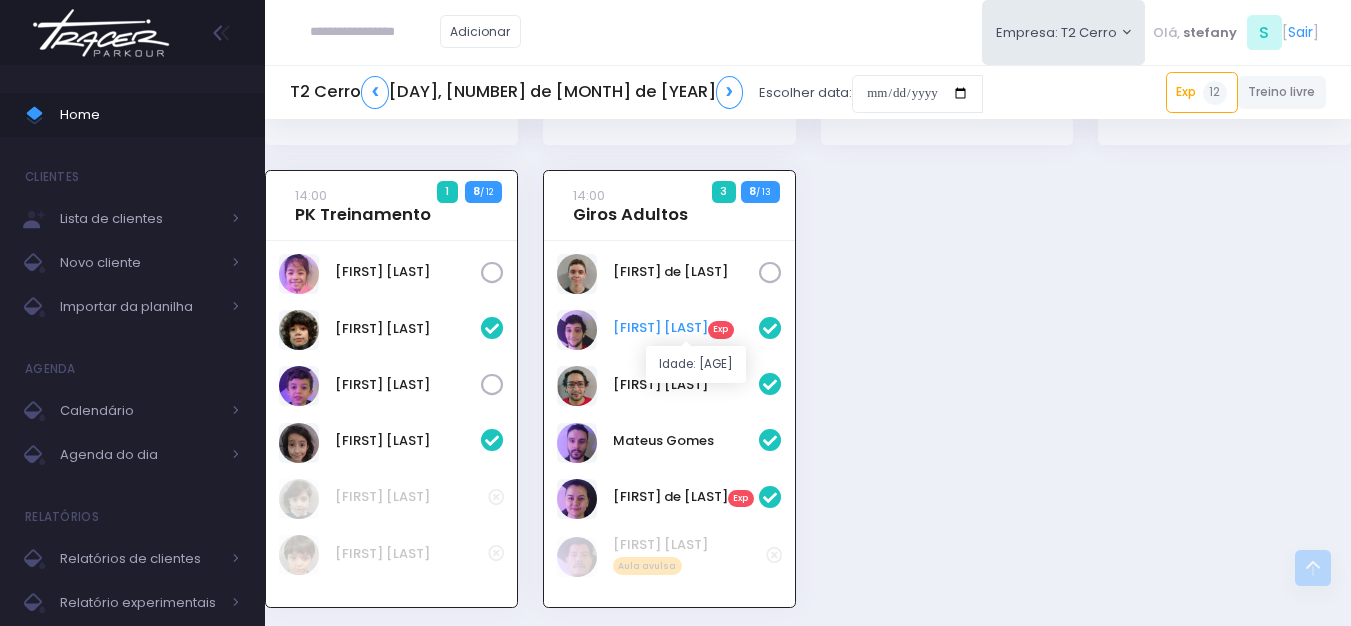 click on "Wanderley Frare
Exp" at bounding box center (686, 328) 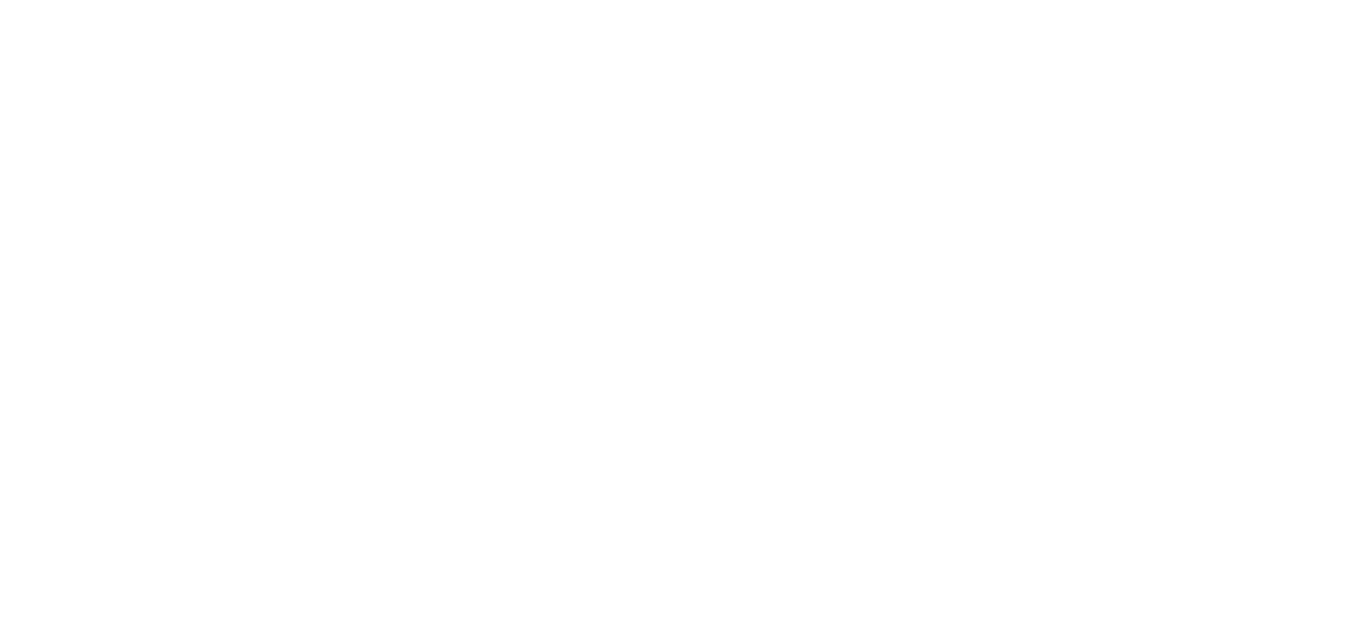 scroll, scrollTop: 0, scrollLeft: 0, axis: both 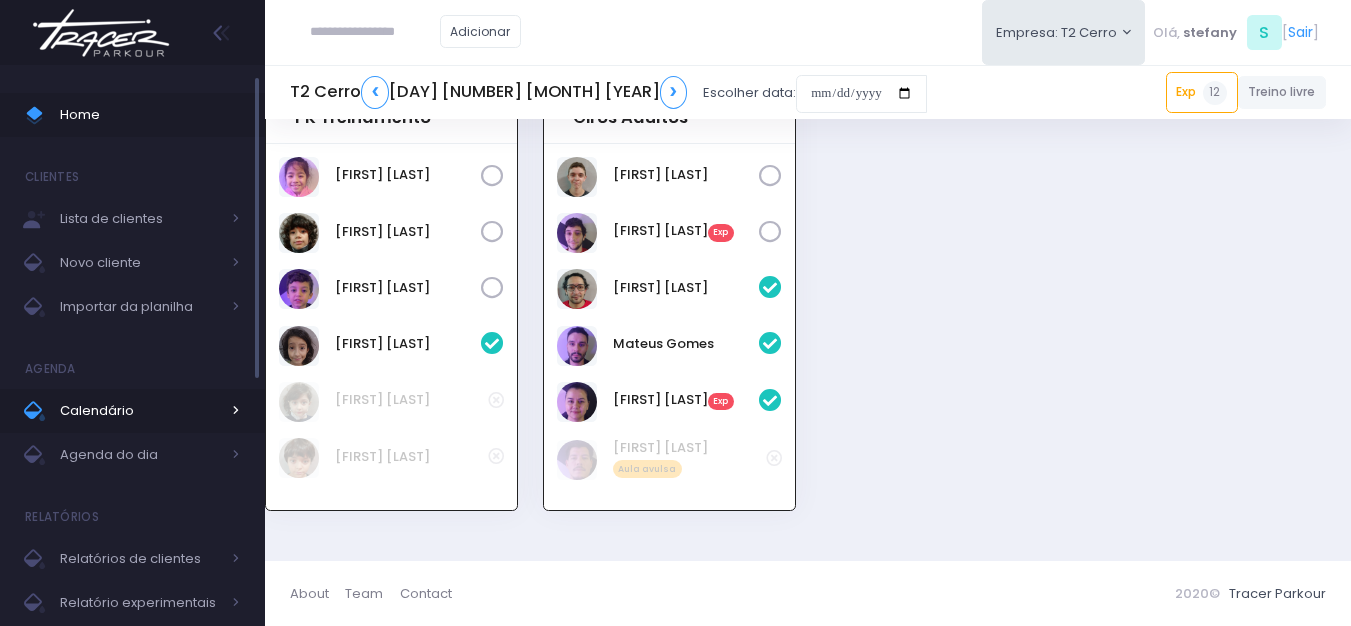 click on "Calendário" at bounding box center [140, 411] 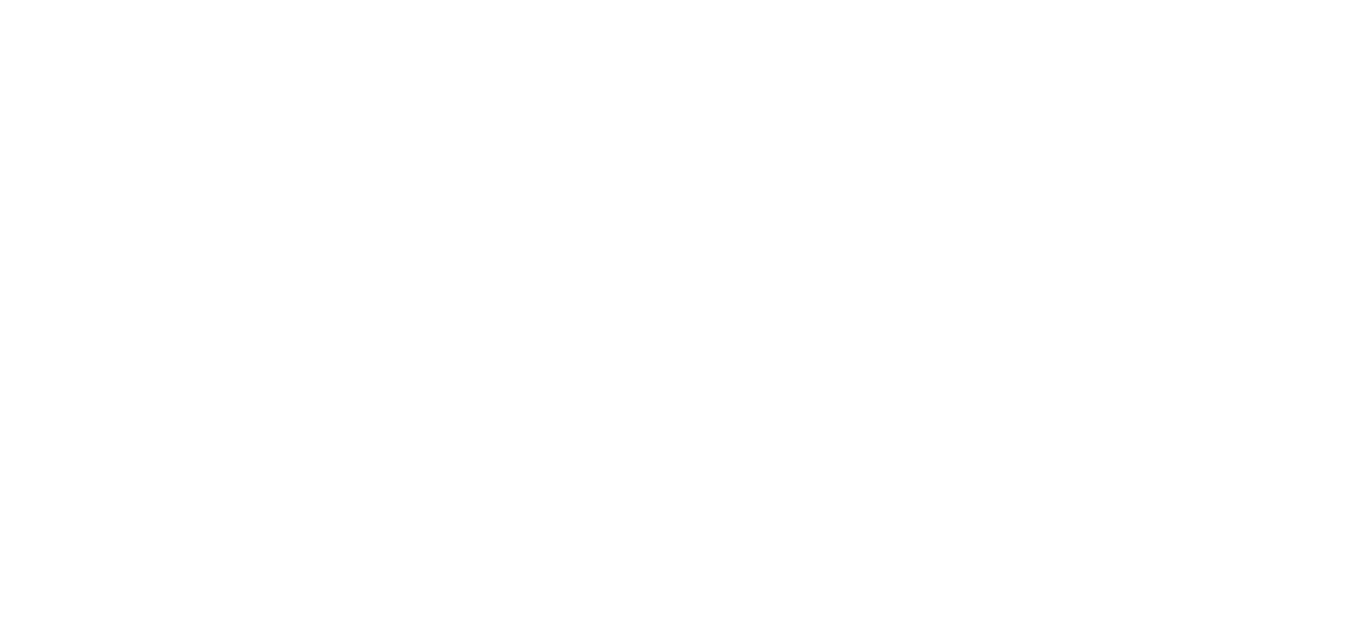 scroll, scrollTop: 0, scrollLeft: 0, axis: both 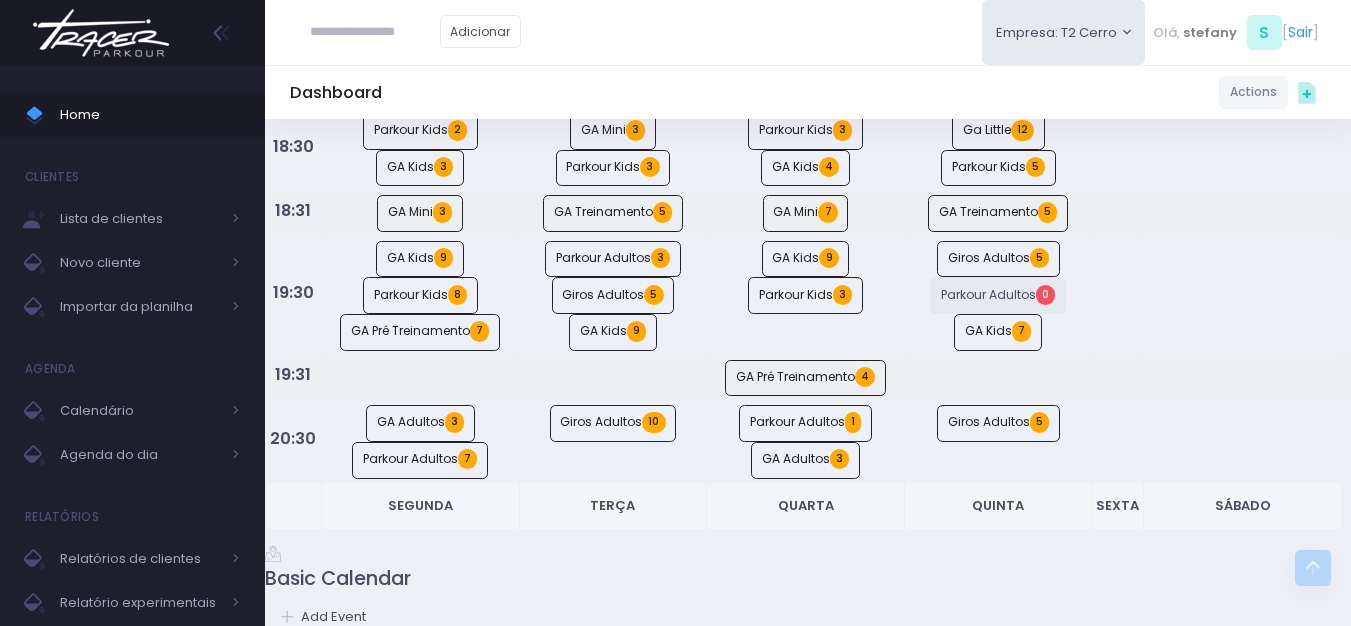 click at bounding box center (101, 33) 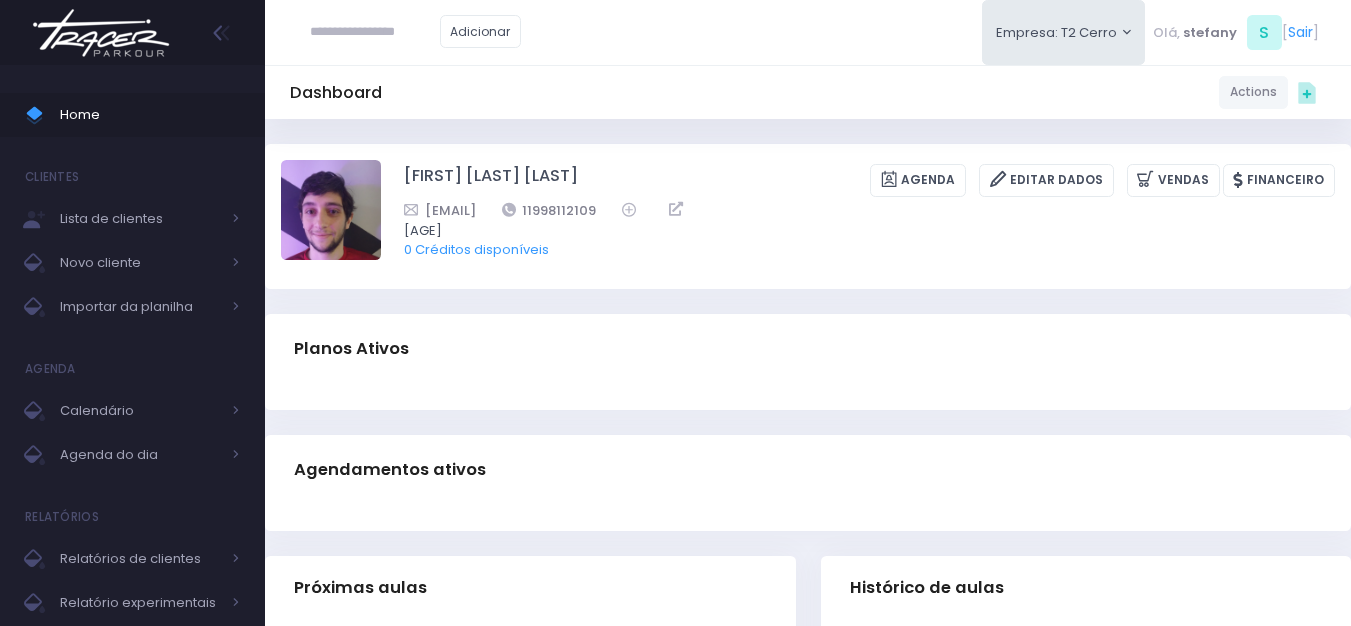 scroll, scrollTop: 0, scrollLeft: 0, axis: both 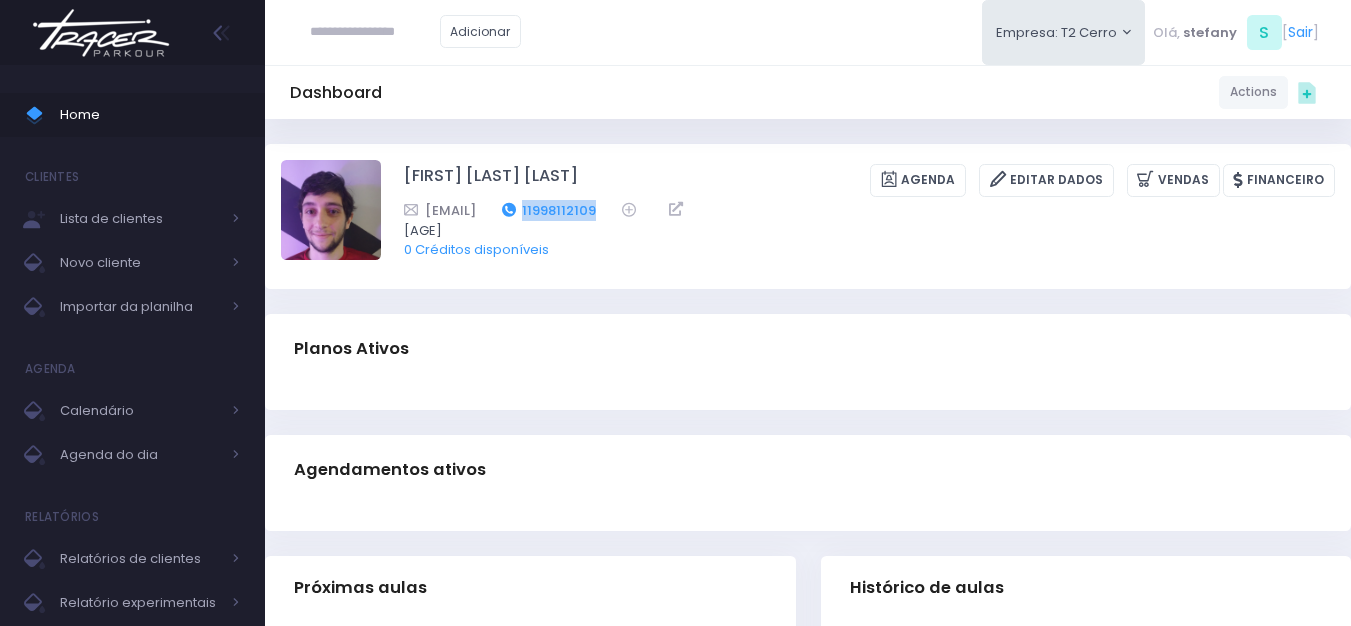 drag, startPoint x: 740, startPoint y: 207, endPoint x: 630, endPoint y: 211, distance: 110.0727 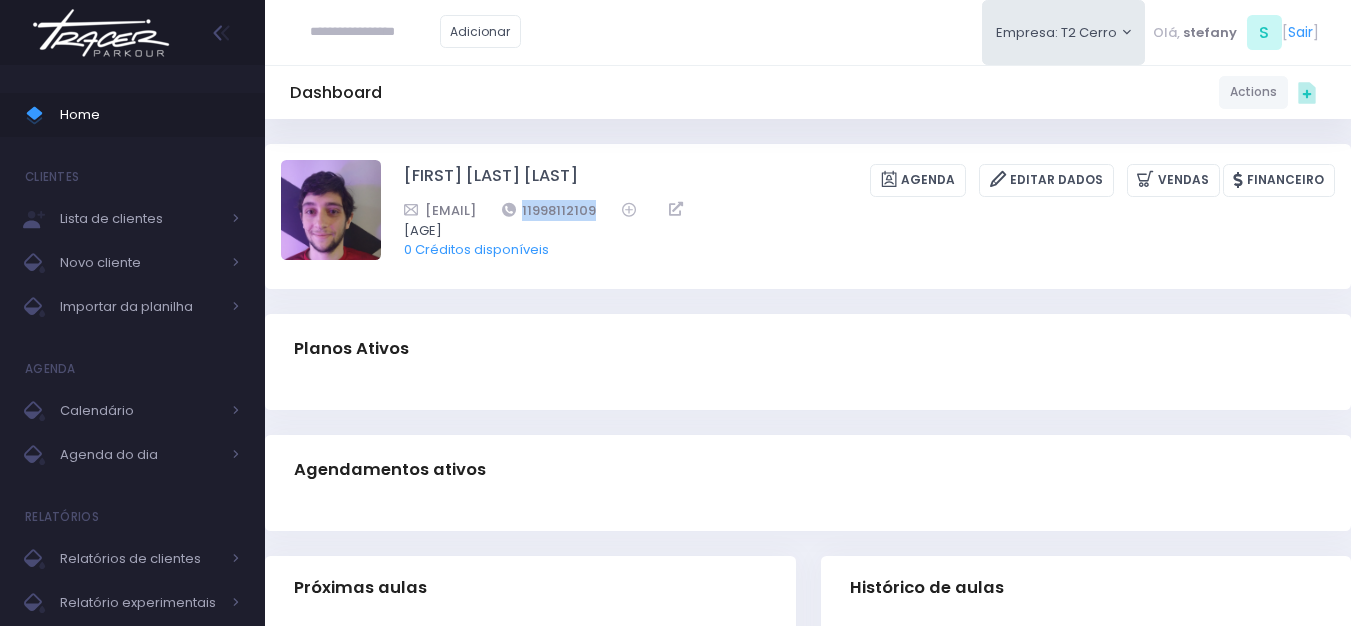 copy on "11998112109" 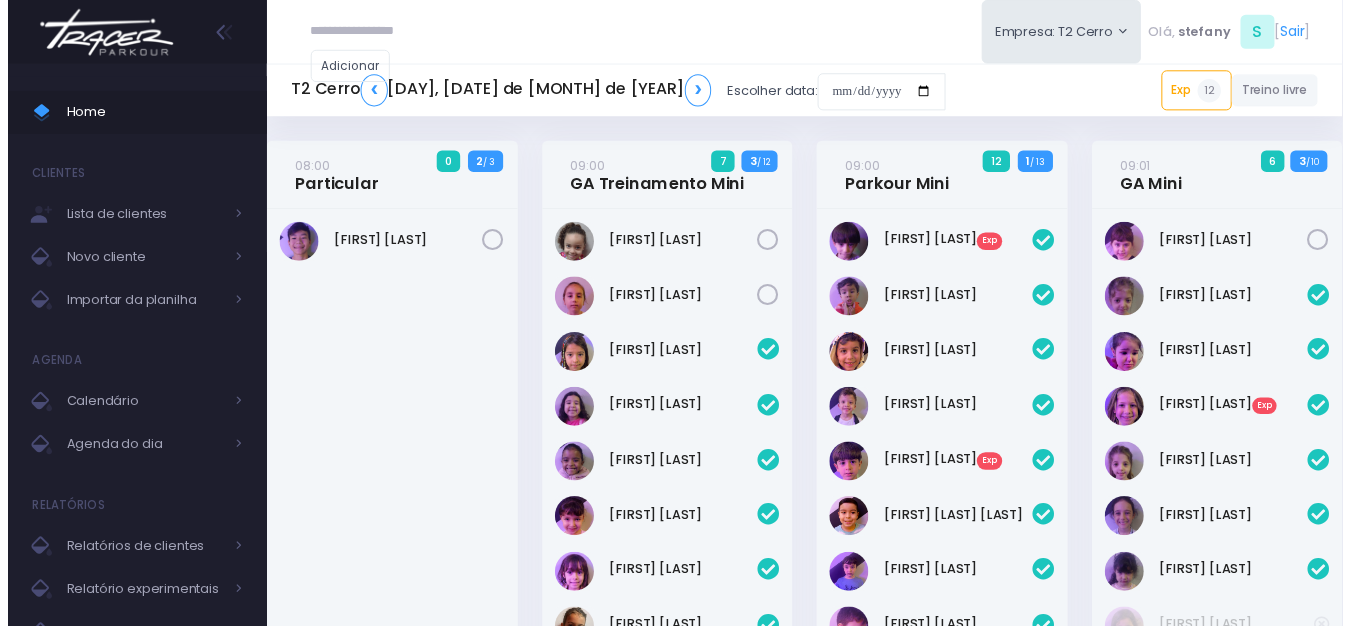 scroll, scrollTop: 0, scrollLeft: 0, axis: both 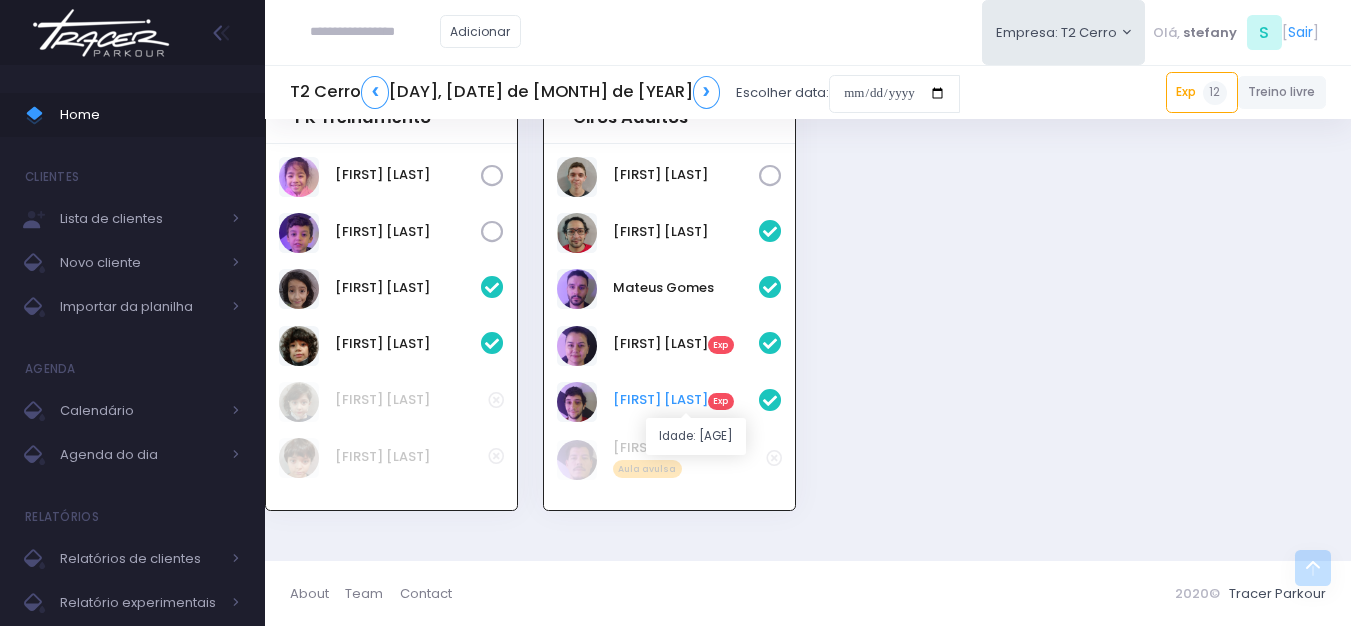click on "Wanderley Frare
Exp" at bounding box center (686, 400) 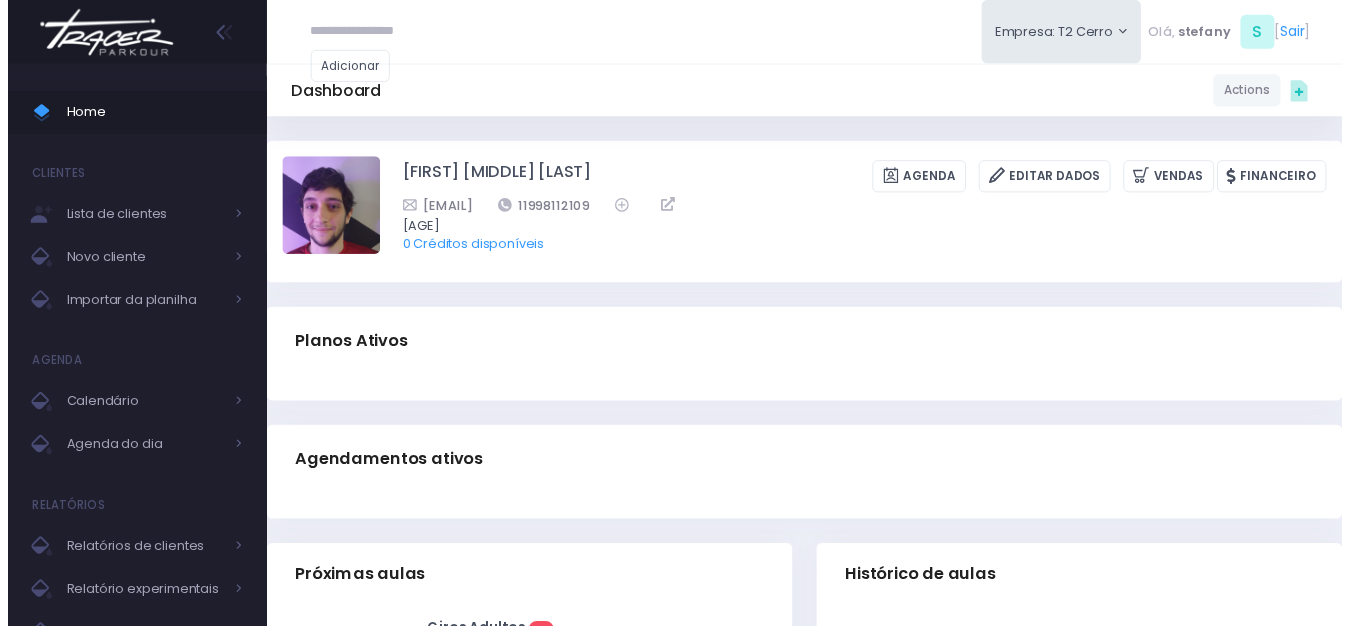 scroll, scrollTop: 0, scrollLeft: 0, axis: both 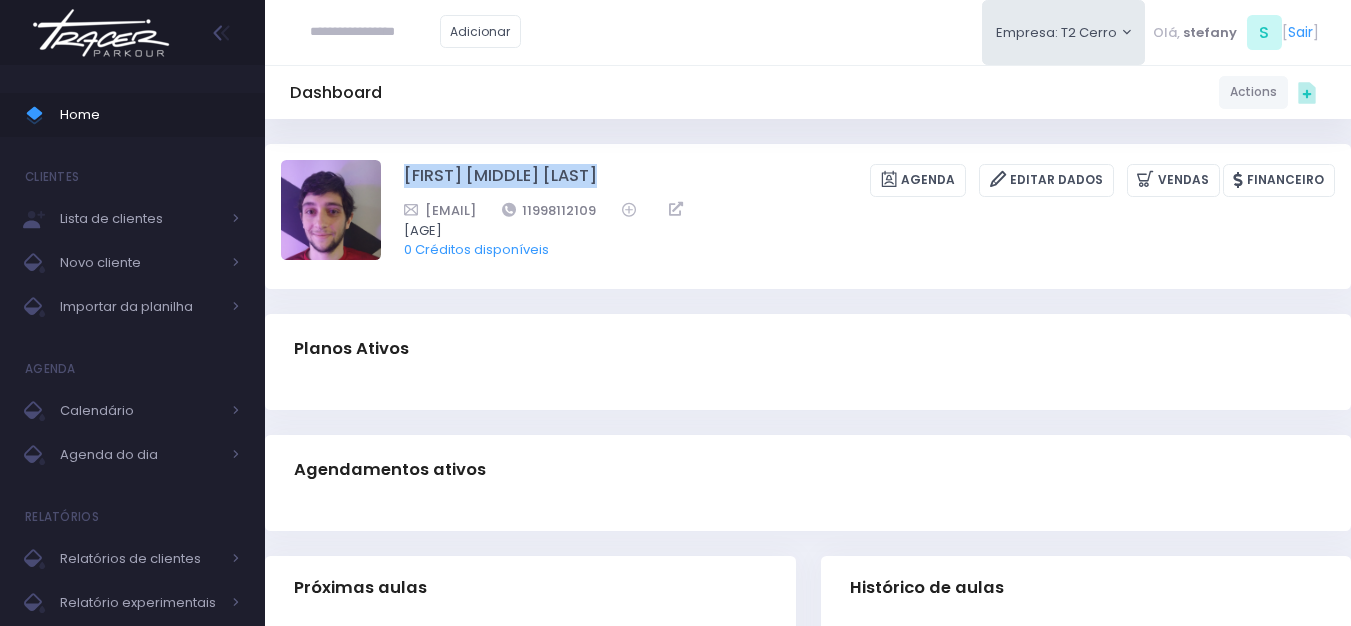 drag, startPoint x: 397, startPoint y: 171, endPoint x: 624, endPoint y: 185, distance: 227.4313 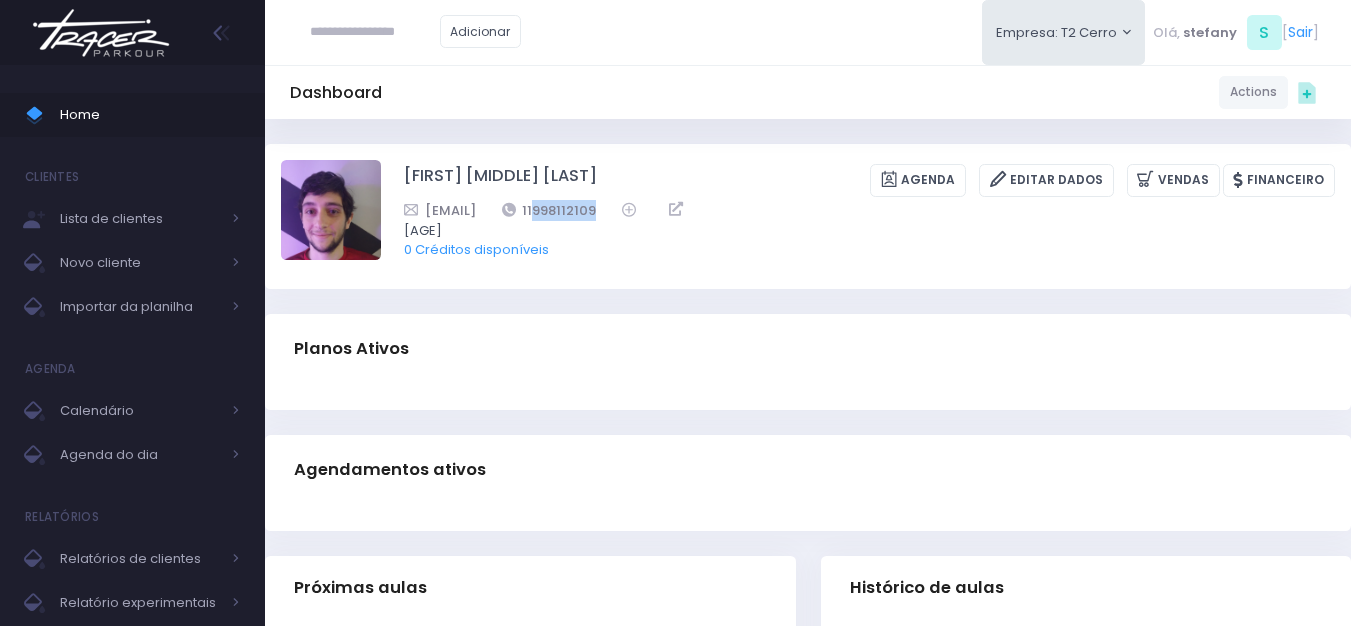 drag, startPoint x: 729, startPoint y: 207, endPoint x: 609, endPoint y: 189, distance: 121.34249 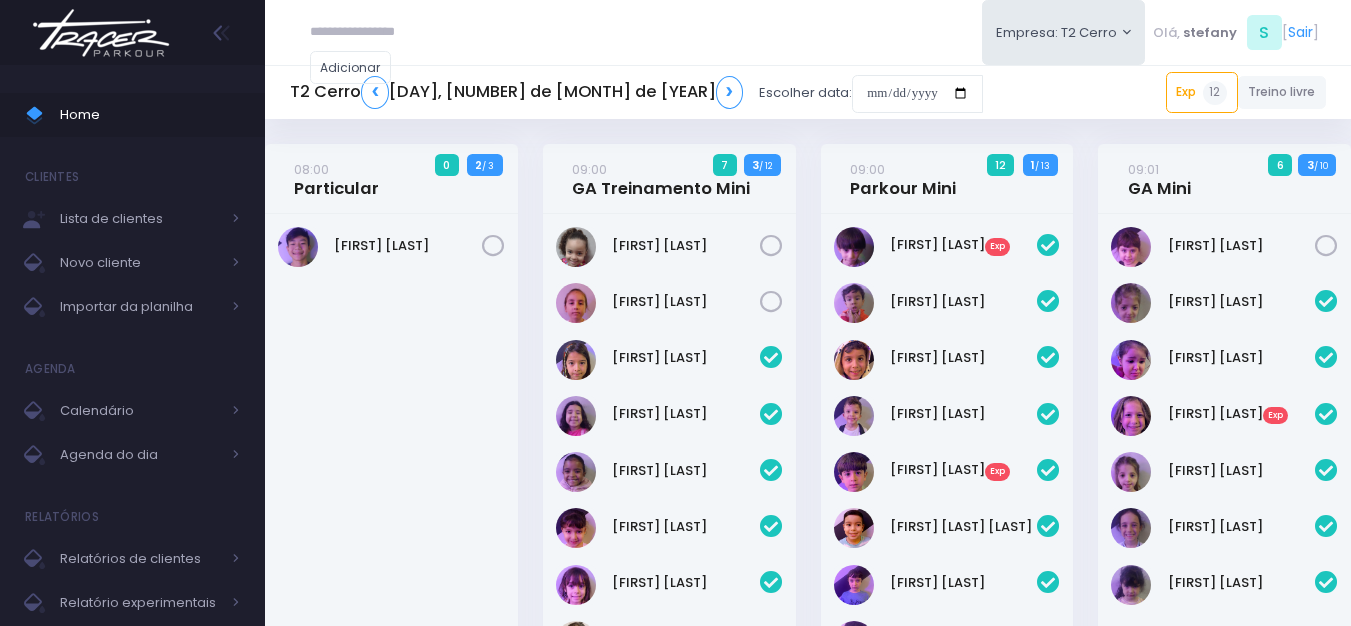 scroll, scrollTop: 0, scrollLeft: 0, axis: both 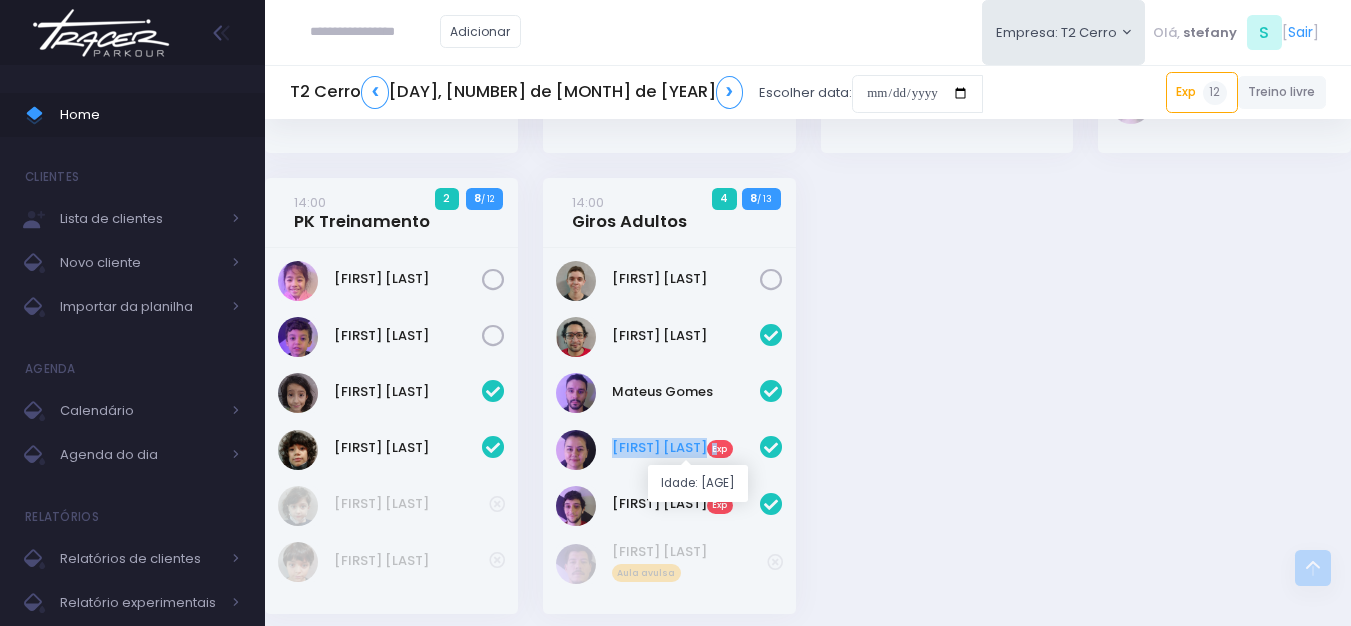 drag, startPoint x: 686, startPoint y: 456, endPoint x: 739, endPoint y: 458, distance: 53.037724 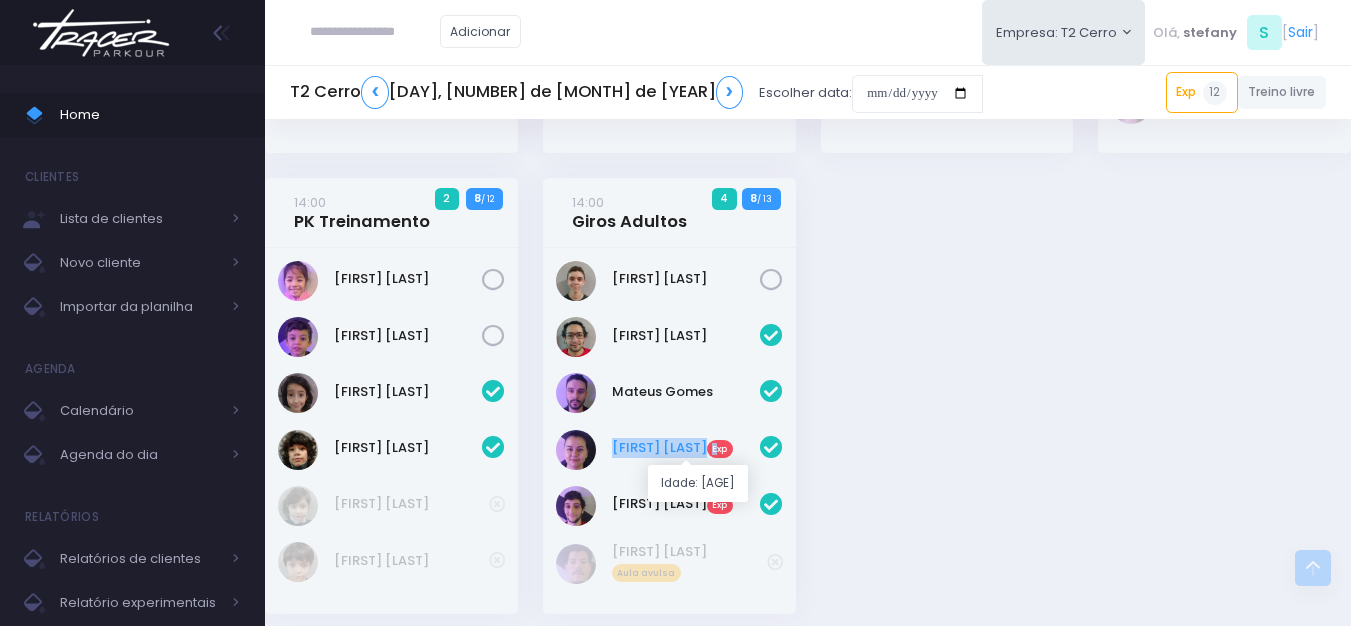 click on "Rubiane De Jesus
Exp" at bounding box center [686, 448] 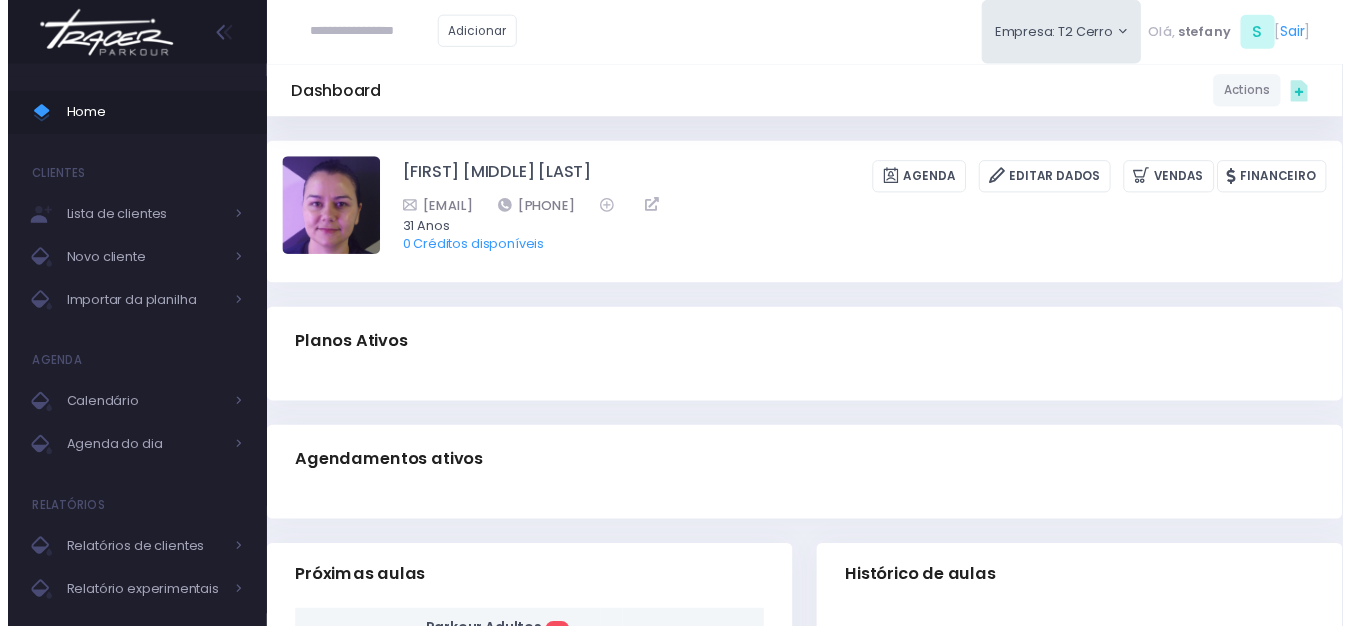 scroll, scrollTop: 0, scrollLeft: 0, axis: both 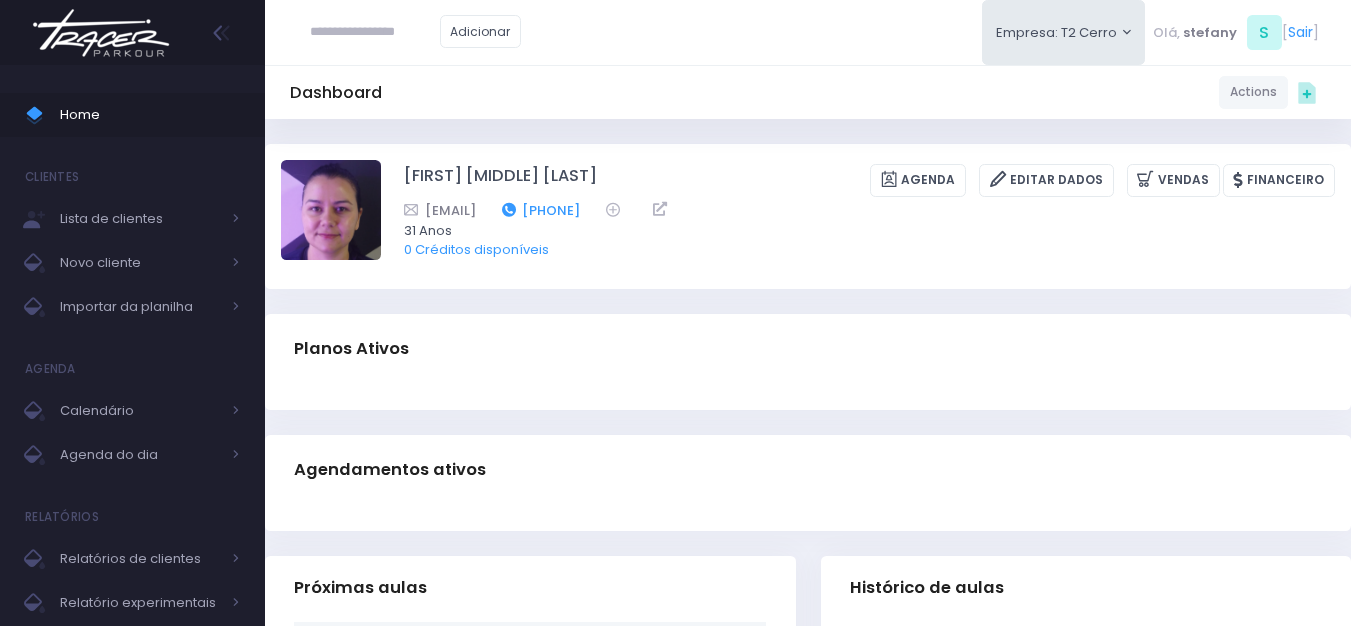 drag, startPoint x: 727, startPoint y: 211, endPoint x: 634, endPoint y: 208, distance: 93.04838 